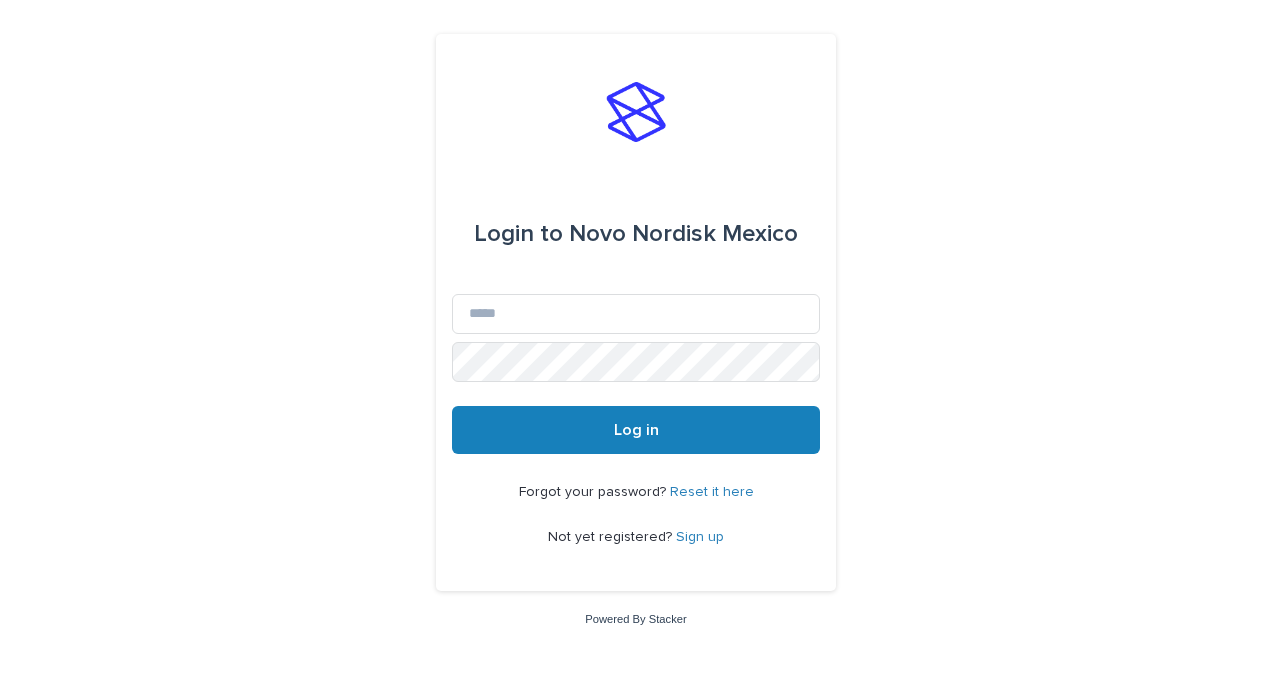 scroll, scrollTop: 0, scrollLeft: 0, axis: both 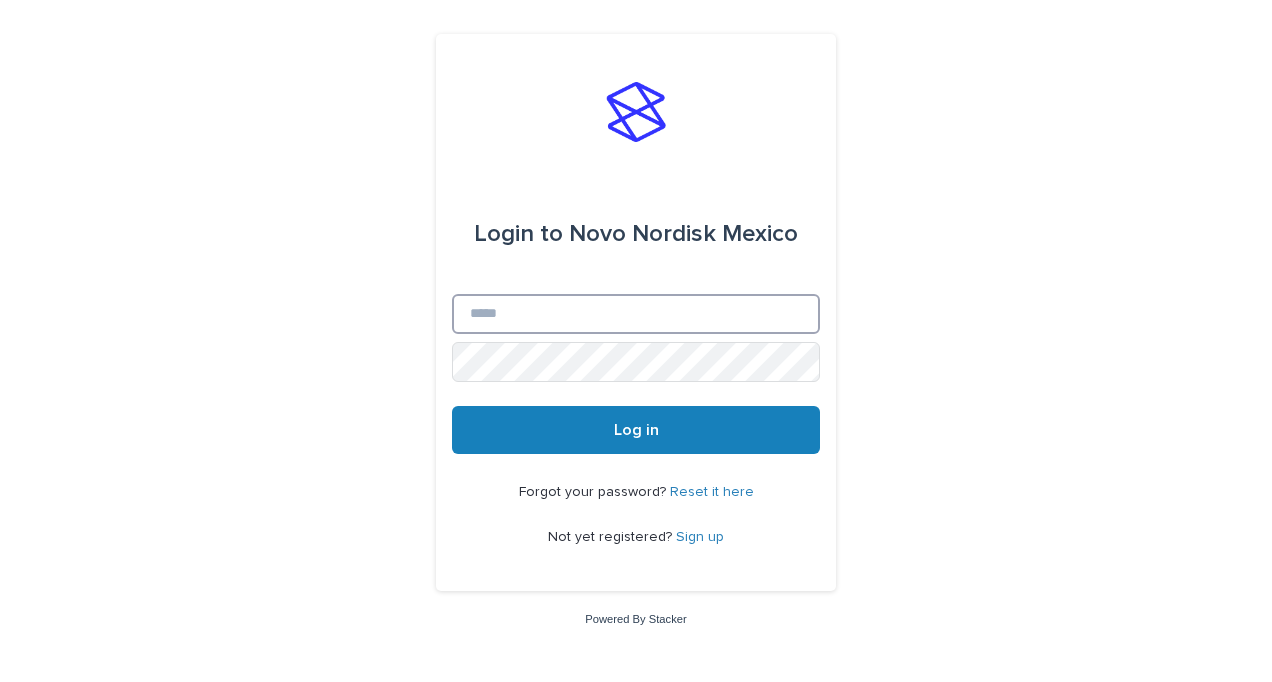 click on "Email" at bounding box center (636, 314) 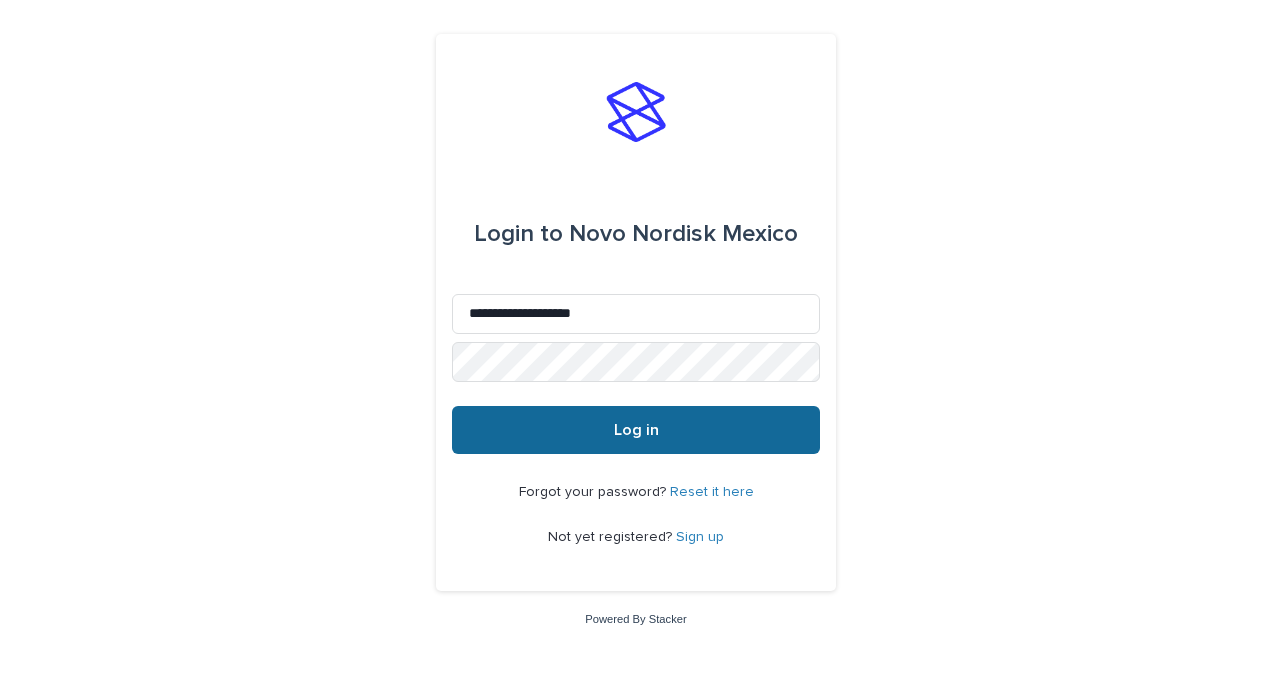 click on "Log in" at bounding box center [636, 430] 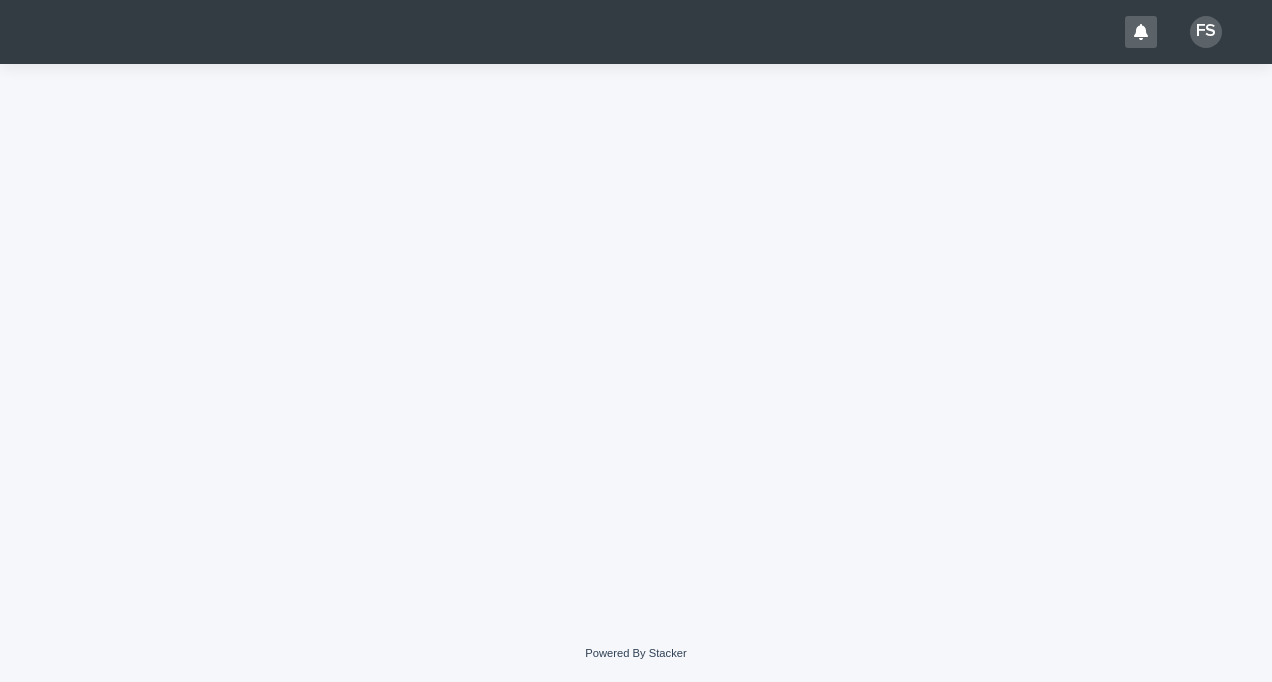 scroll, scrollTop: 0, scrollLeft: 0, axis: both 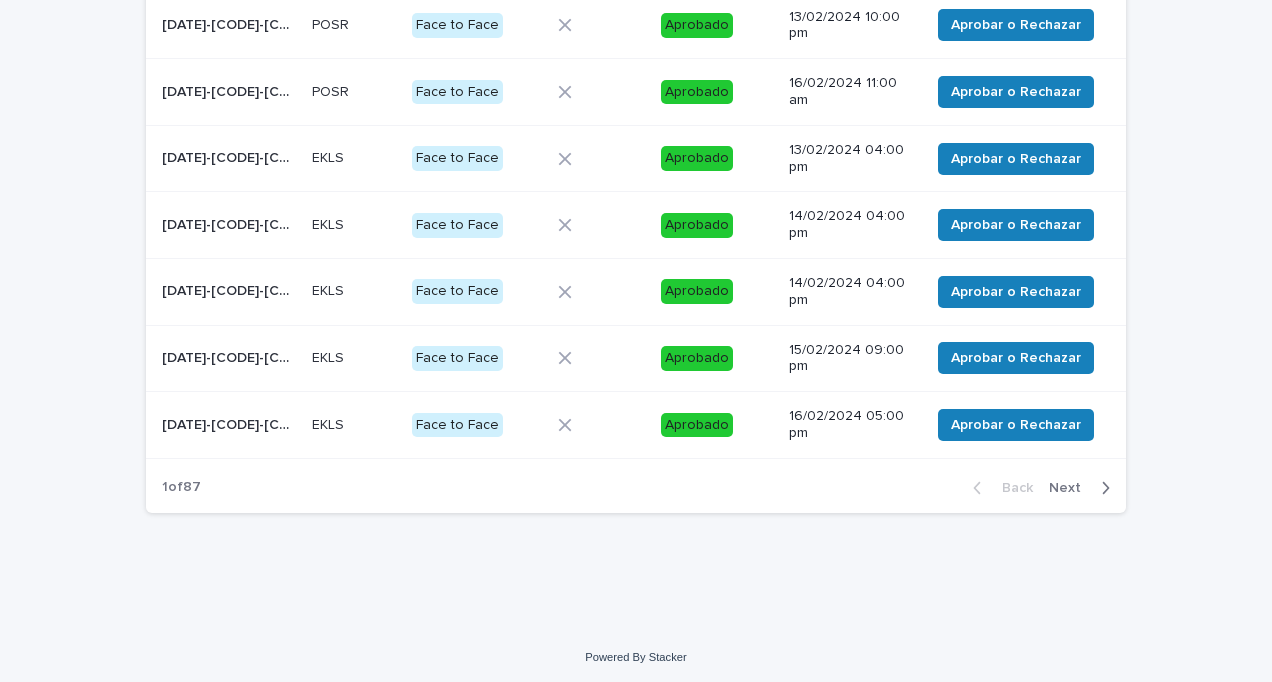 click on "Next" at bounding box center (1071, 488) 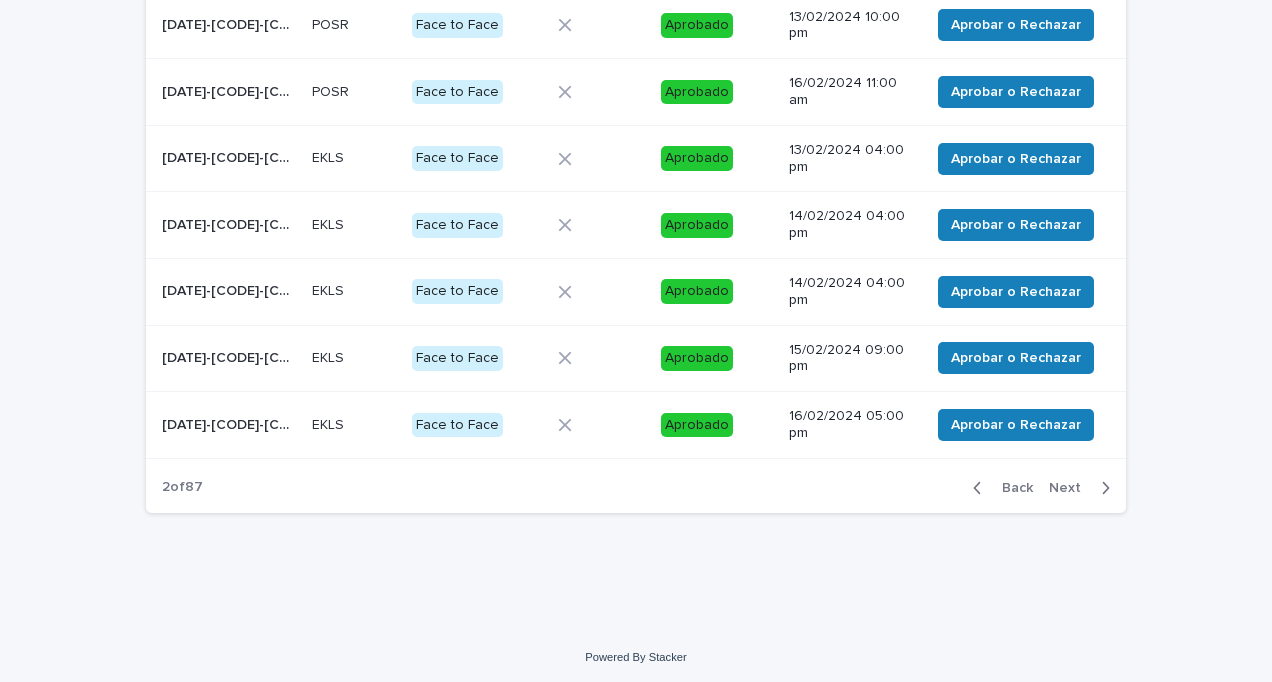 click on "Next" at bounding box center (1071, 488) 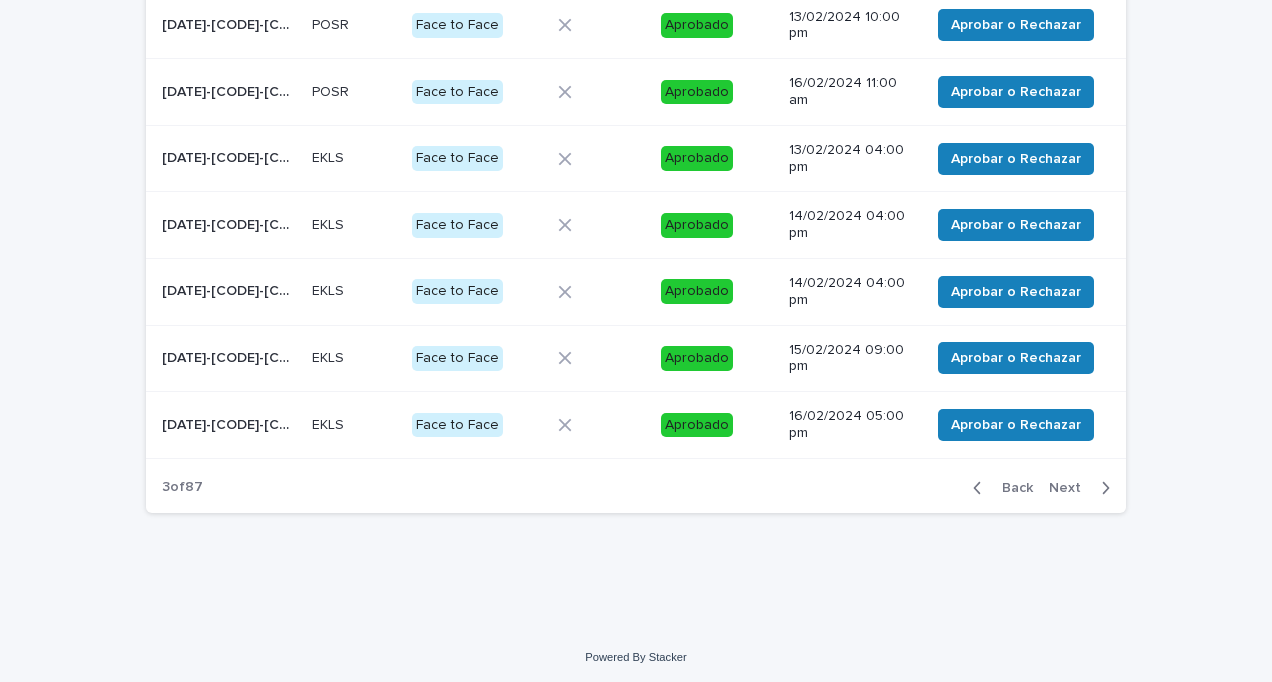 click on "Next" at bounding box center [1071, 488] 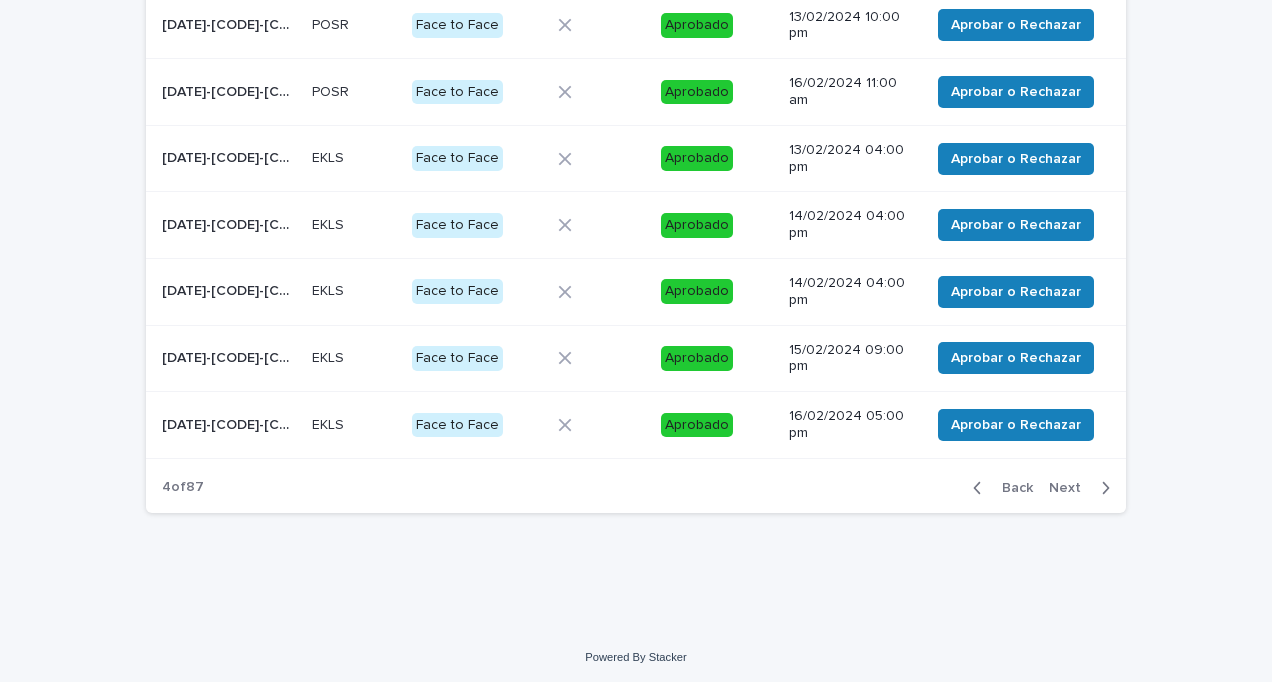 click on "Next" at bounding box center (1071, 488) 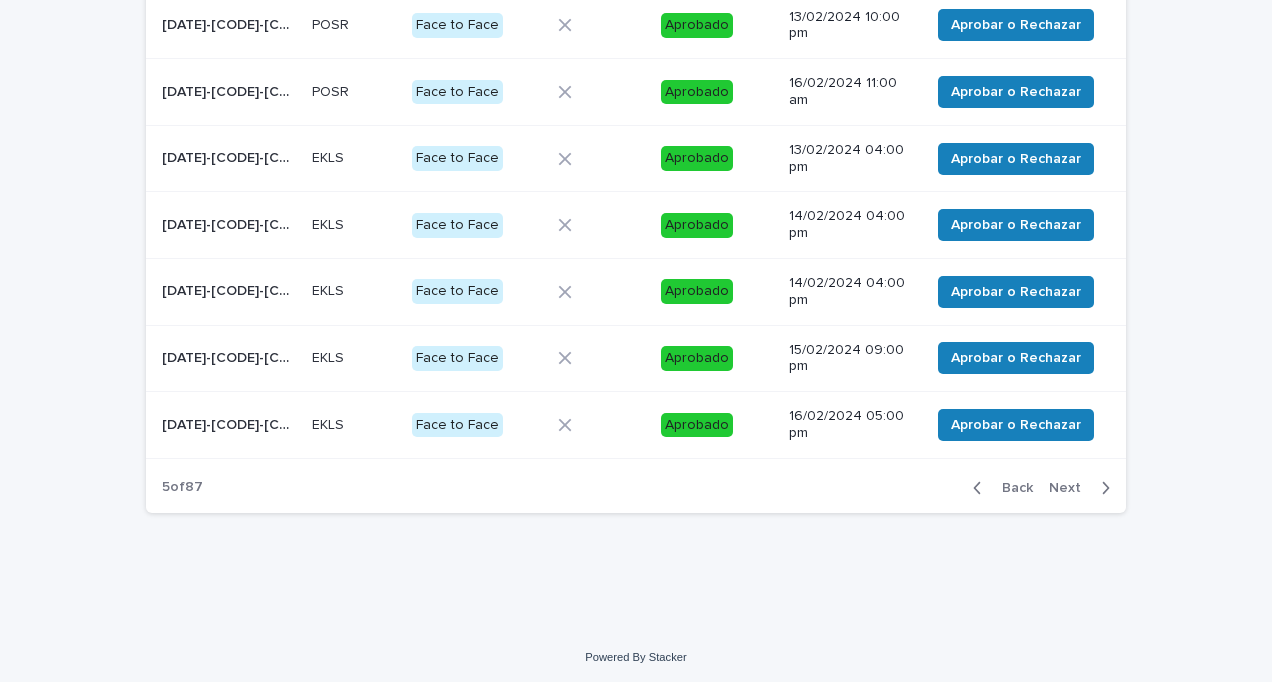 click on "Next" at bounding box center (1071, 488) 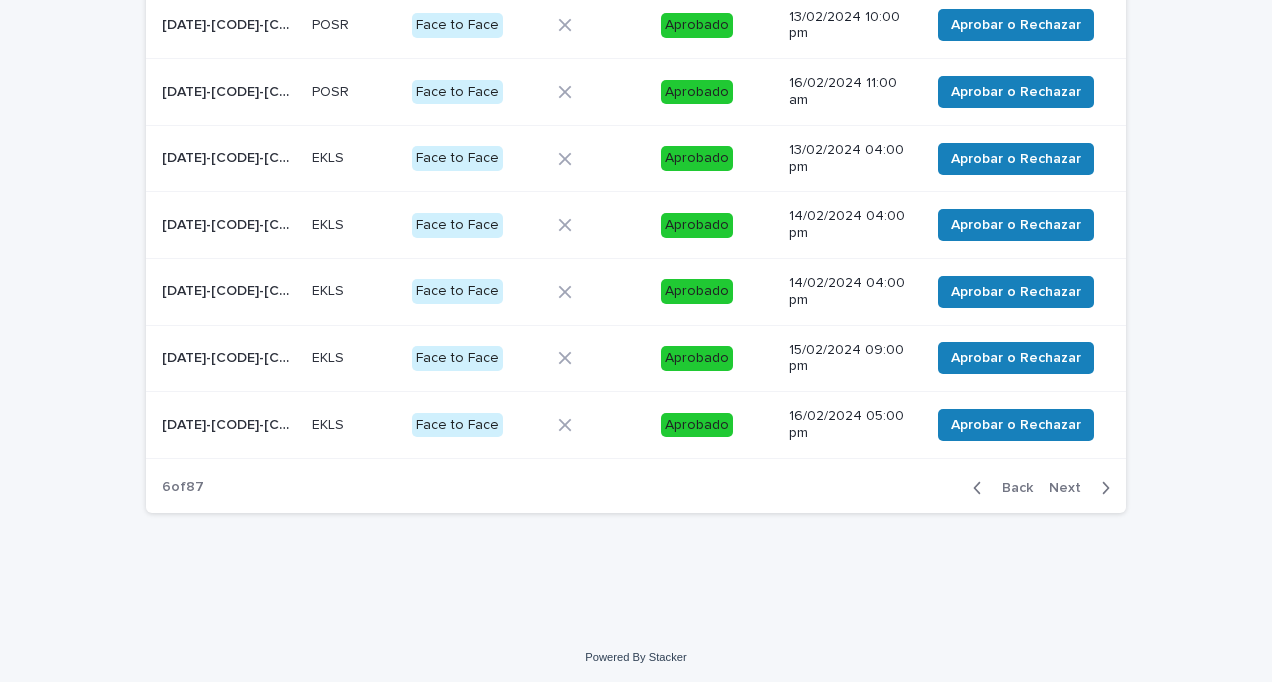 click on "Next" at bounding box center [1071, 488] 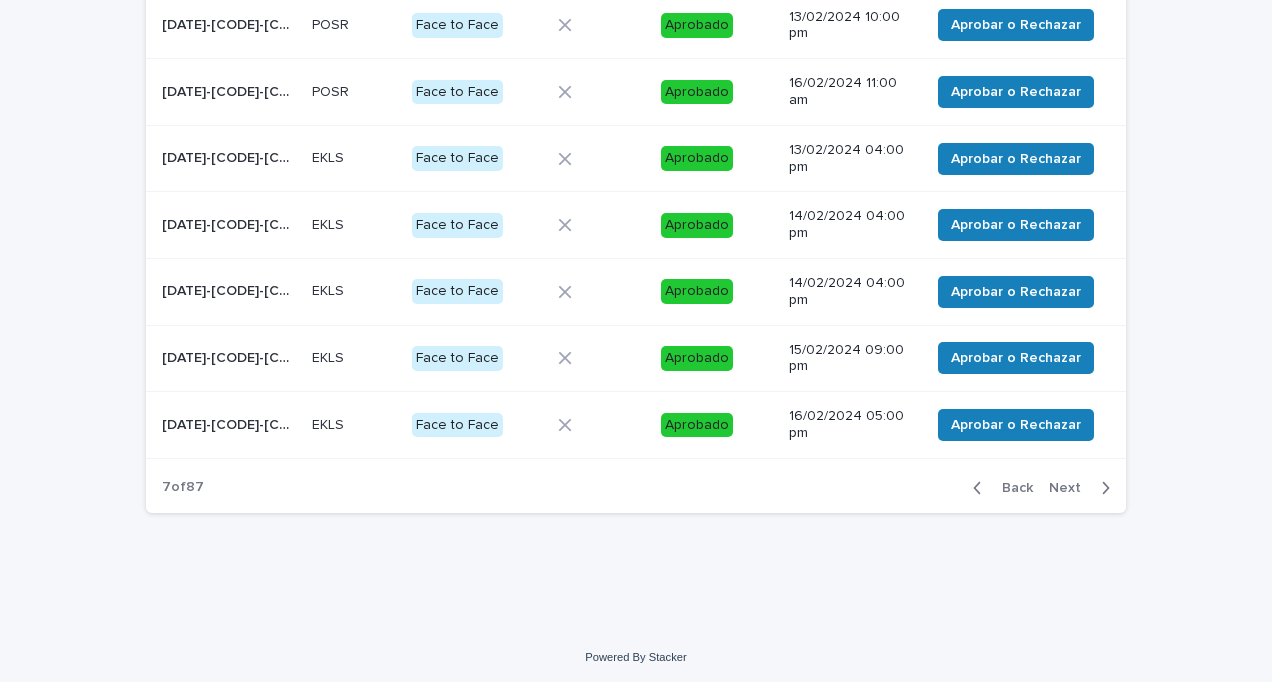 click on "Next" at bounding box center (1071, 488) 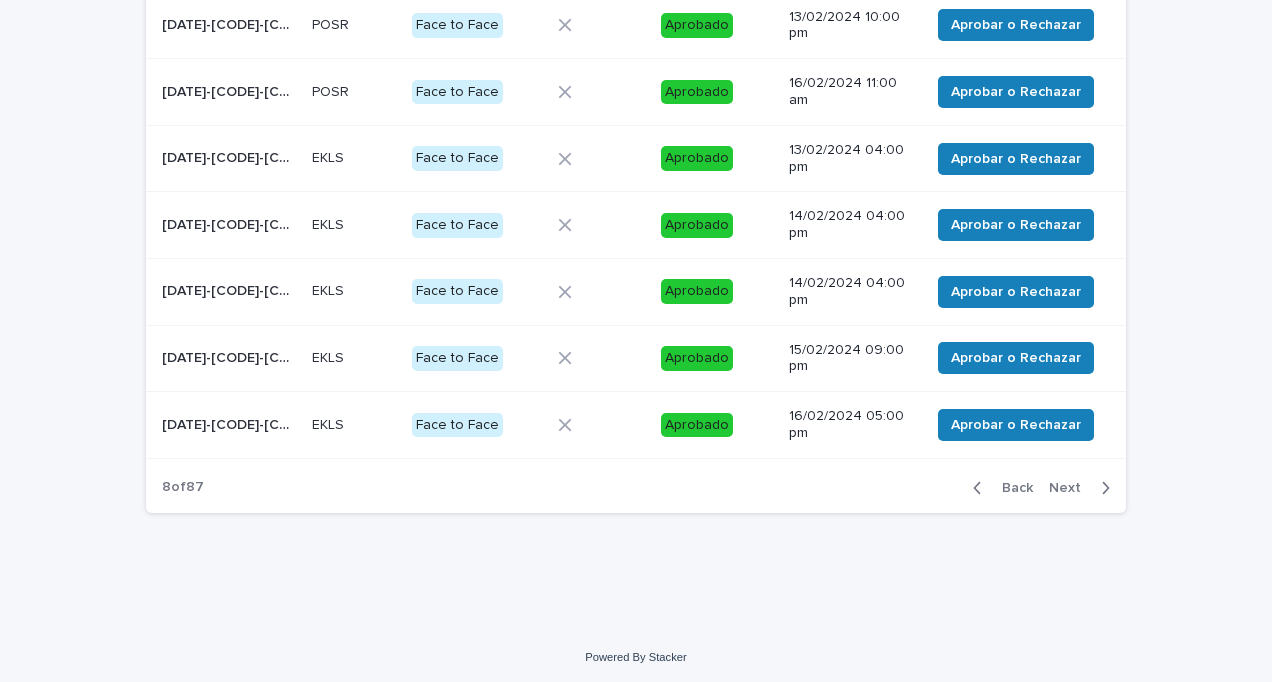 click on "Next" at bounding box center (1071, 488) 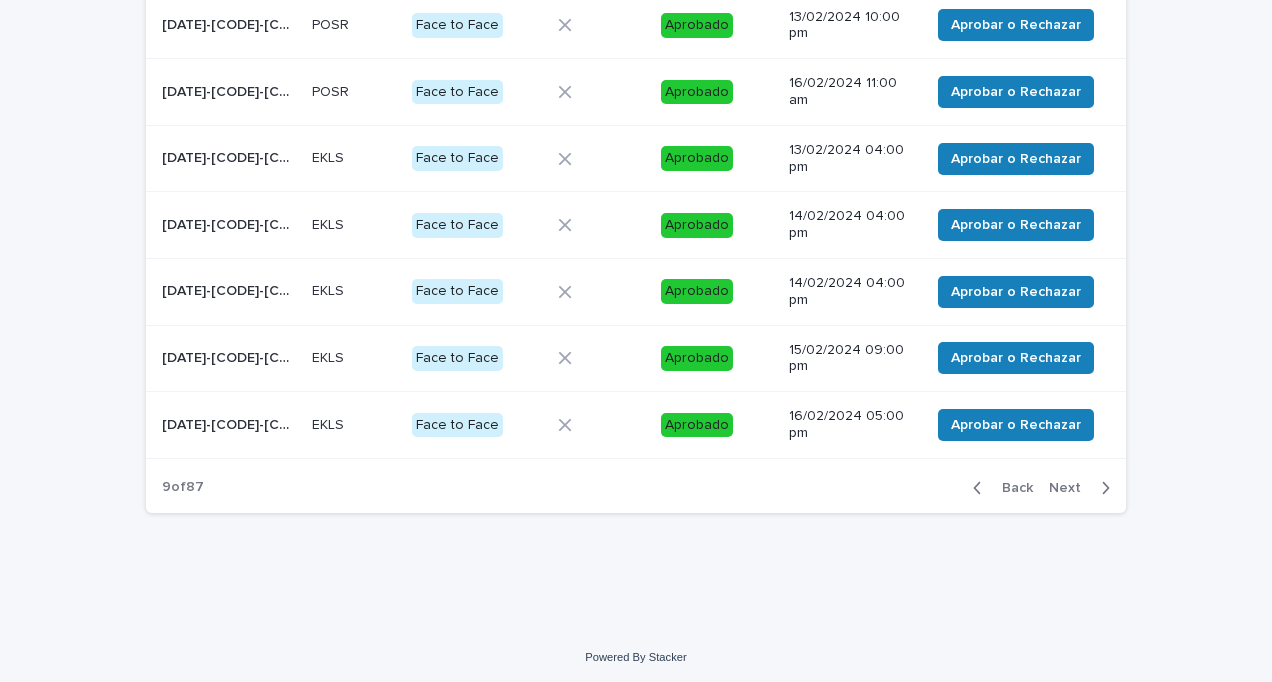 click on "Next" at bounding box center [1071, 488] 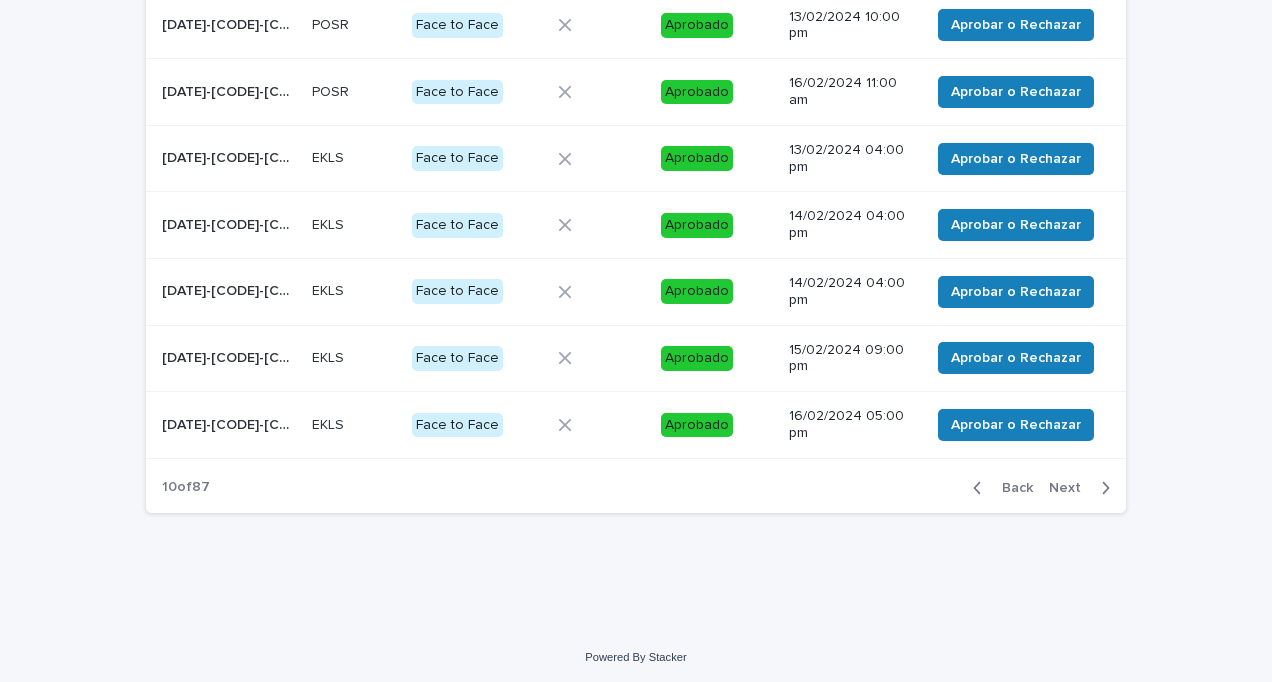 click on "Next" at bounding box center (1071, 488) 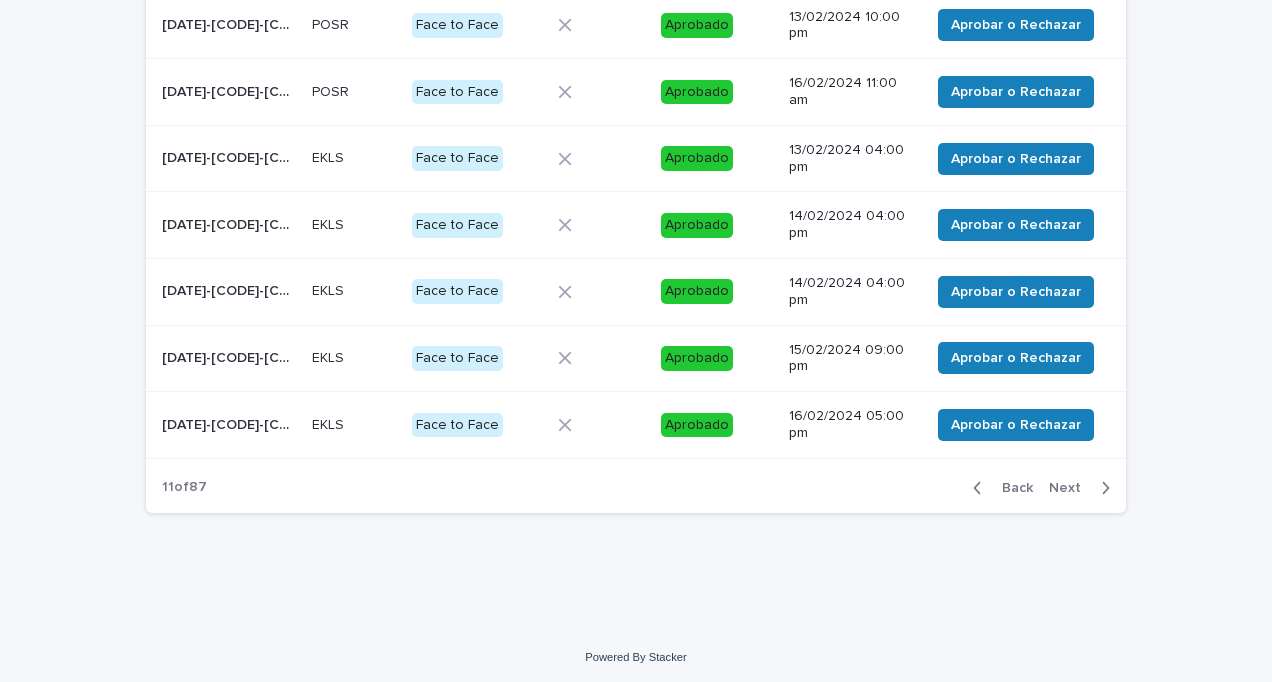 click on "Next" at bounding box center [1071, 488] 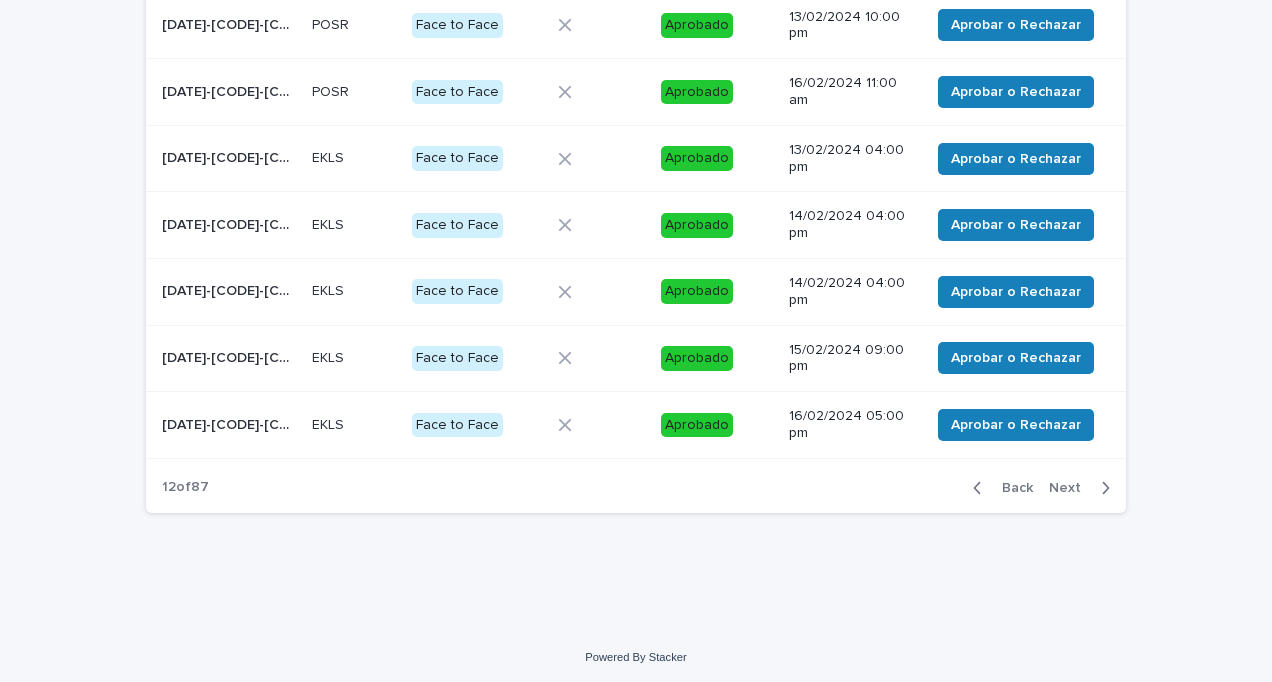 click on "Next" at bounding box center (1071, 488) 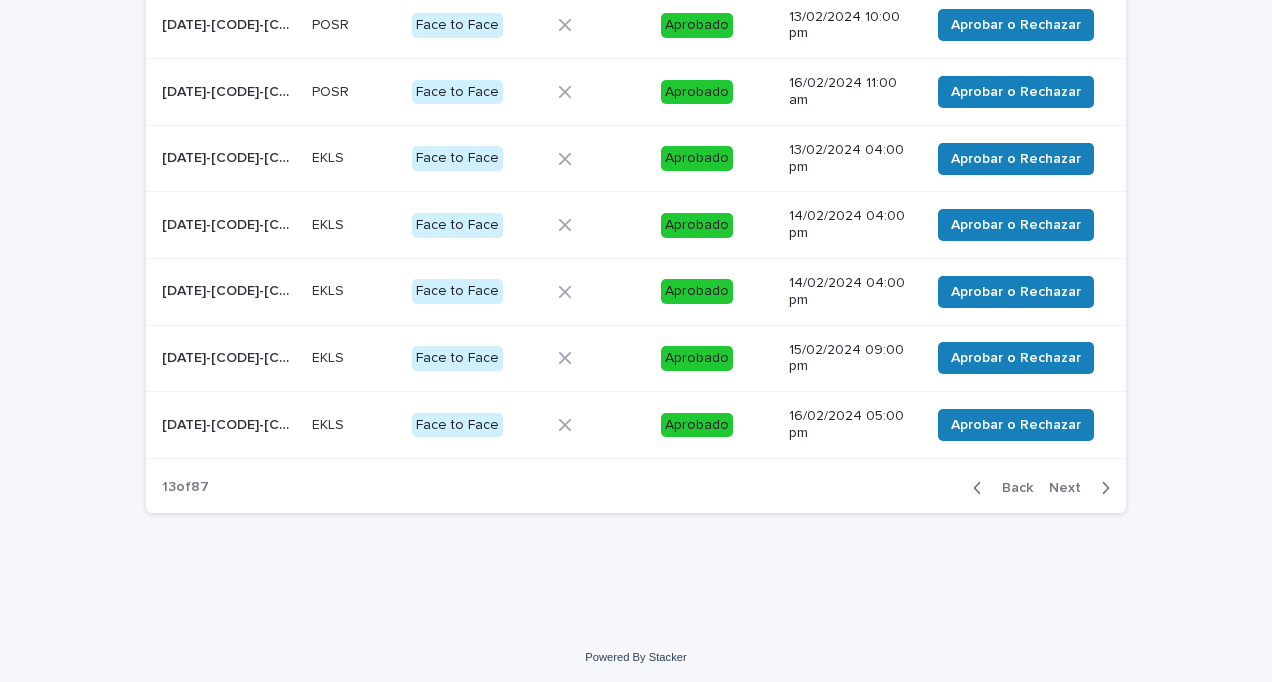 click on "Next" at bounding box center [1071, 488] 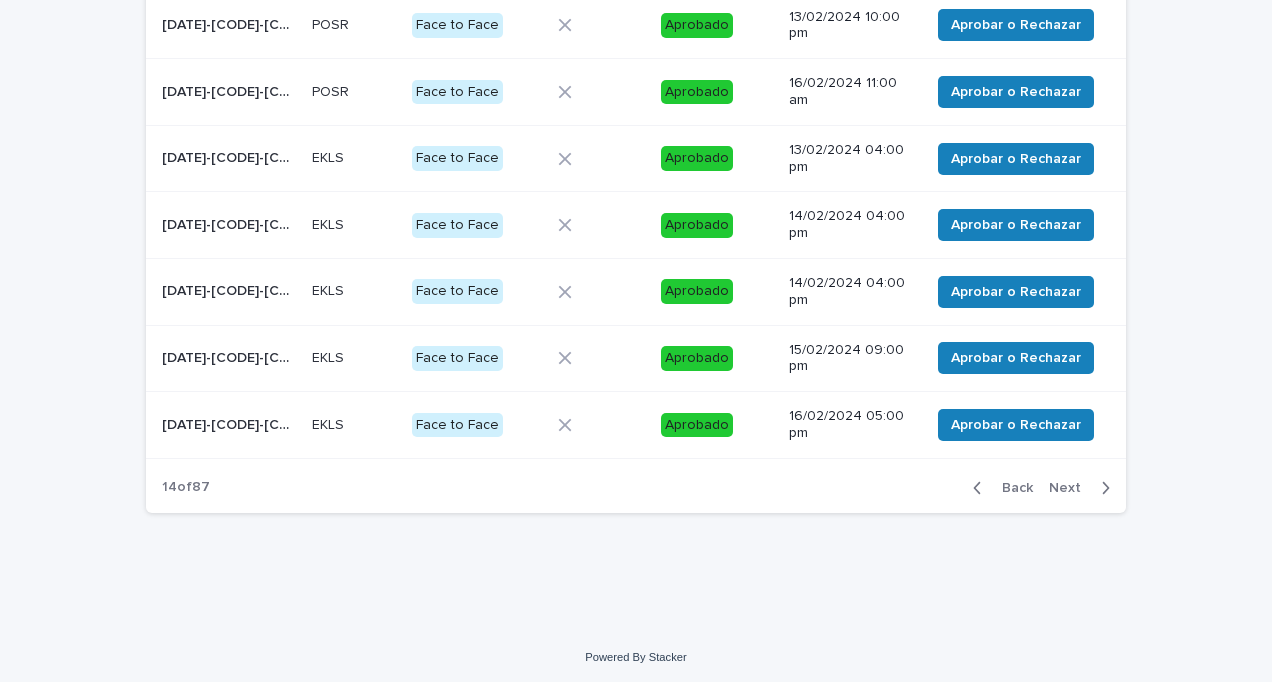 click on "Next" at bounding box center (1071, 488) 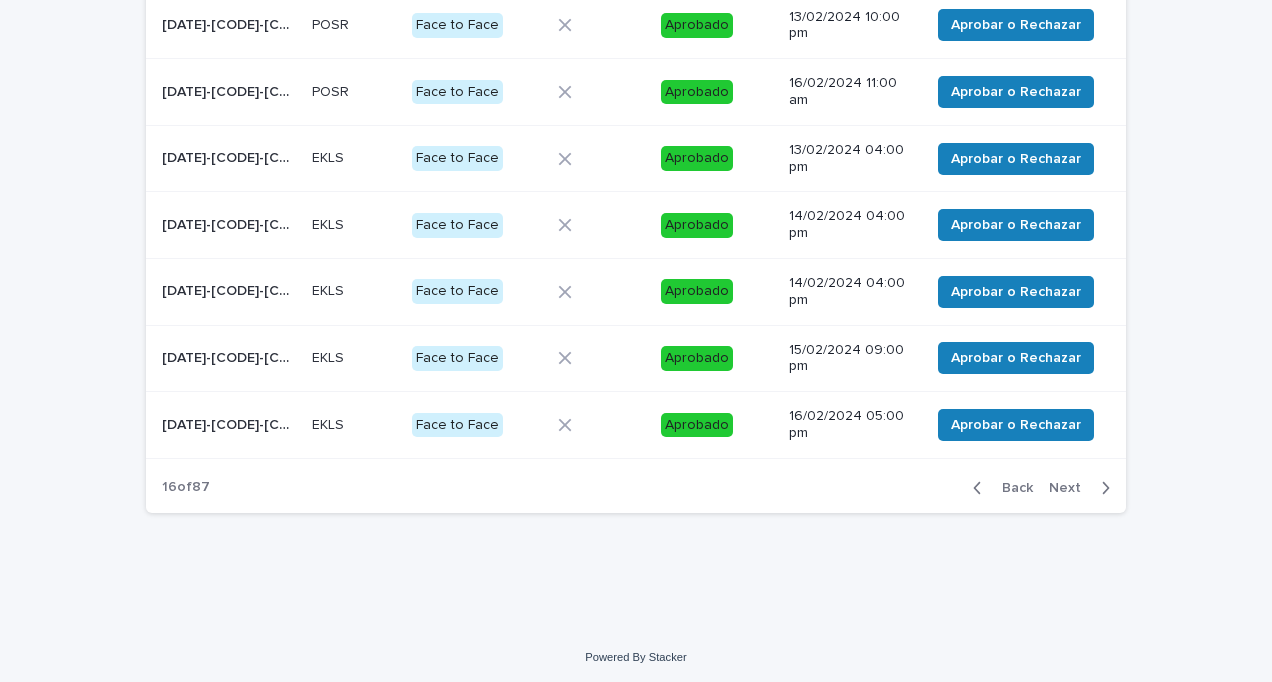 click on "Next" at bounding box center (1071, 488) 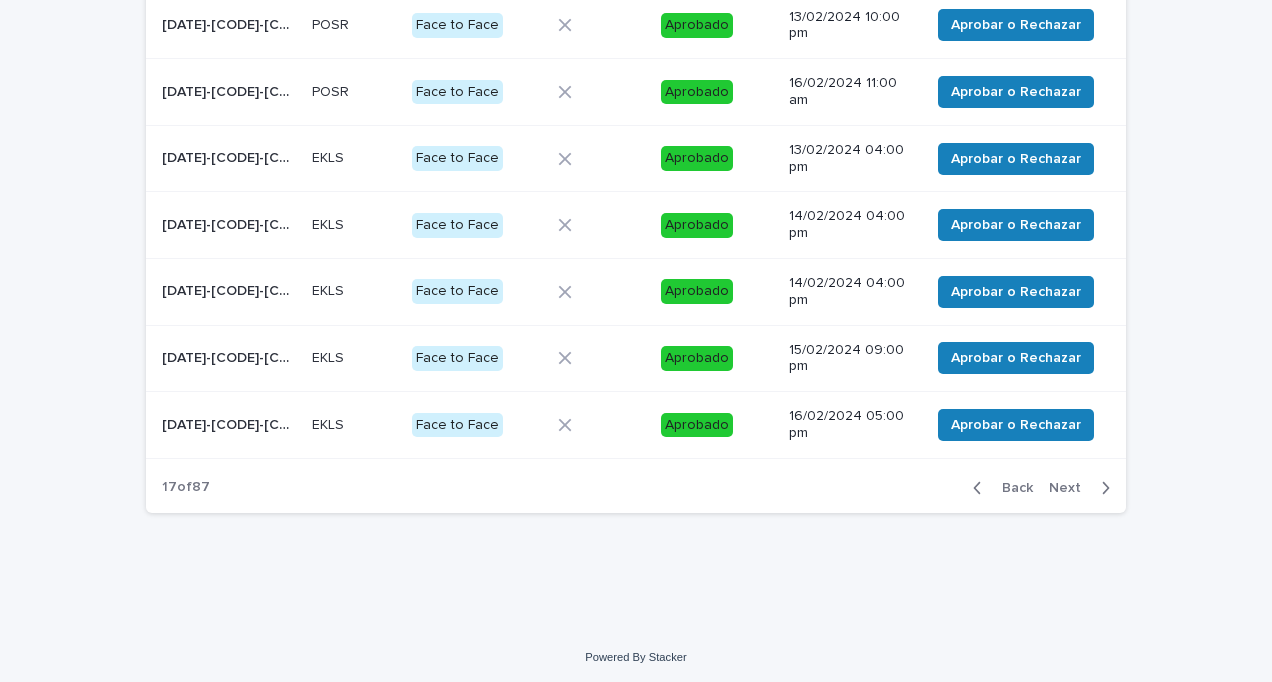 click on "Next" at bounding box center (1071, 488) 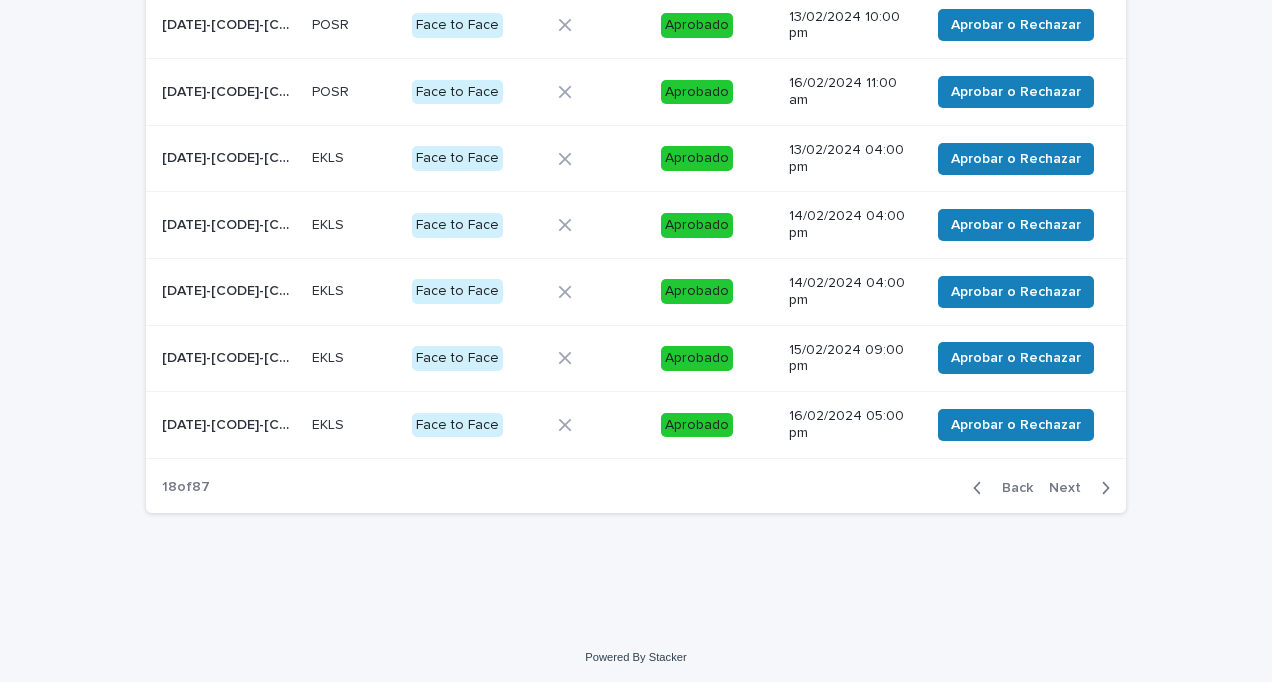 click on "Next" at bounding box center [1071, 488] 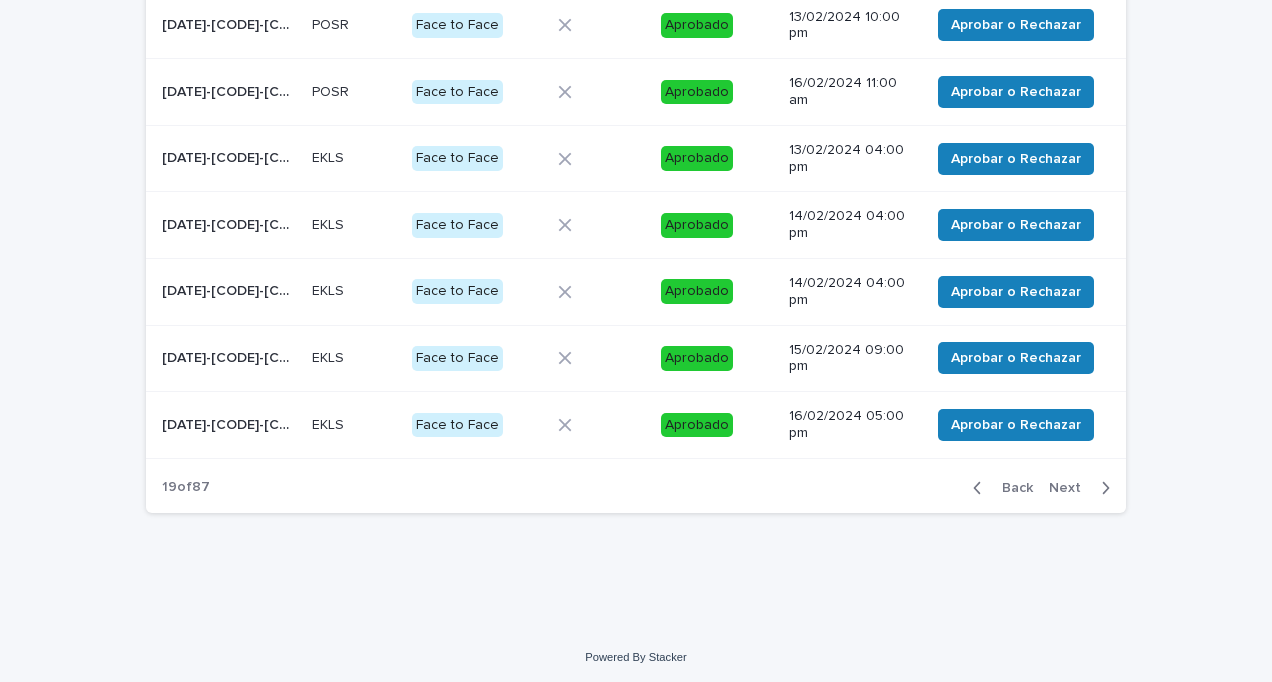 click on "Next" at bounding box center (1071, 488) 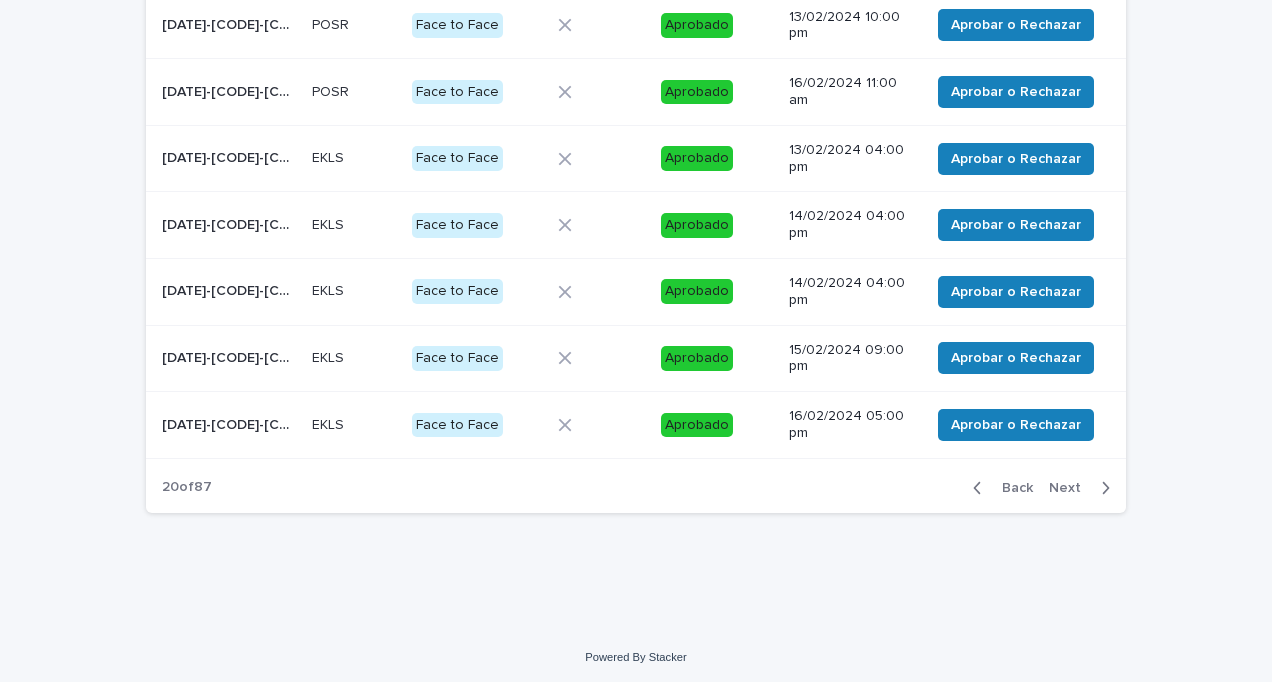 click on "Next" at bounding box center (1071, 488) 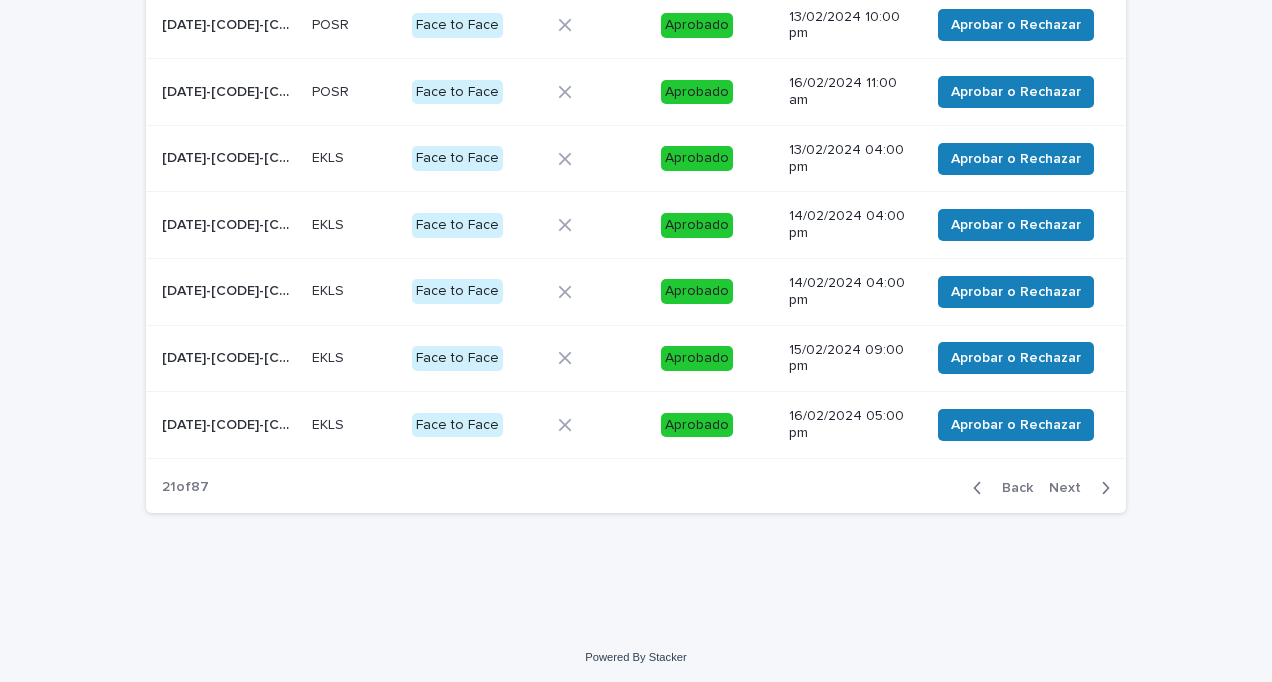 click on "Next" at bounding box center [1071, 488] 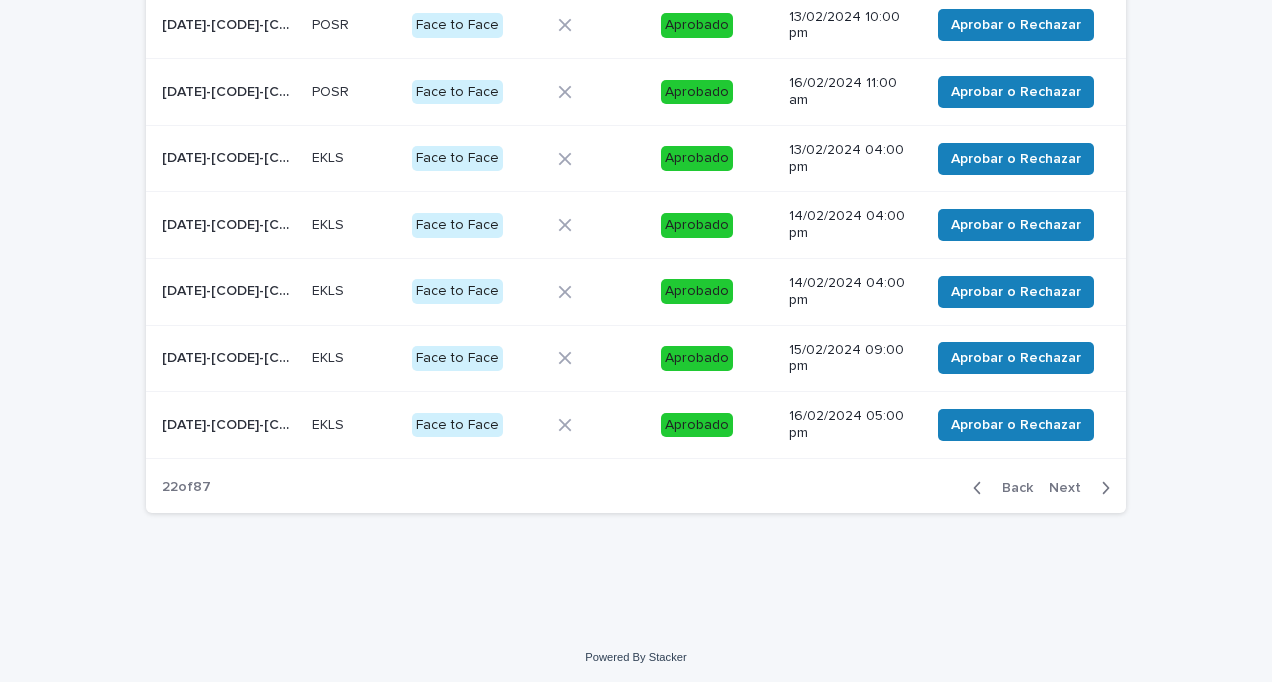 click on "Next" at bounding box center [1071, 488] 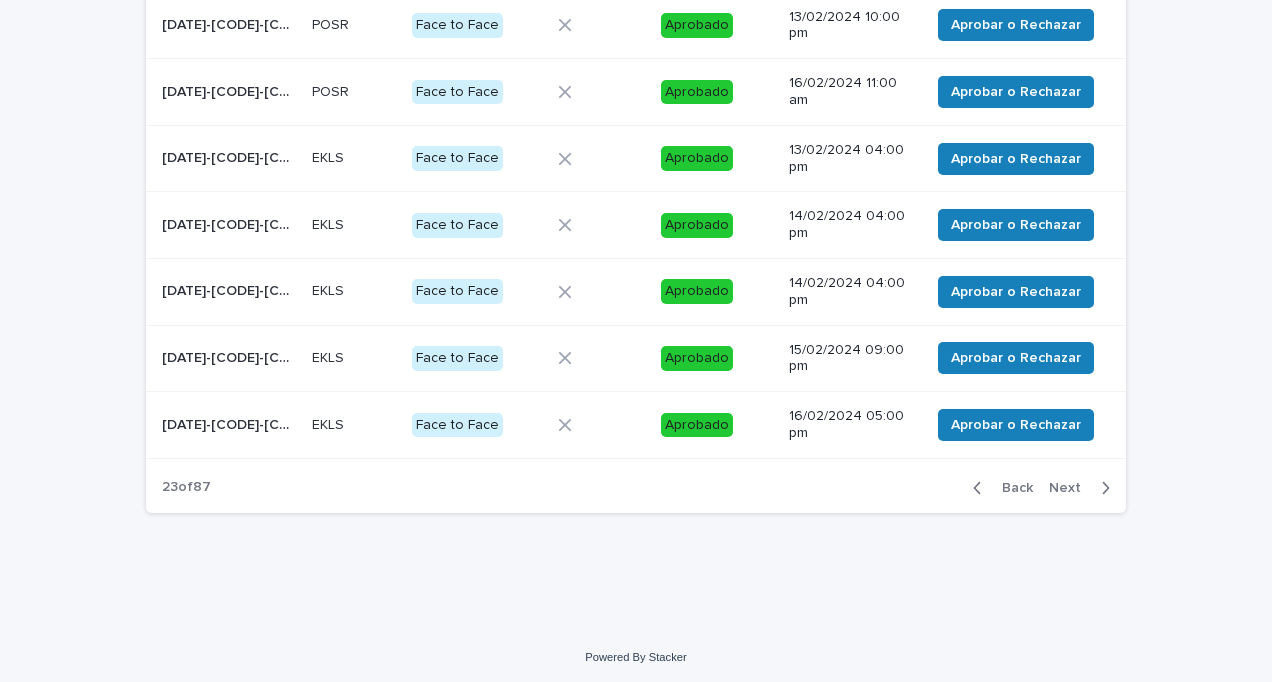 click on "Next" at bounding box center [1071, 488] 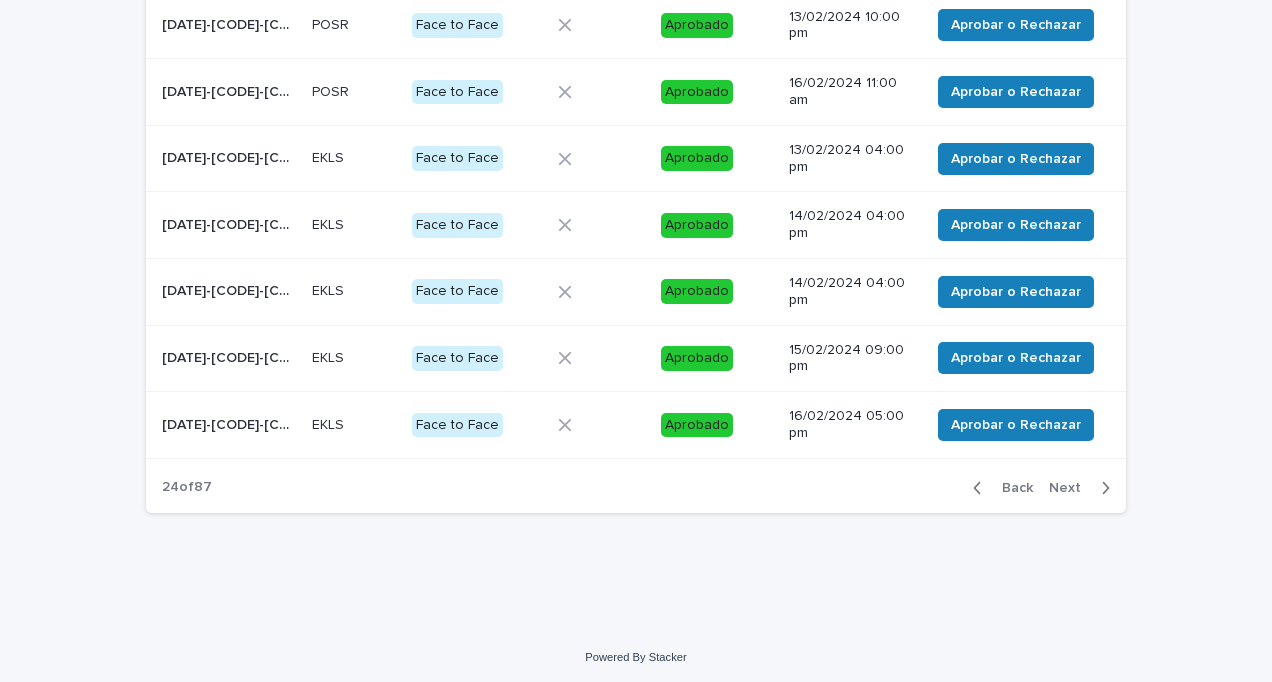 click on "Next" at bounding box center [1071, 488] 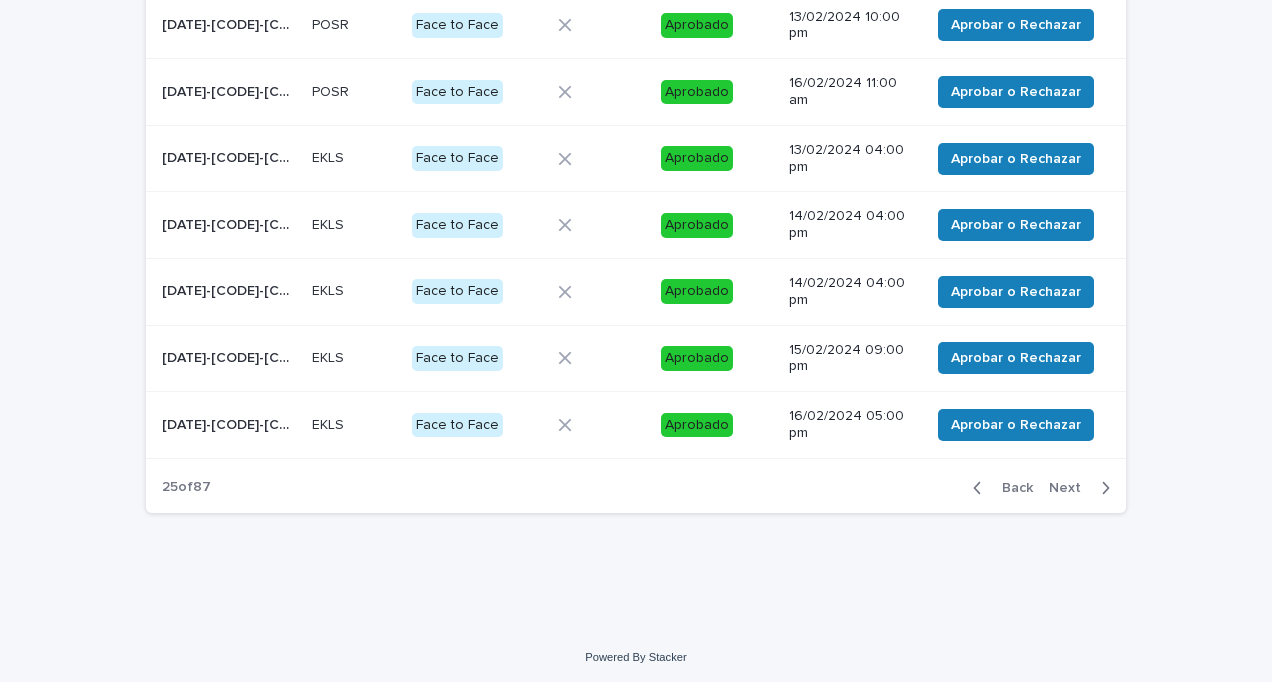click on "Next" at bounding box center [1071, 488] 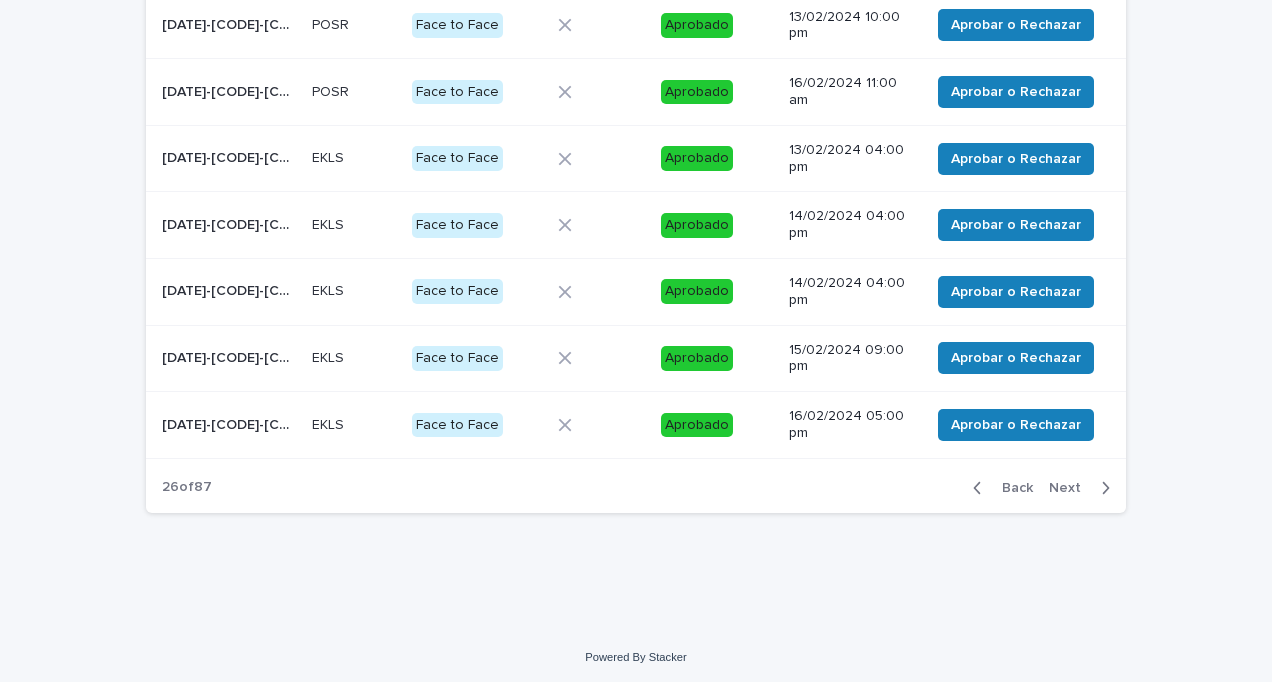 click on "Next" at bounding box center [1071, 488] 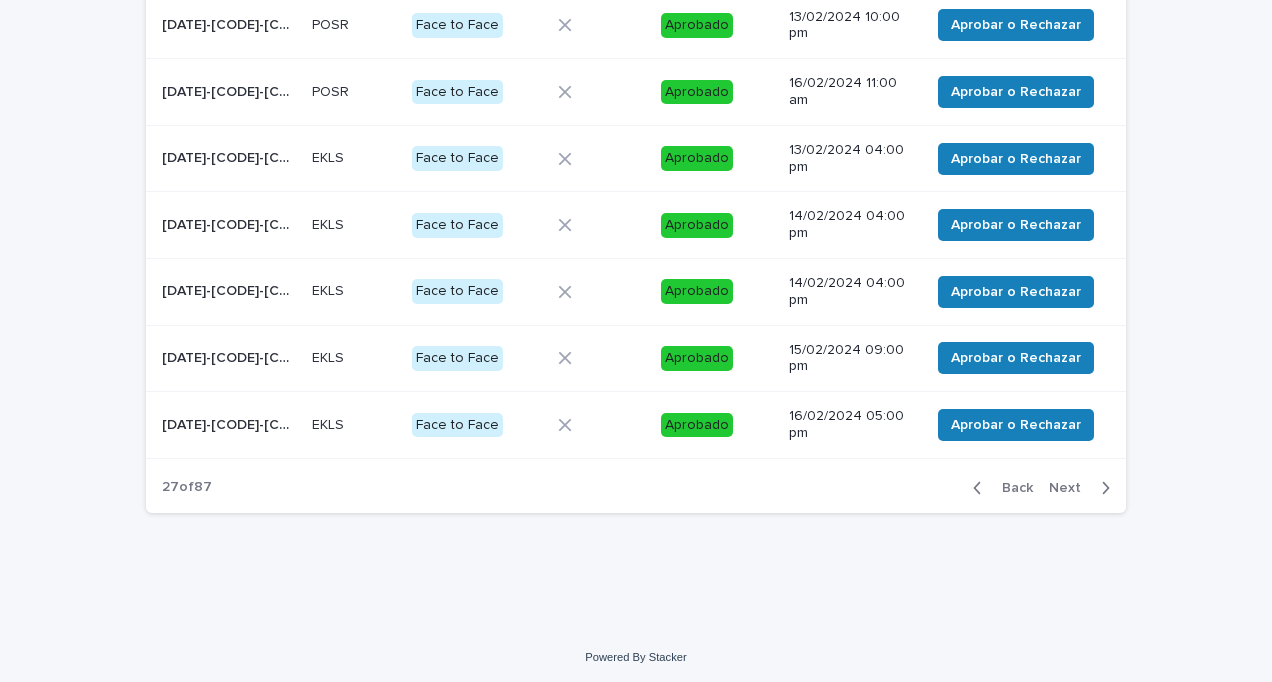 click on "Next" at bounding box center [1071, 488] 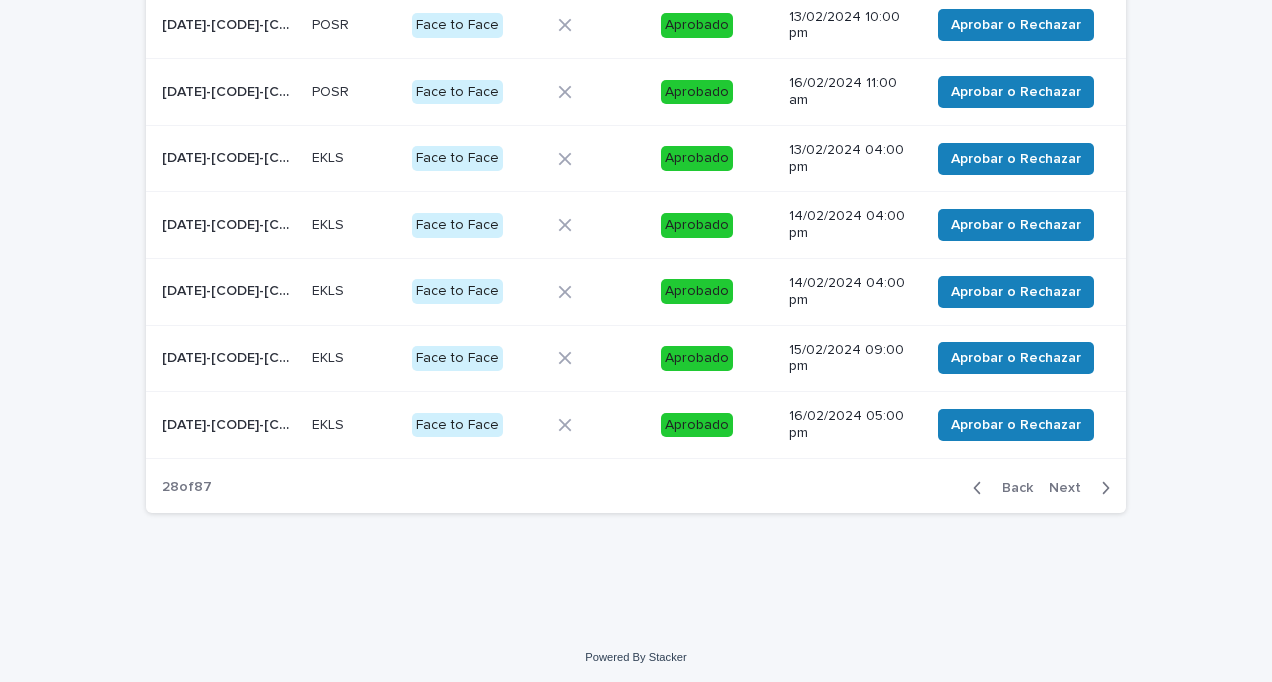 click on "Next" at bounding box center [1071, 488] 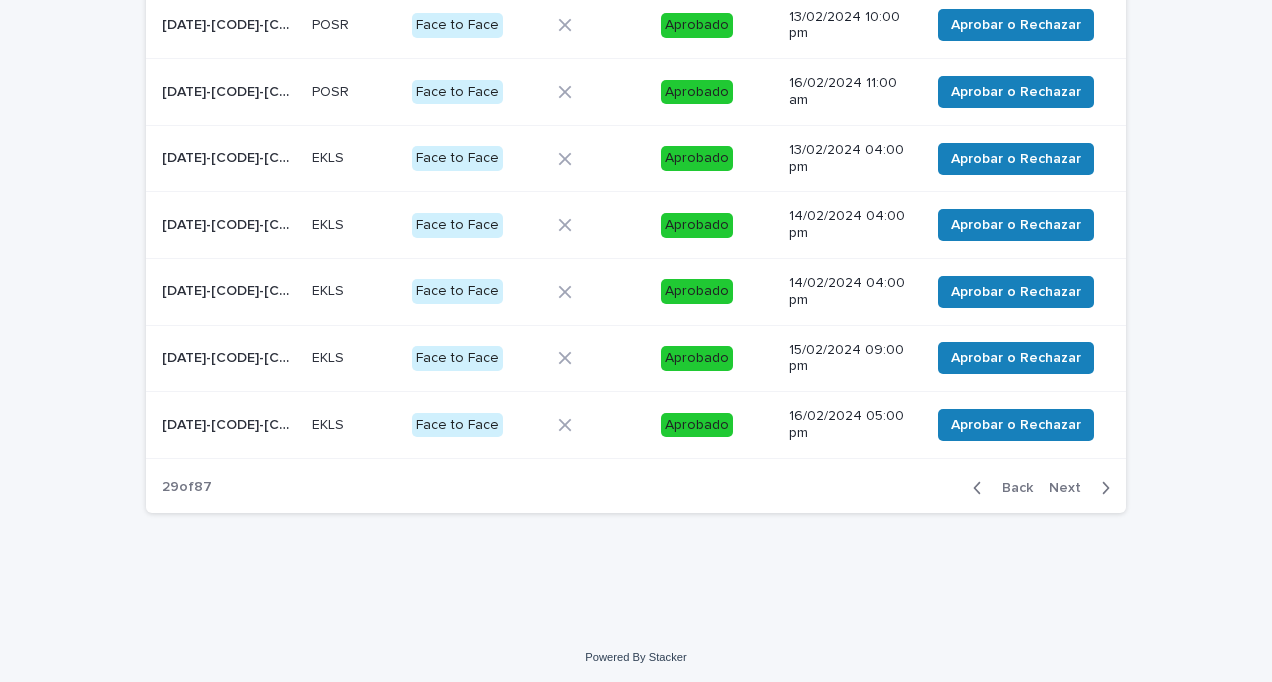 click on "Next" at bounding box center [1071, 488] 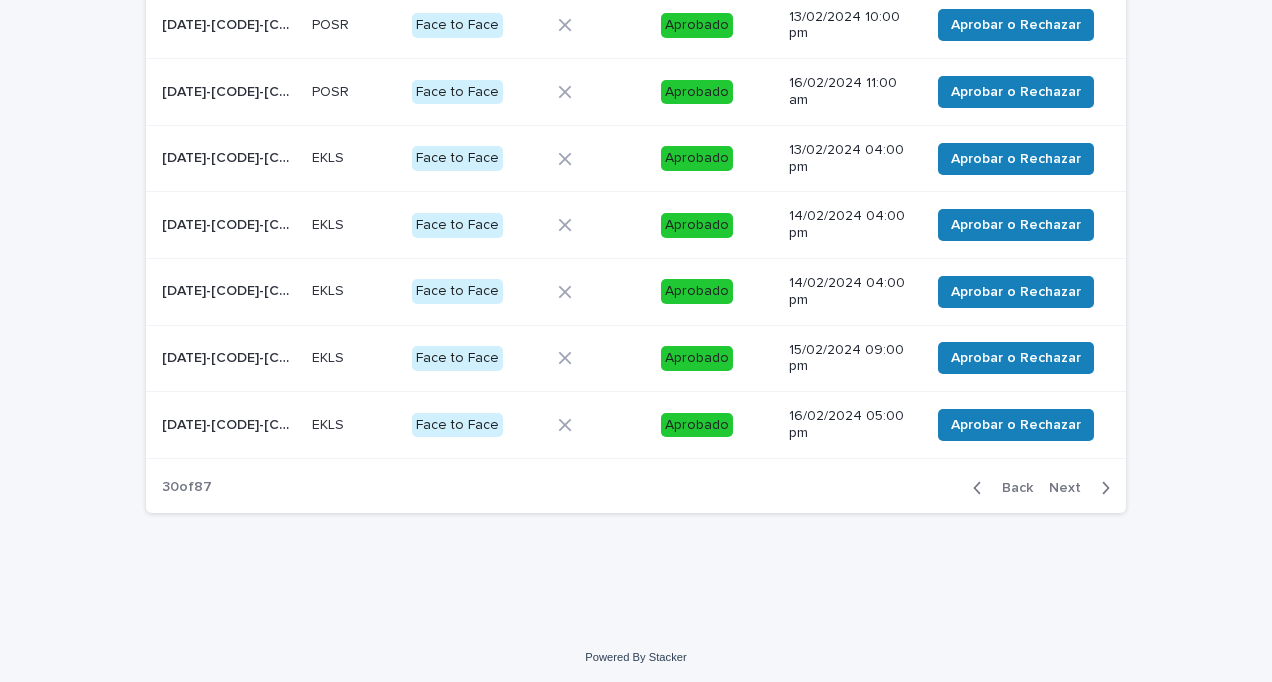 click on "Next" at bounding box center [1071, 488] 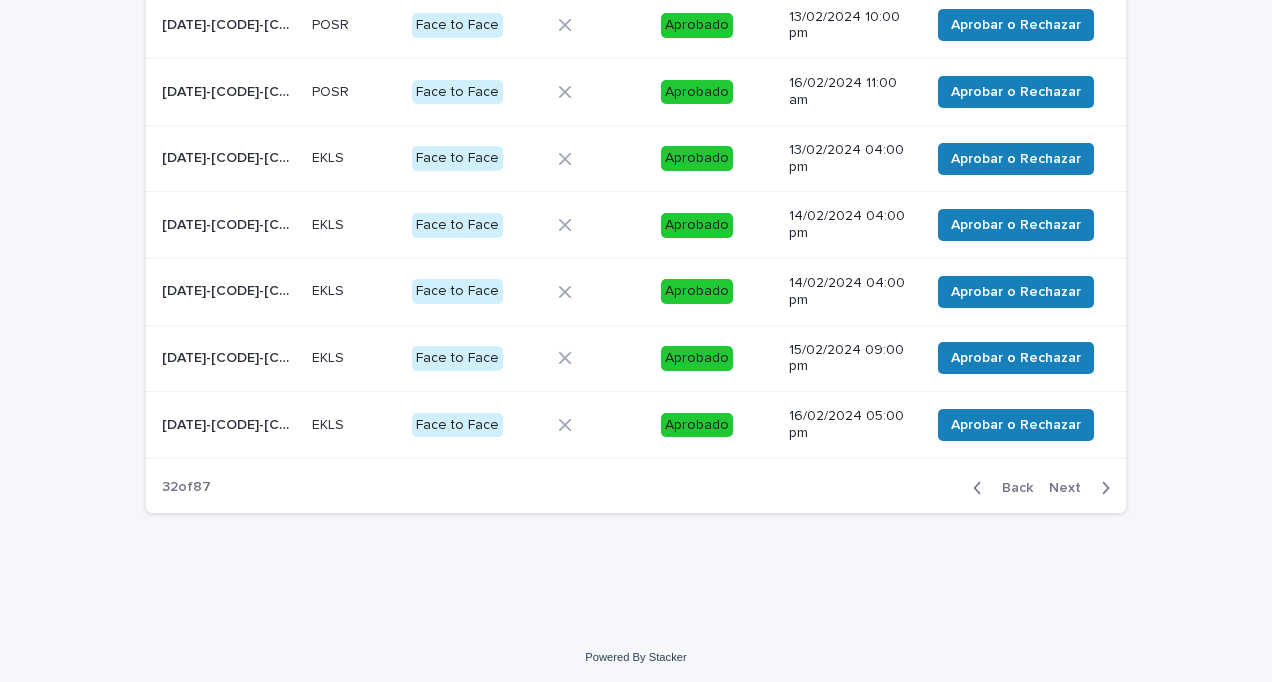 click on "Next" at bounding box center (1071, 488) 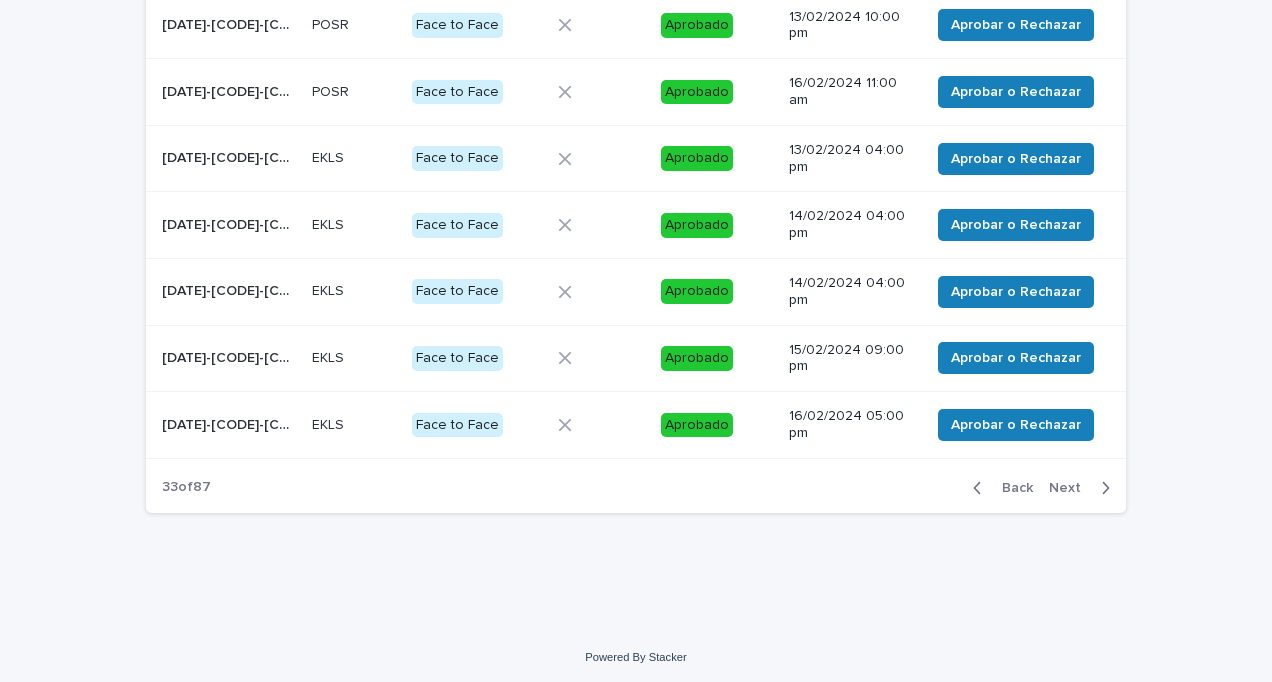 click on "Next" at bounding box center [1071, 488] 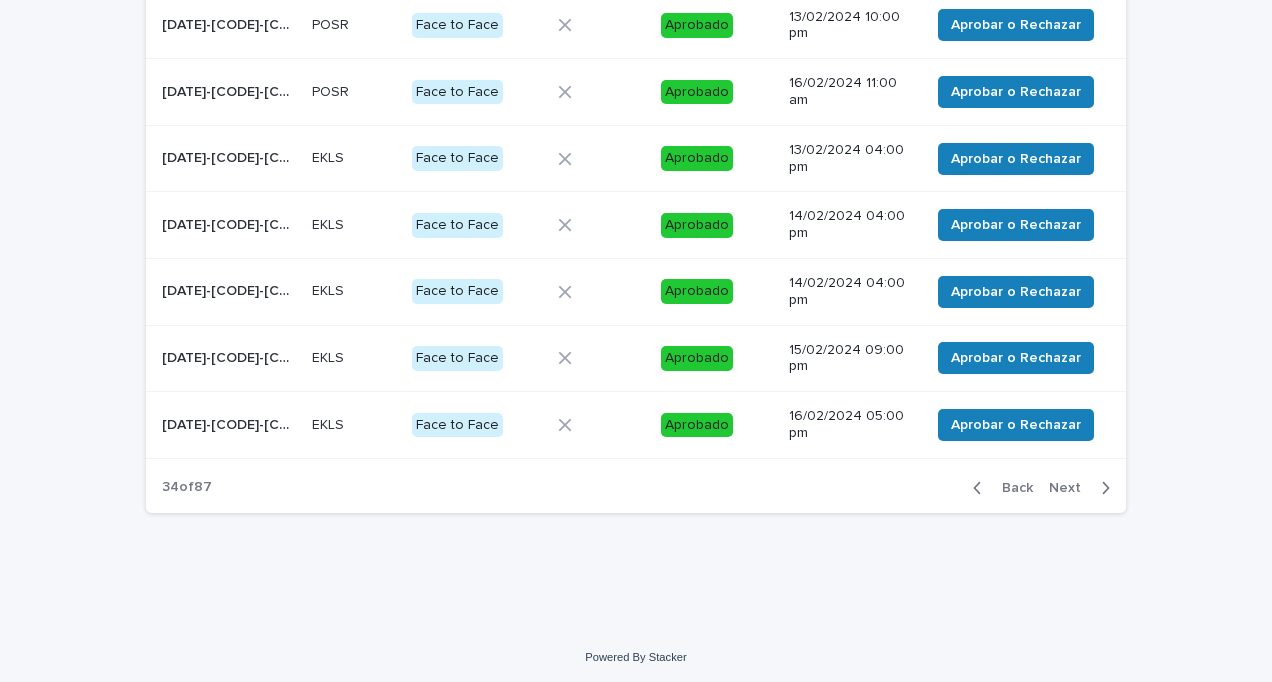 click on "Next" at bounding box center (1071, 488) 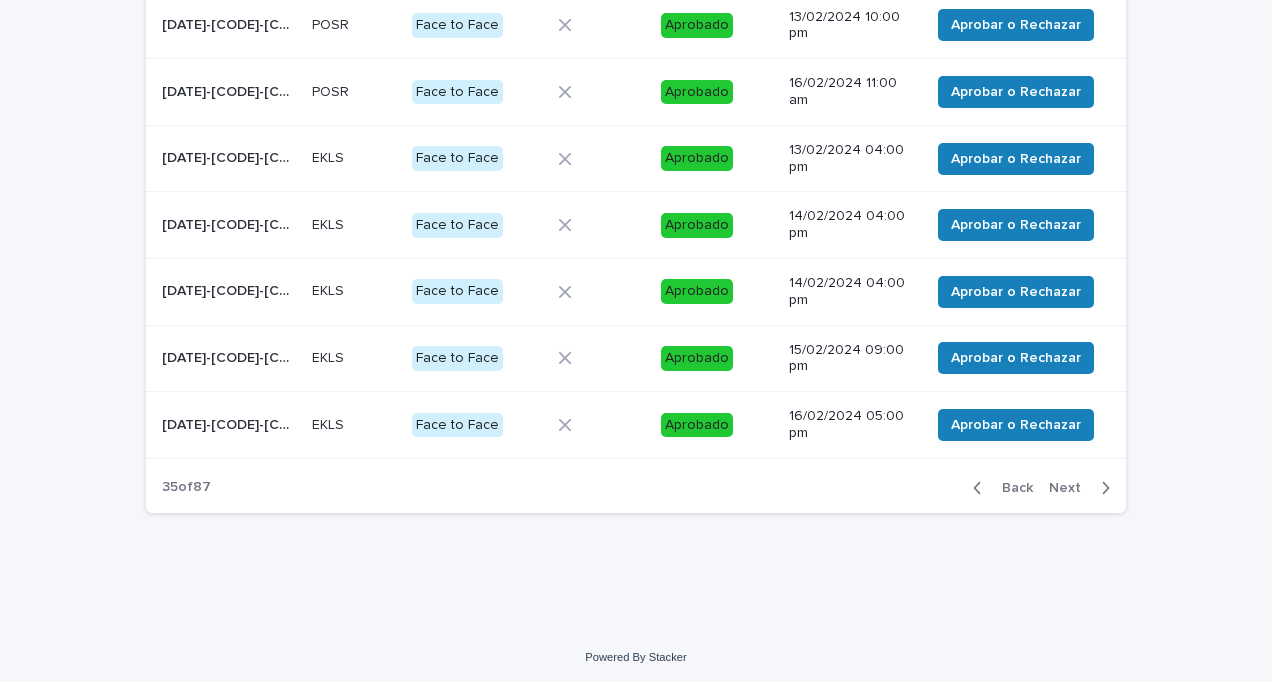 click on "Next" at bounding box center [1071, 488] 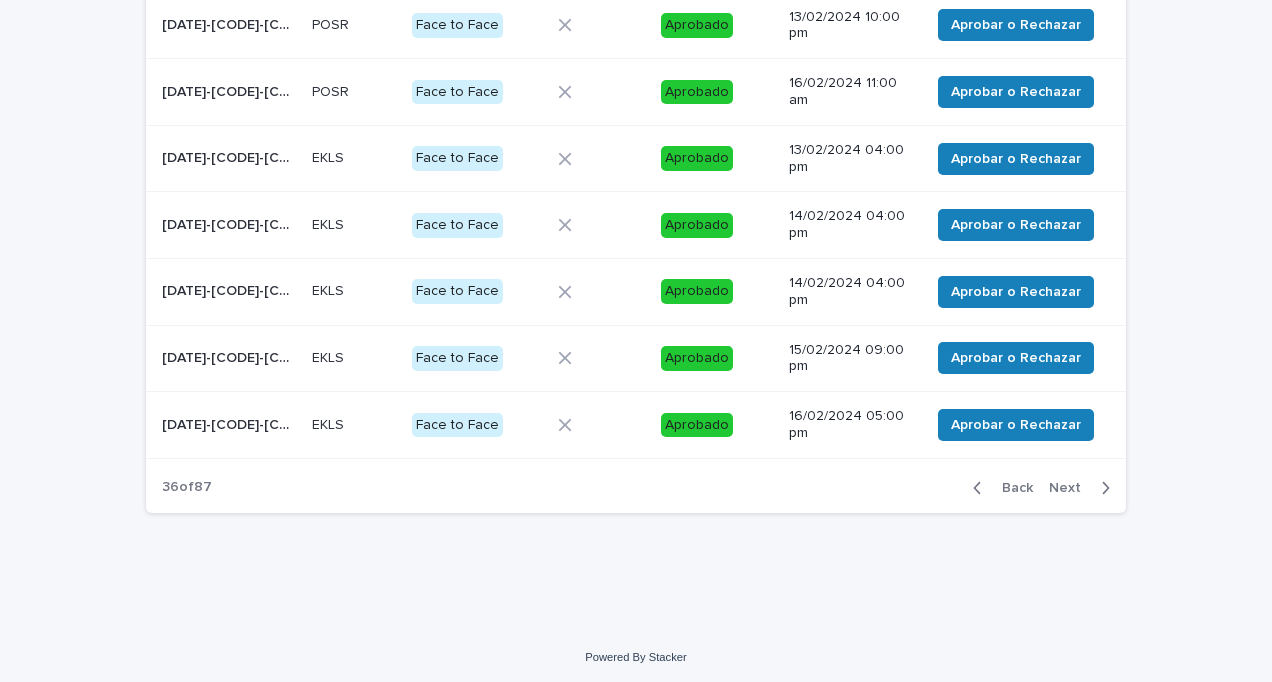 click on "Next" at bounding box center [1071, 488] 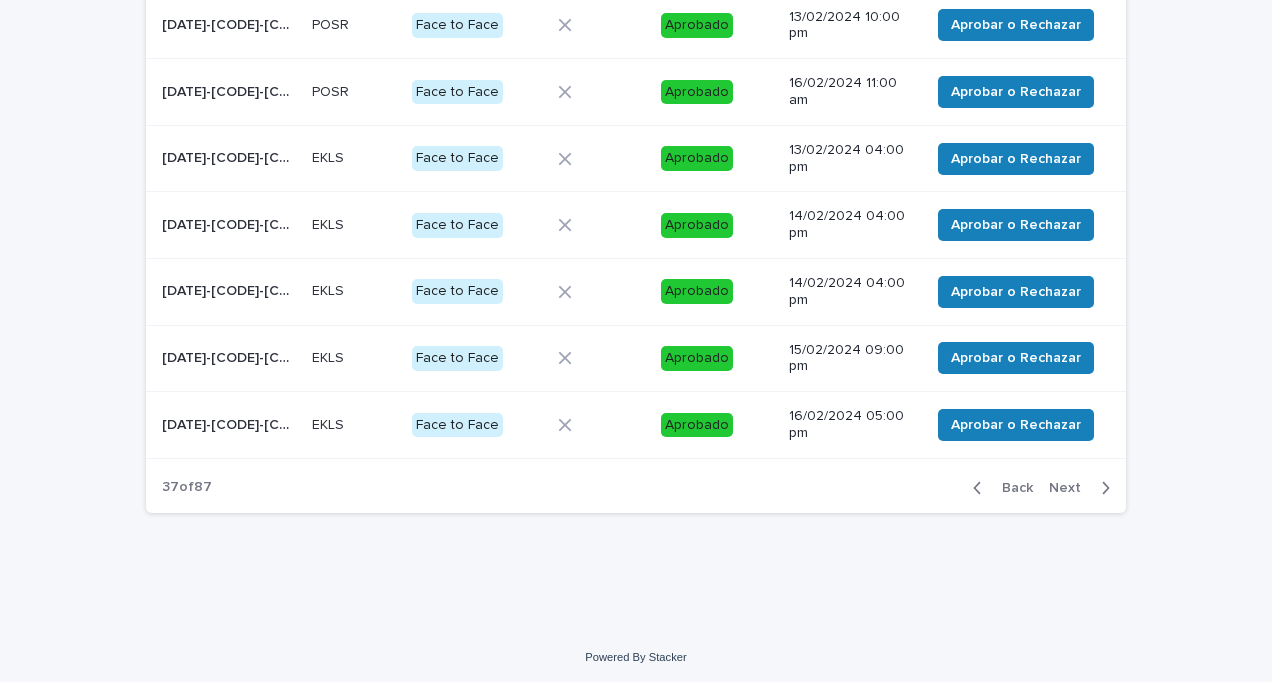 click on "Next" at bounding box center (1071, 488) 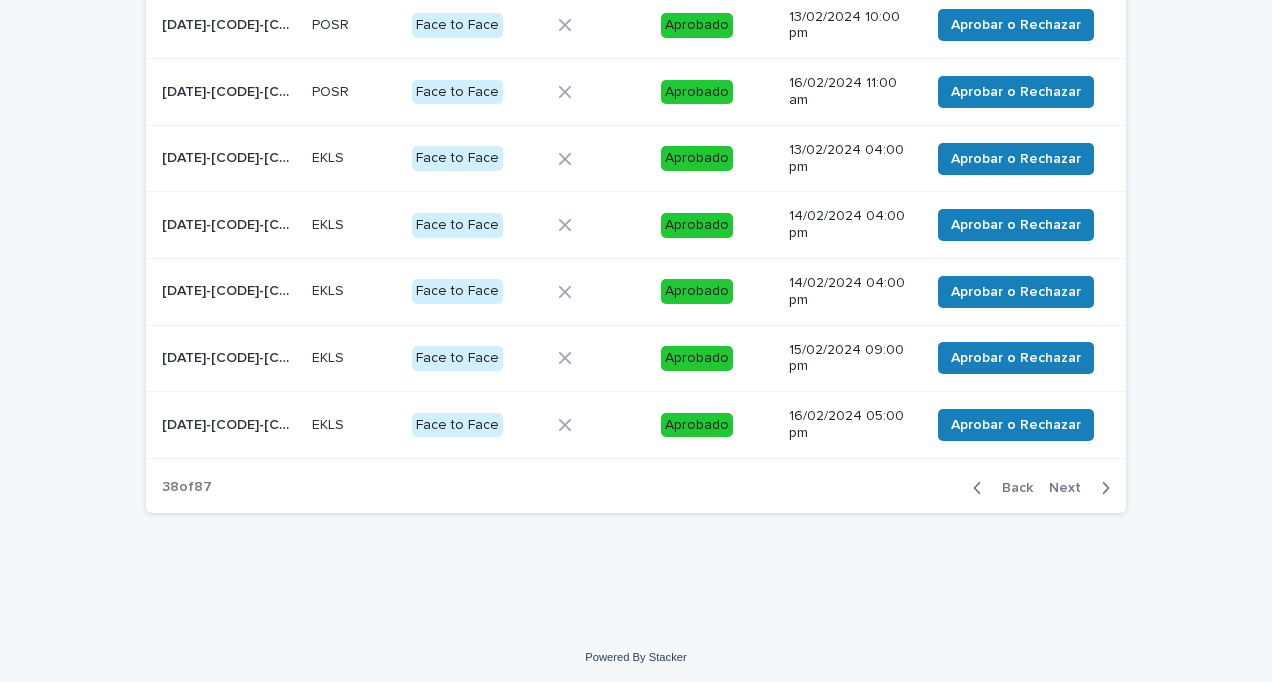 click on "Next" at bounding box center (1071, 488) 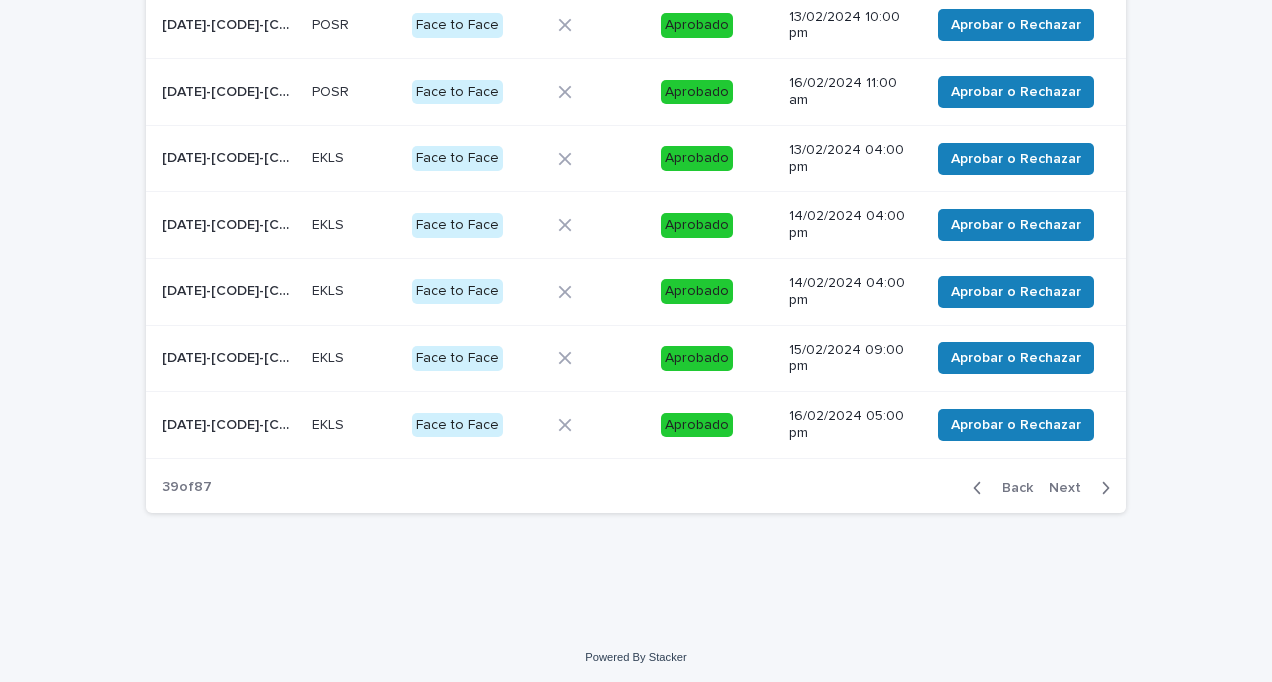 click on "Next" at bounding box center (1071, 488) 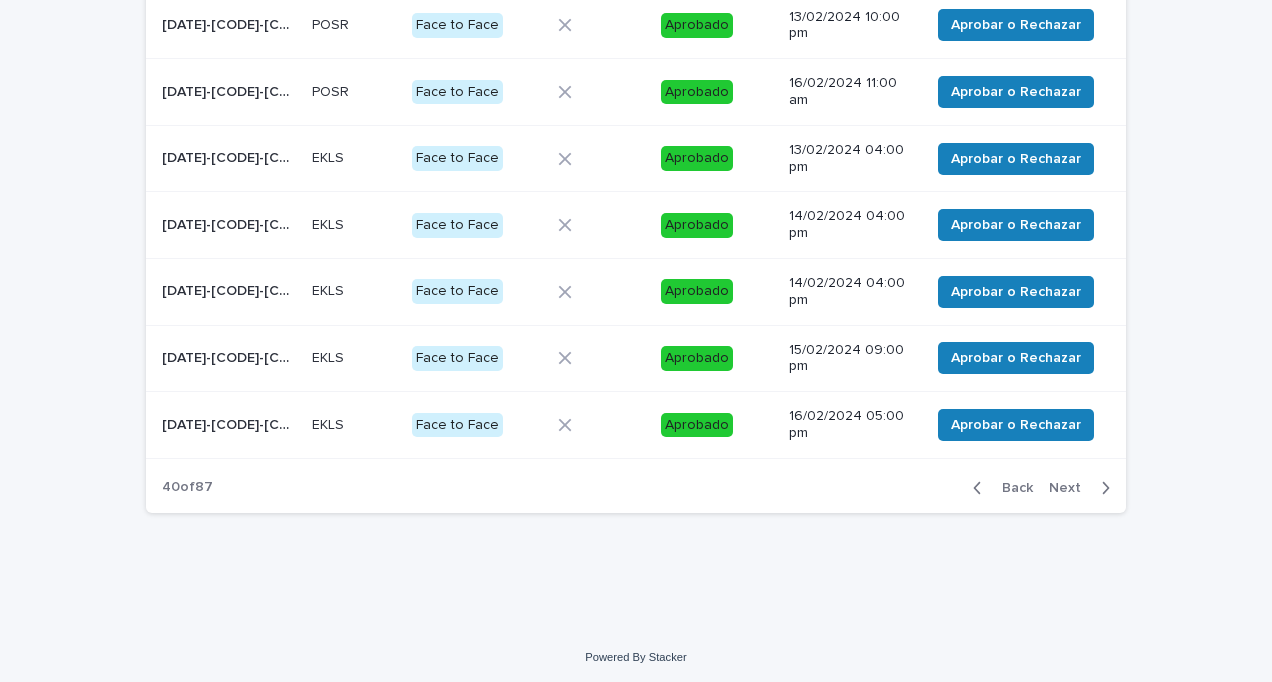 click on "Next" at bounding box center [1071, 488] 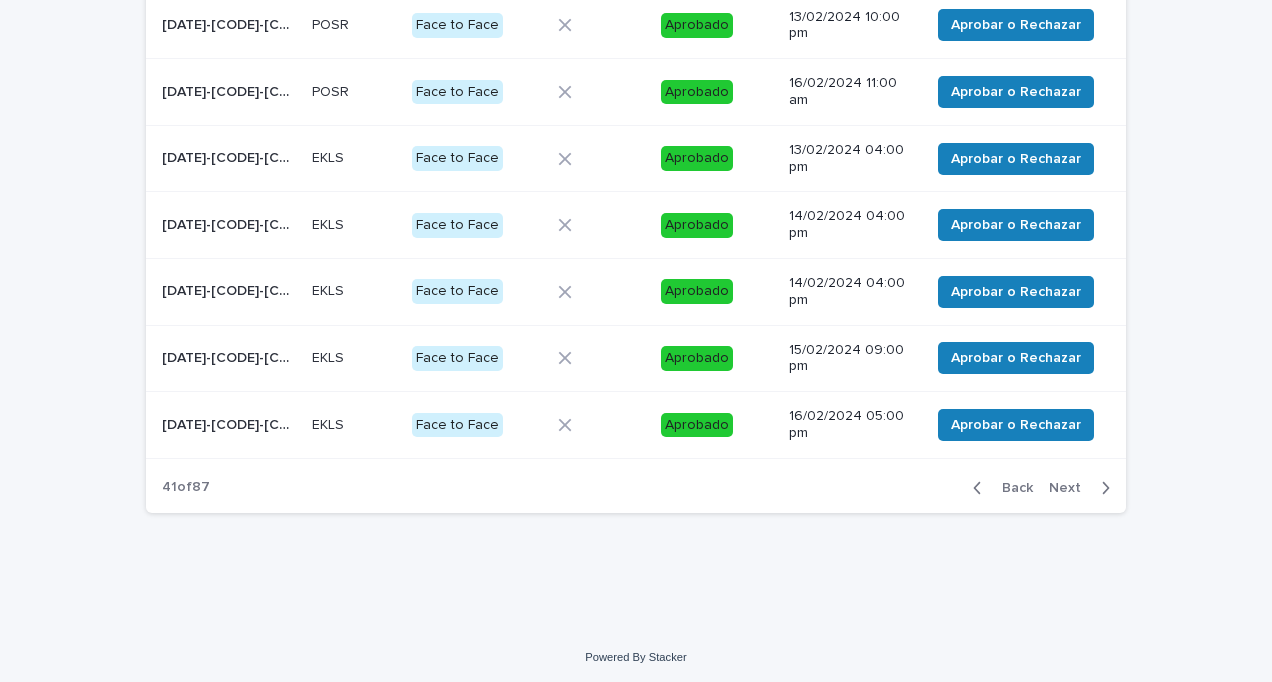 click on "Next" at bounding box center [1071, 488] 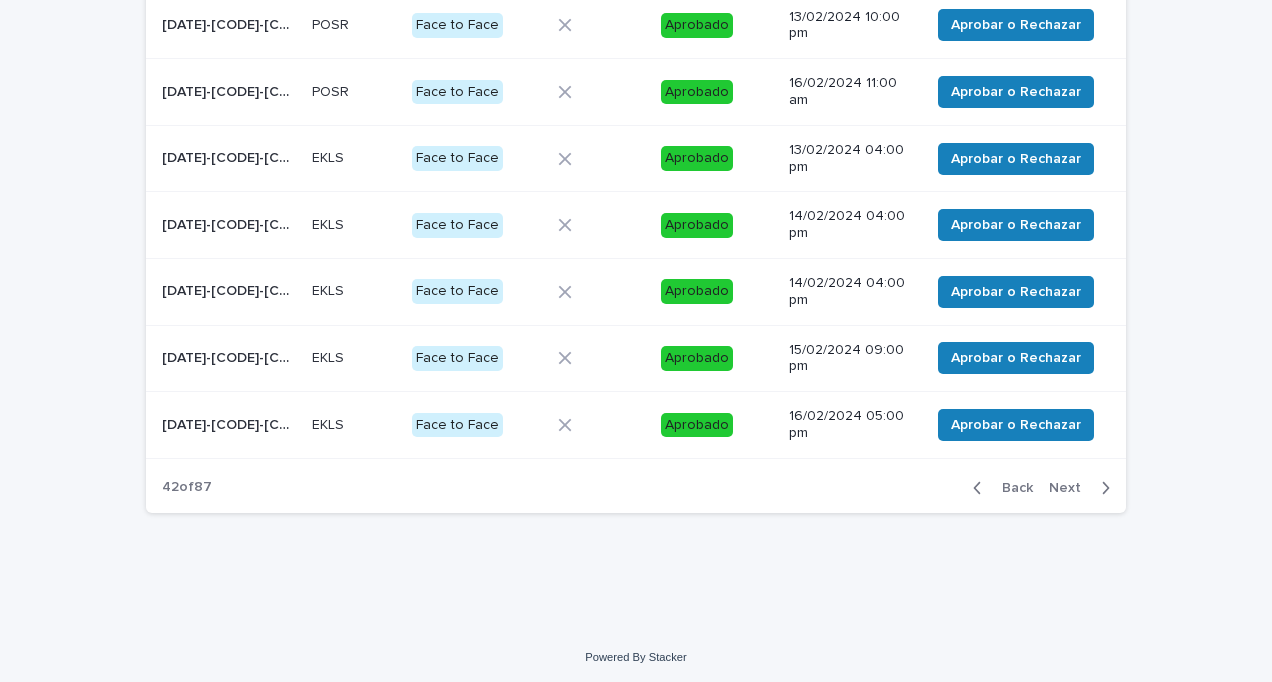 click on "Next" at bounding box center (1071, 488) 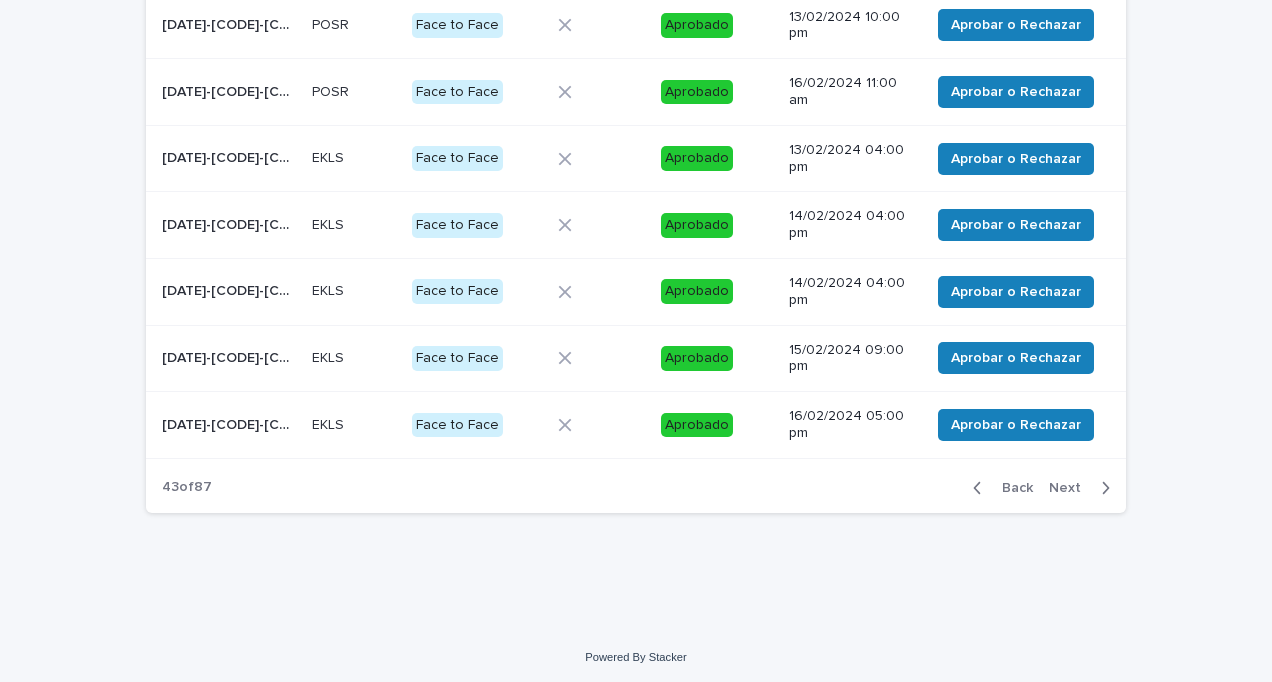 click on "Next" at bounding box center [1071, 488] 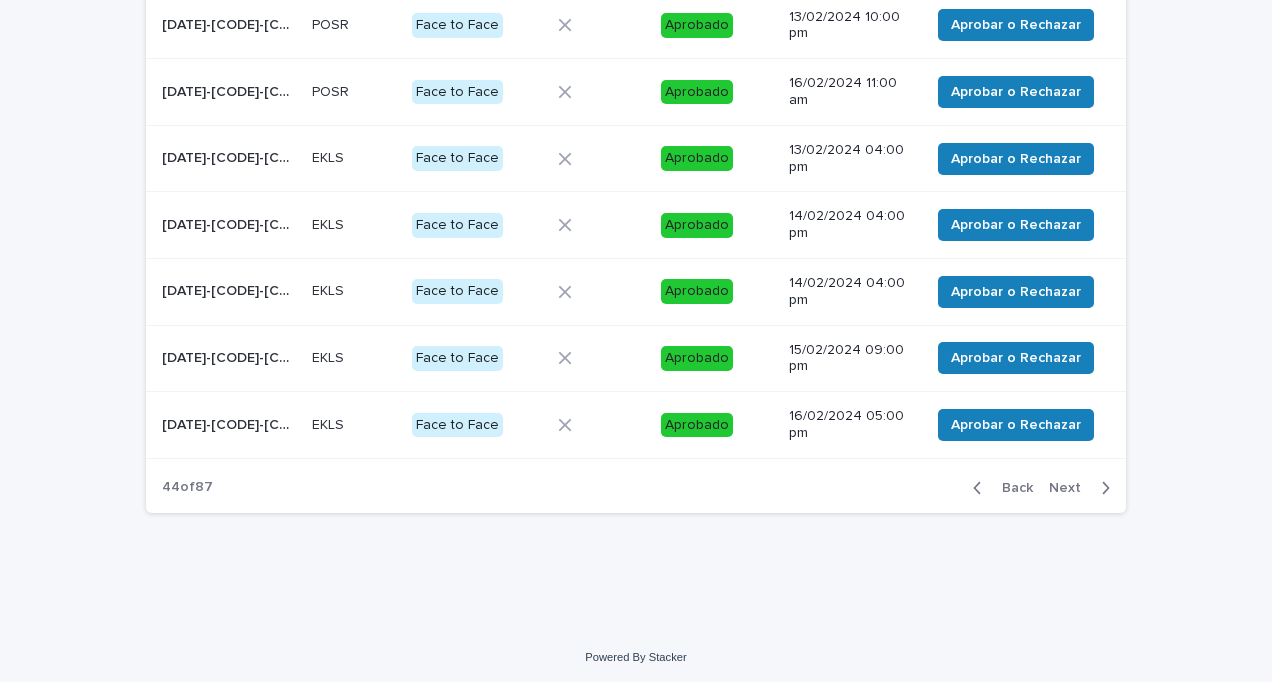click on "Next" at bounding box center [1071, 488] 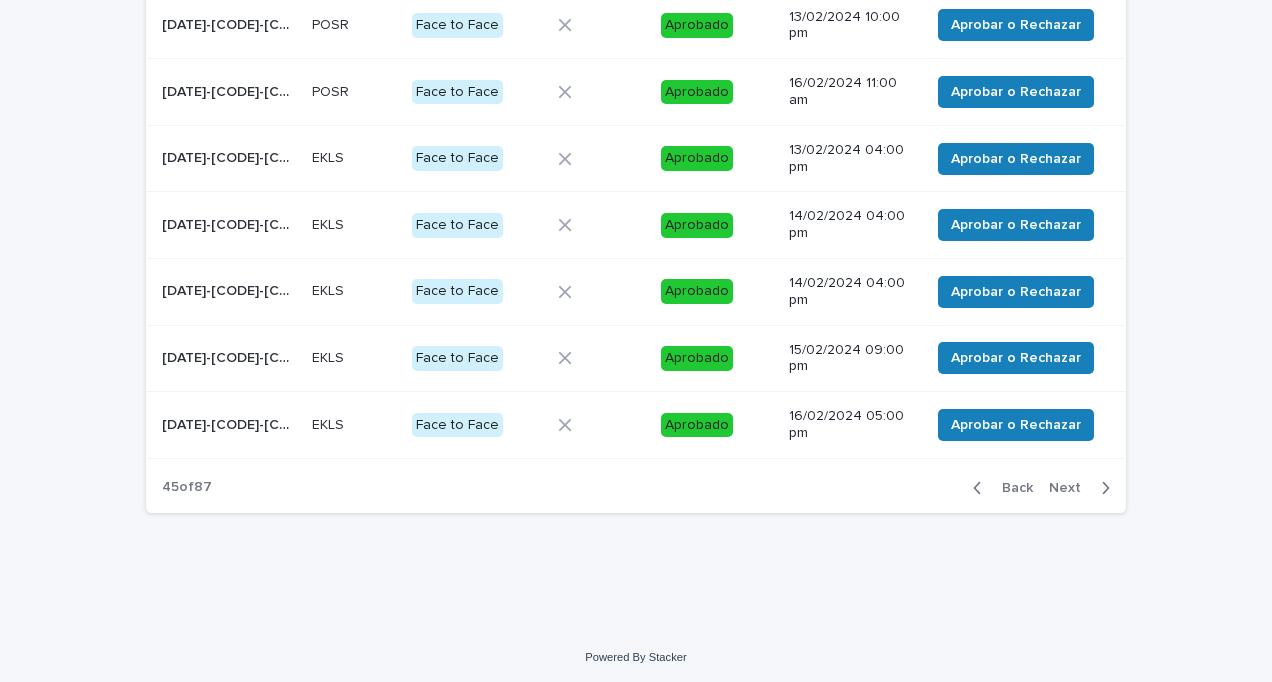 click on "Next" at bounding box center (1071, 488) 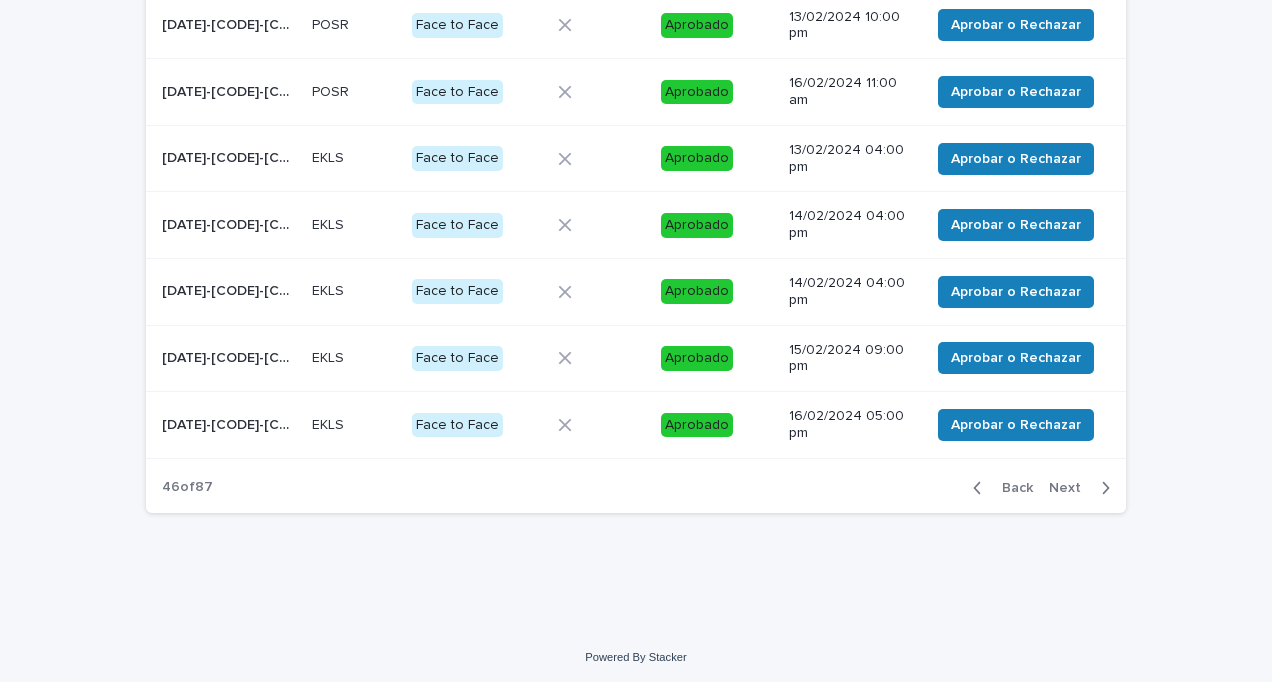 click on "Next" at bounding box center (1071, 488) 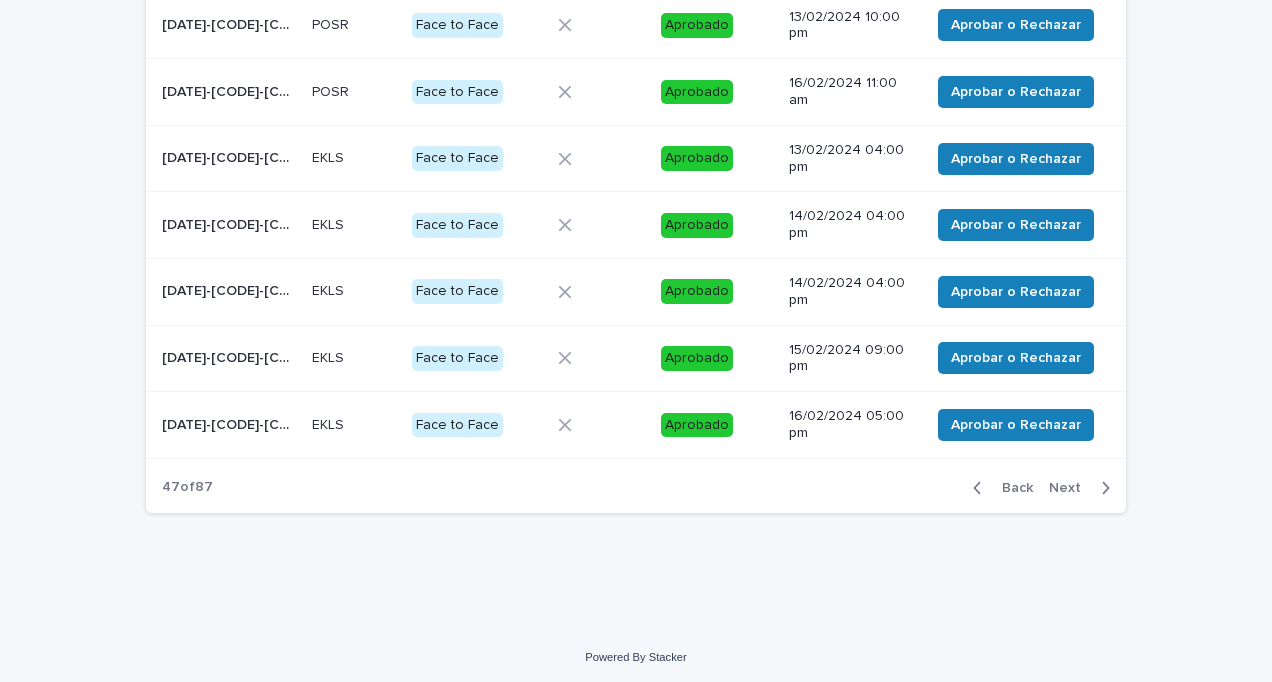 click on "Next" at bounding box center (1071, 488) 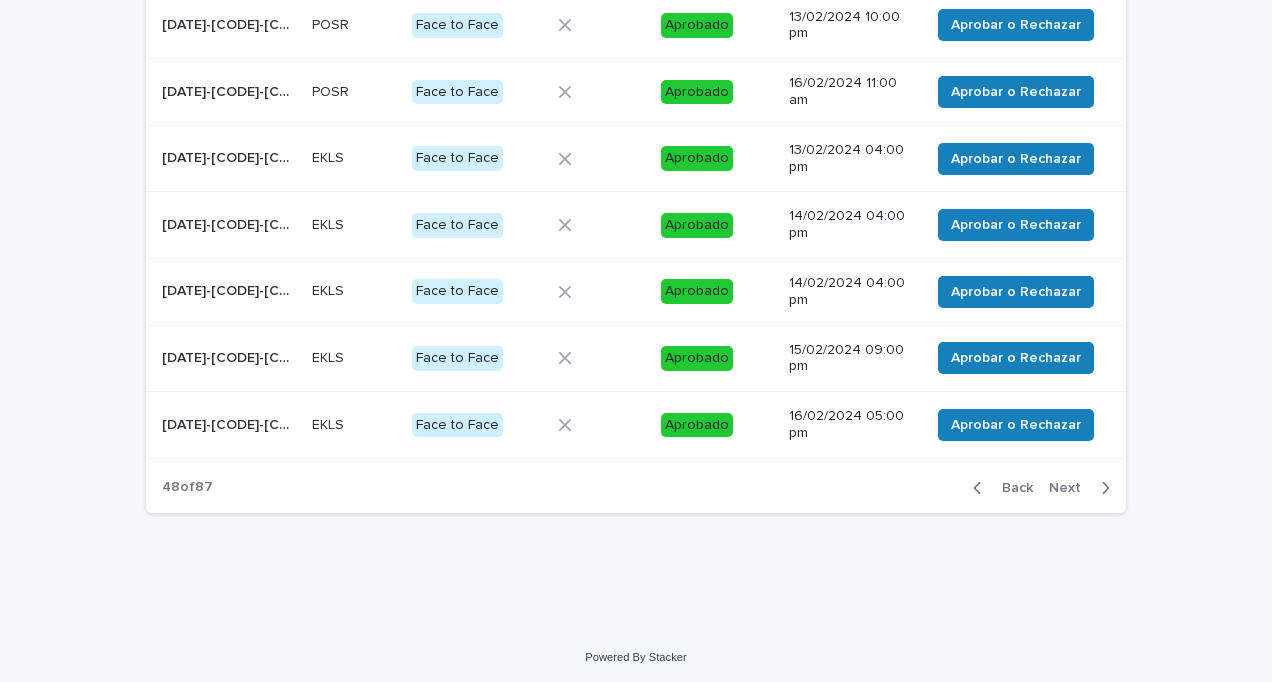 click on "Next" at bounding box center [1071, 488] 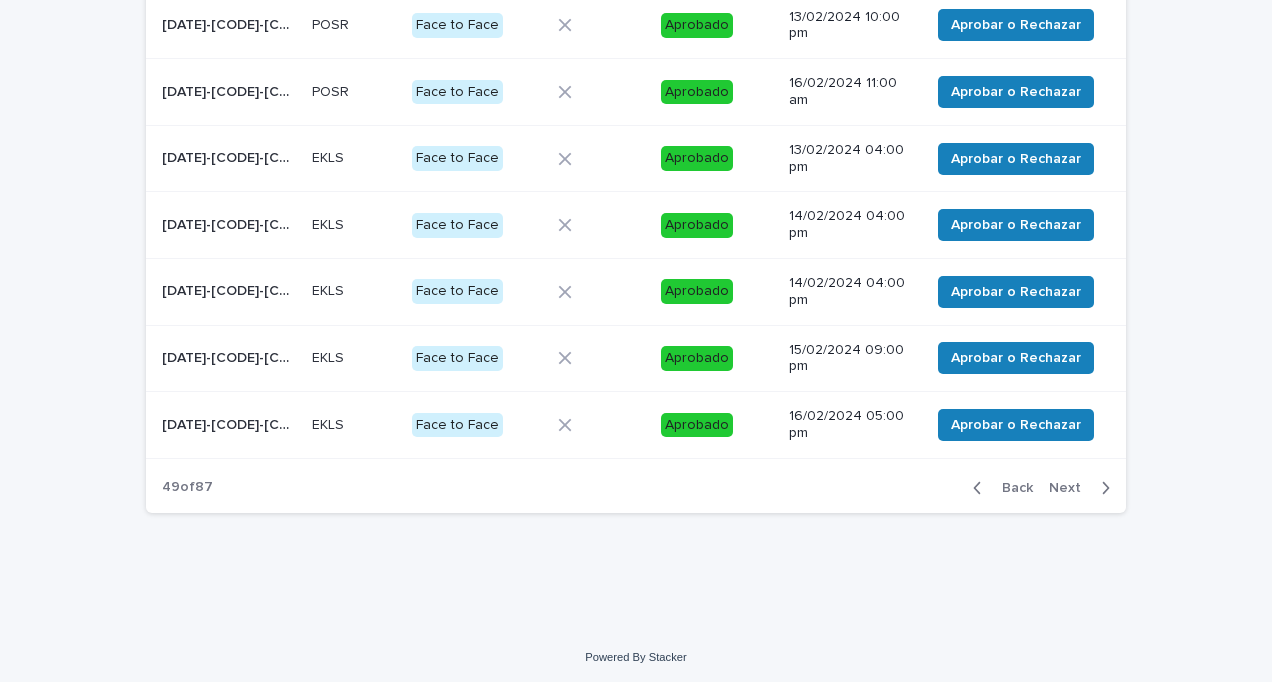 click on "Next" at bounding box center [1071, 488] 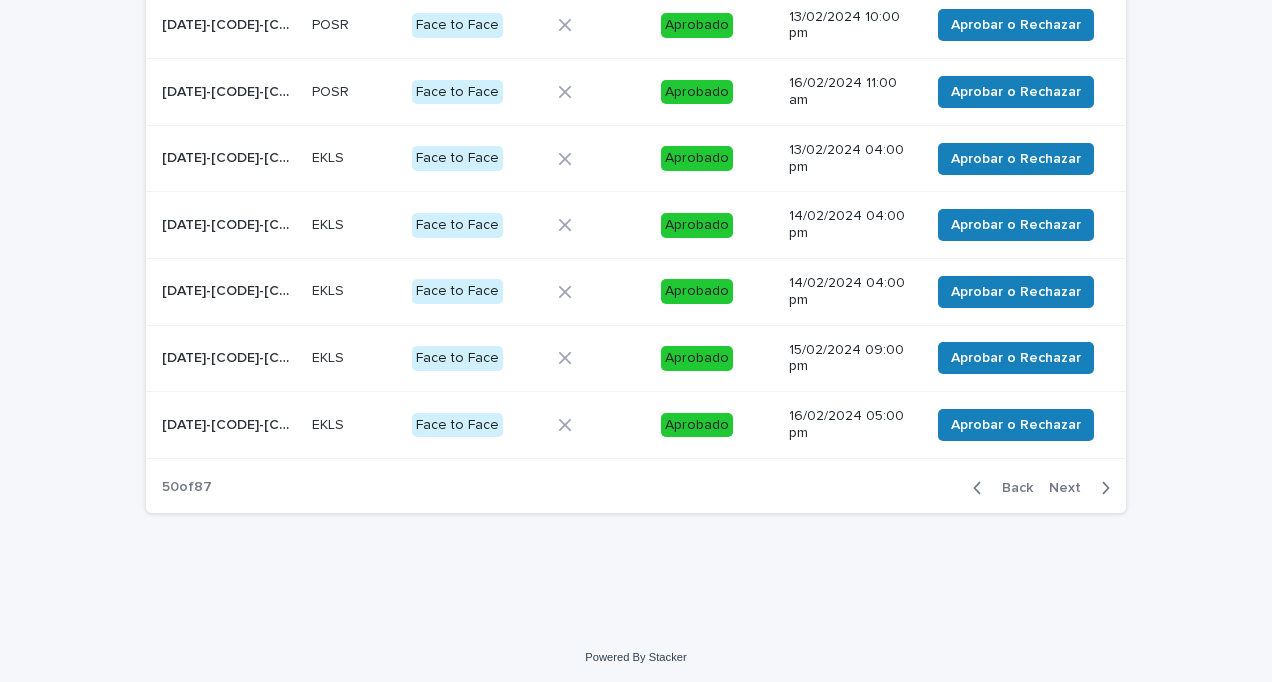 click on "Next" at bounding box center (1071, 488) 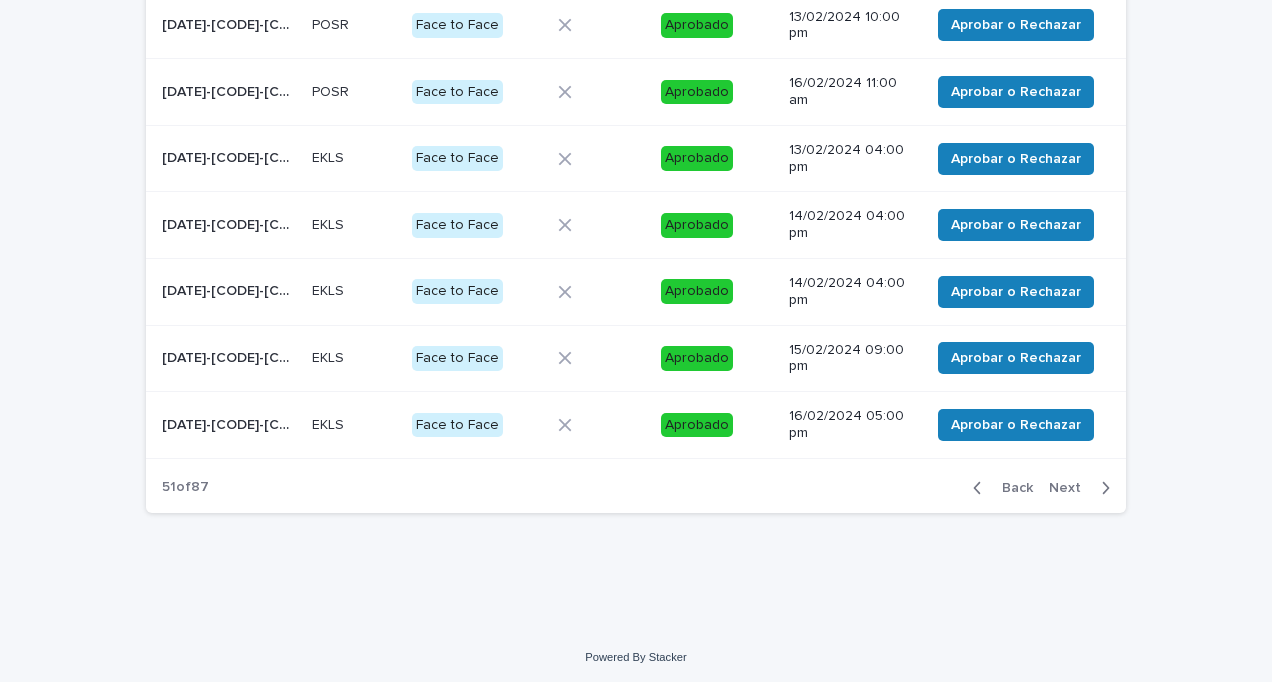 click on "Next" at bounding box center (1071, 488) 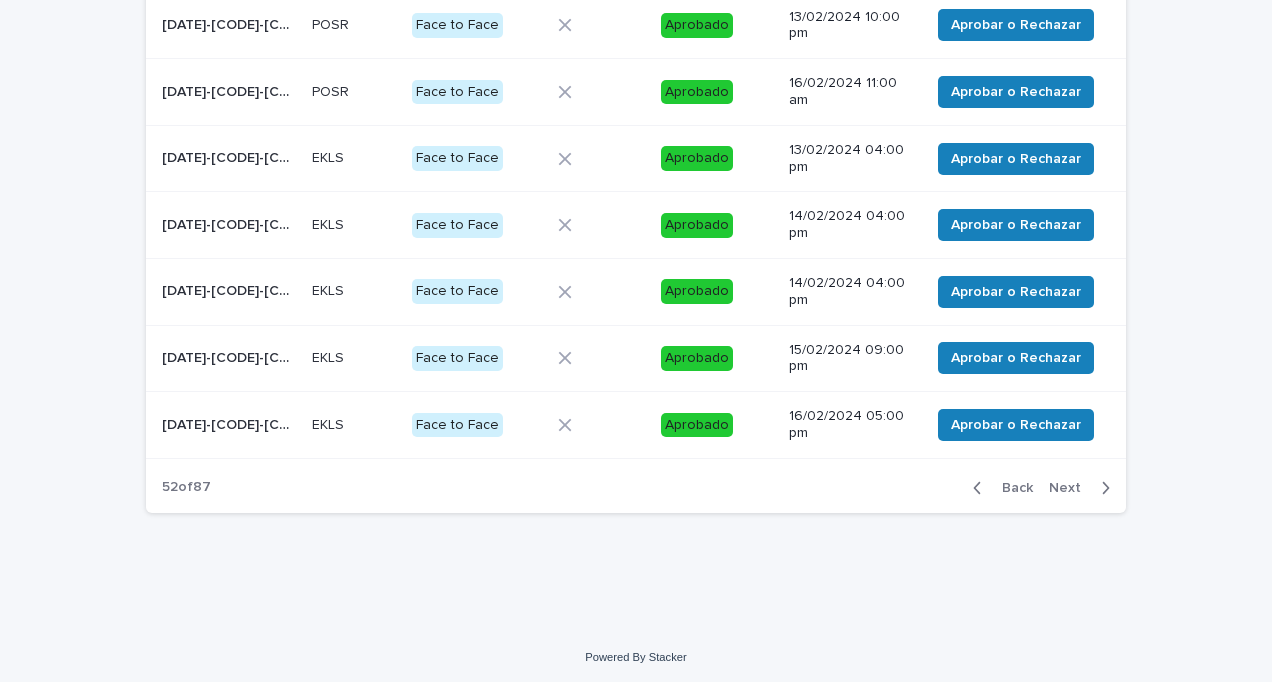 click on "Next" at bounding box center [1071, 488] 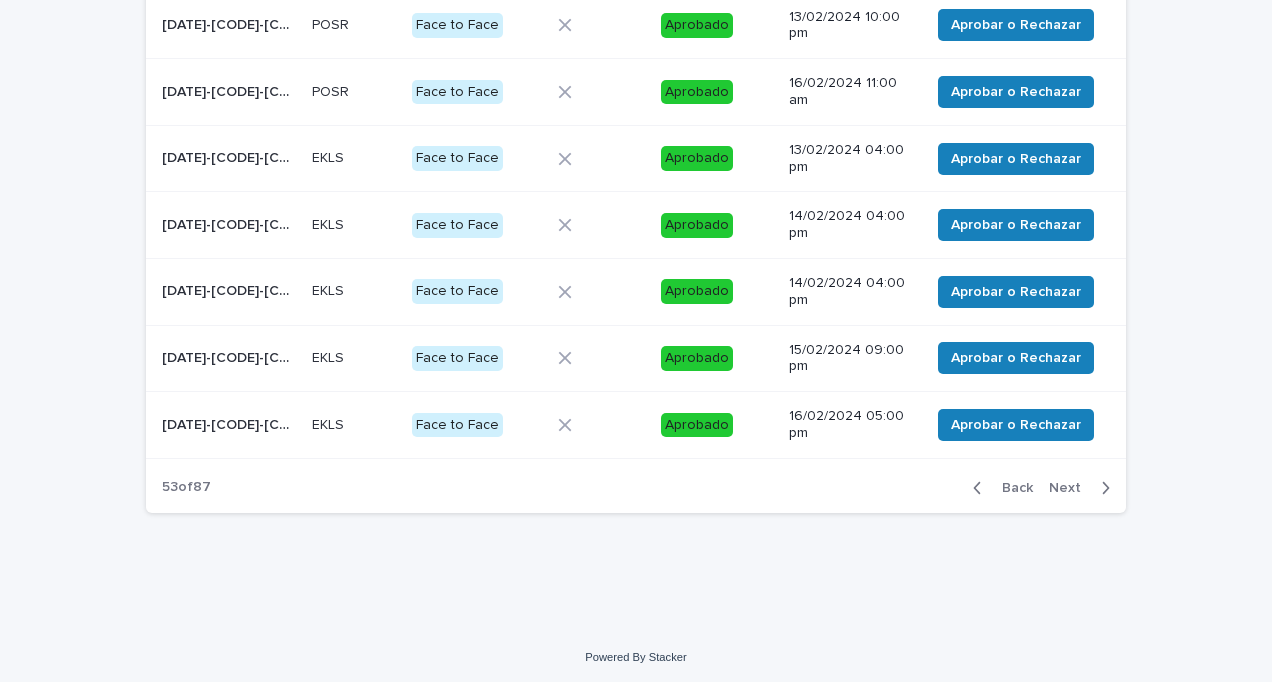 click on "Next" at bounding box center (1071, 488) 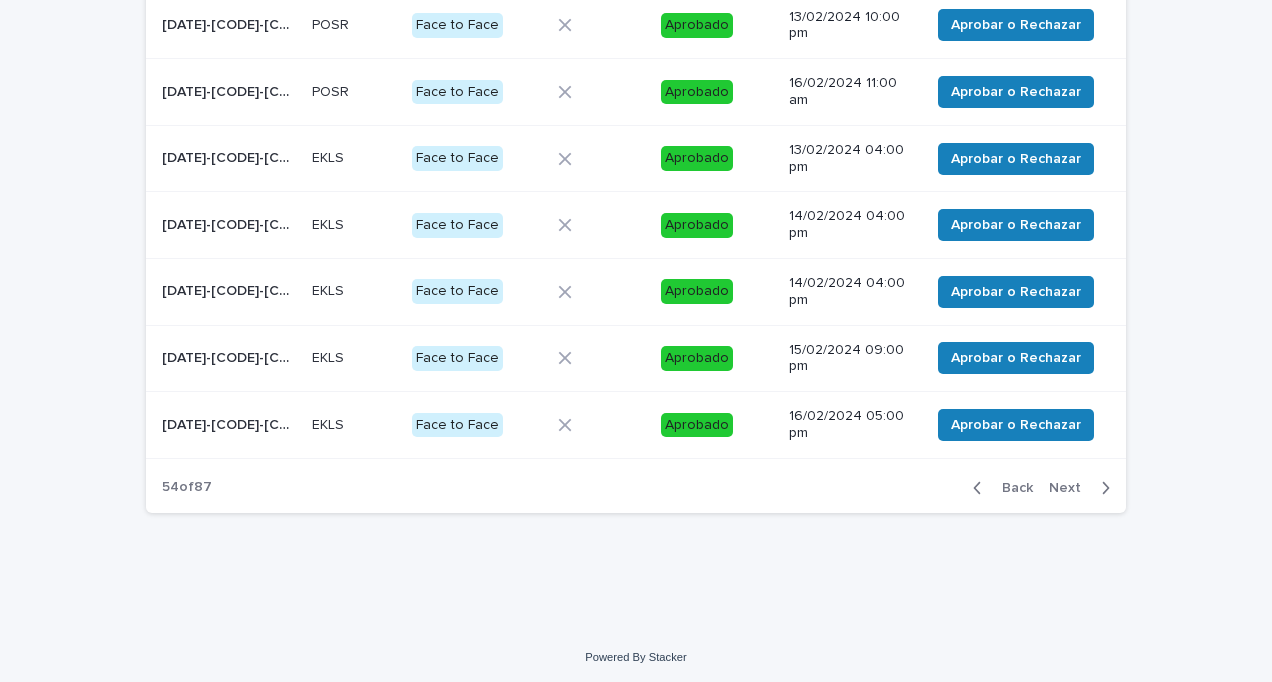 click on "Next" at bounding box center (1071, 488) 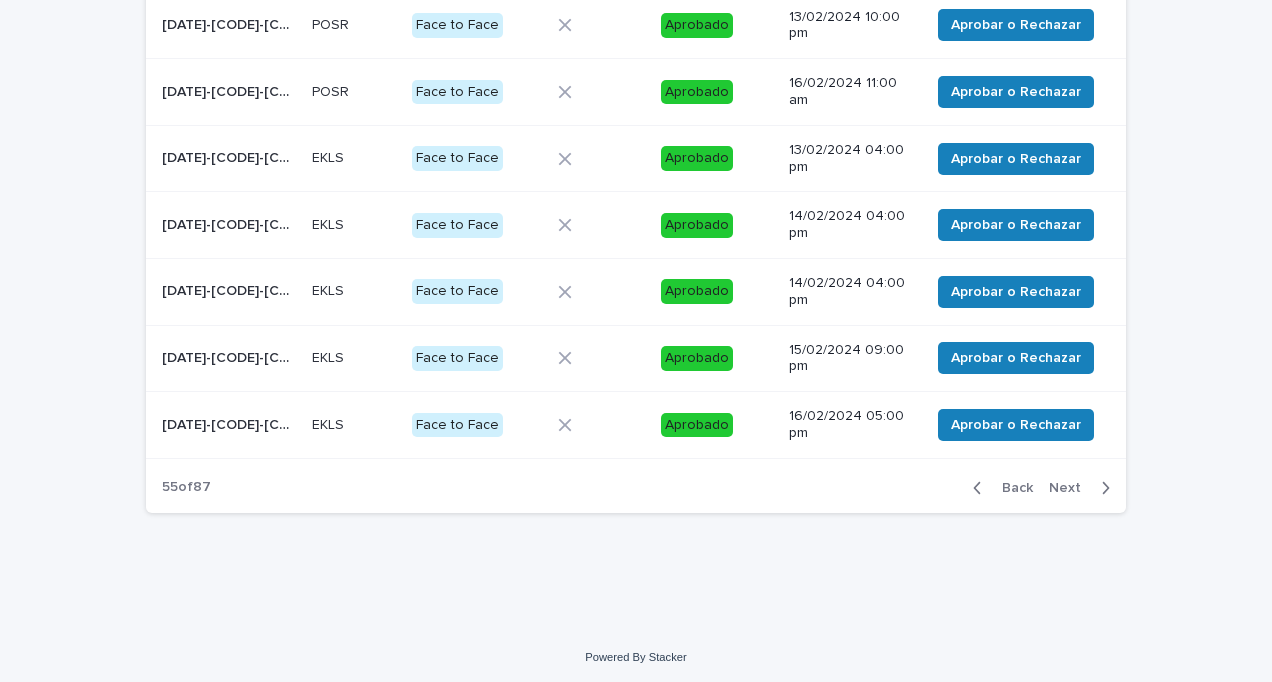 click on "Next" at bounding box center [1071, 488] 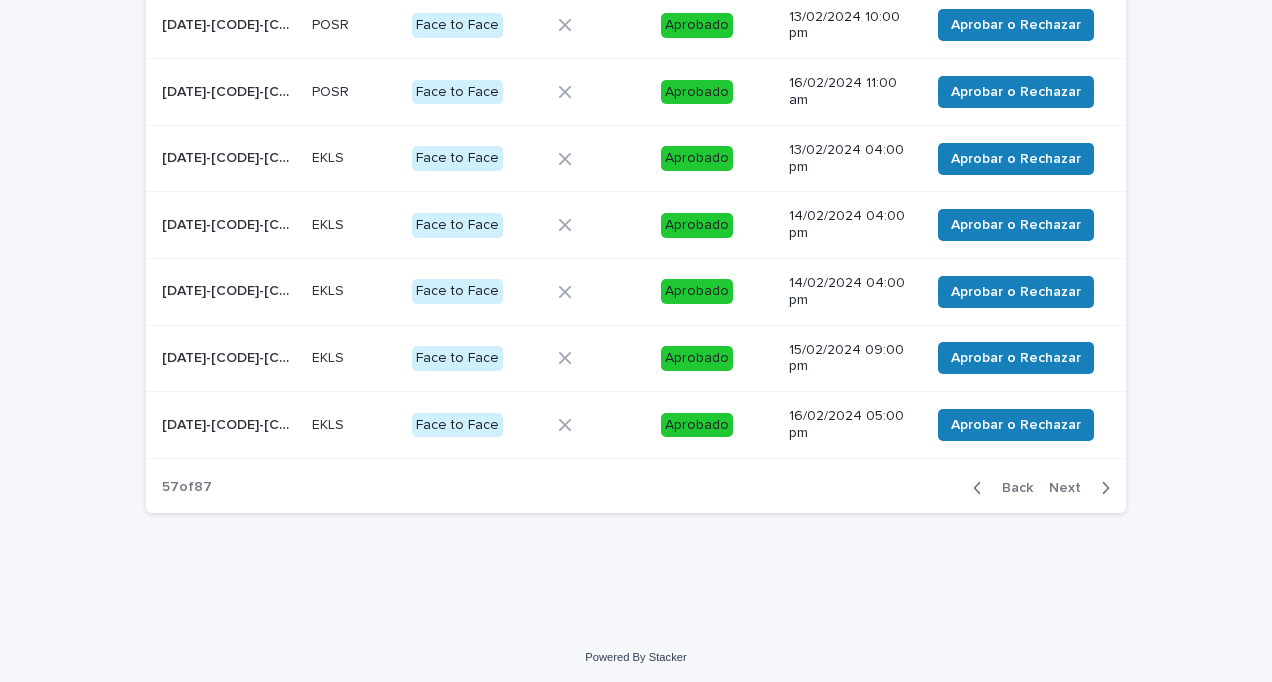 click on "Next" at bounding box center (1071, 488) 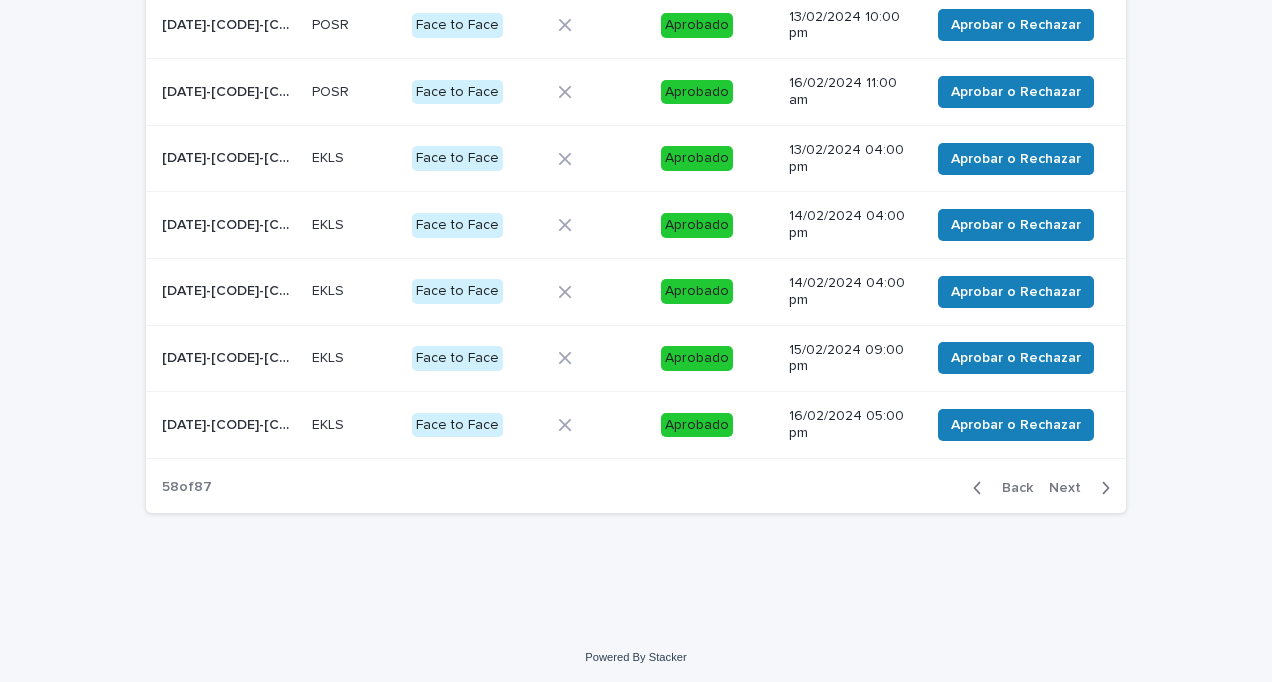 click on "Next" at bounding box center [1071, 488] 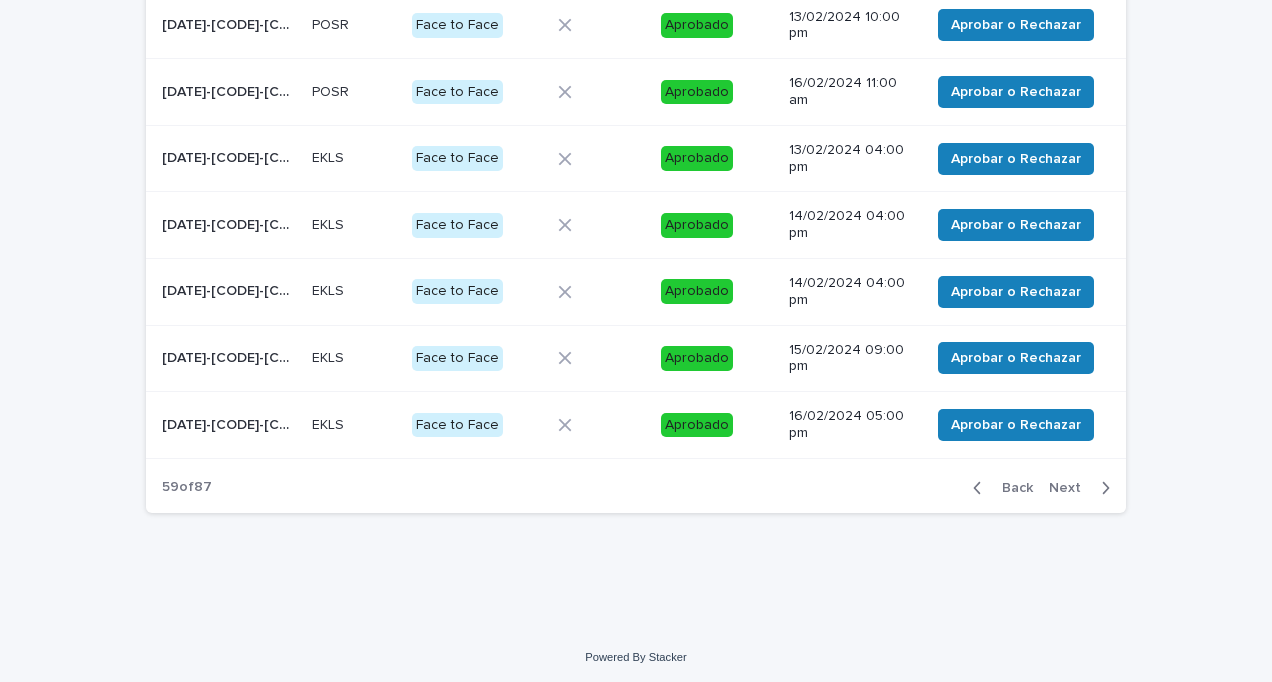 click on "Next" at bounding box center [1071, 488] 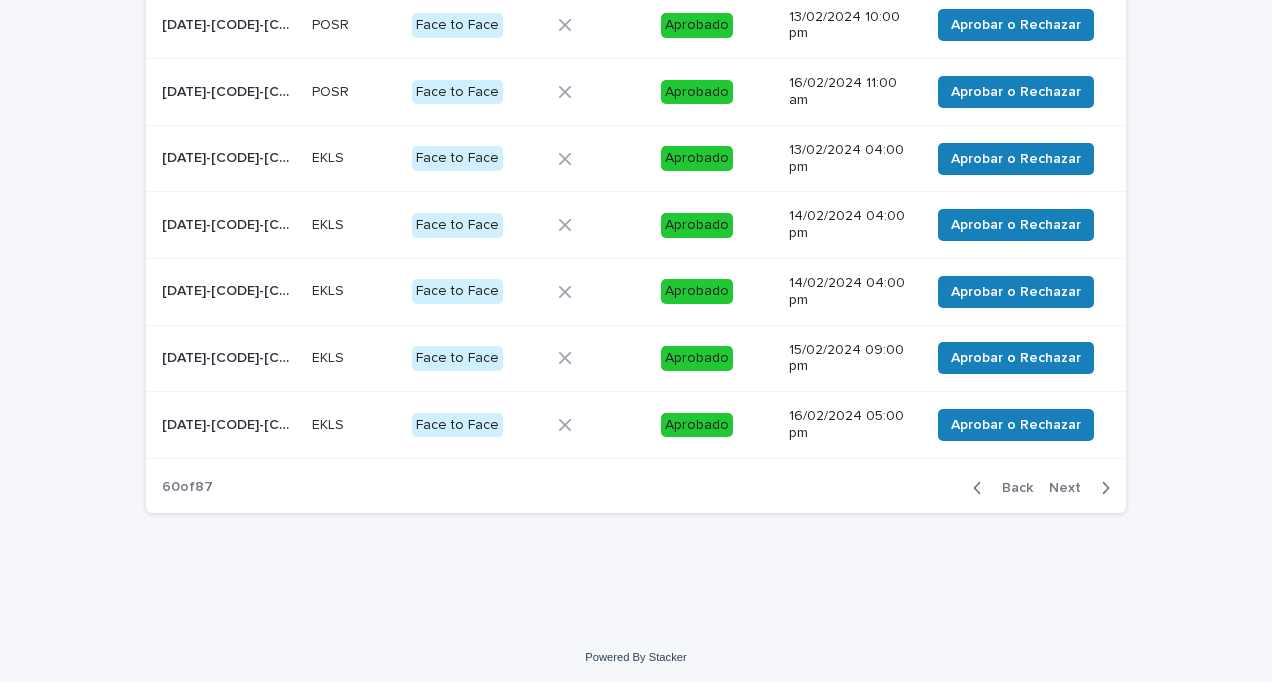 click on "Next" at bounding box center [1071, 488] 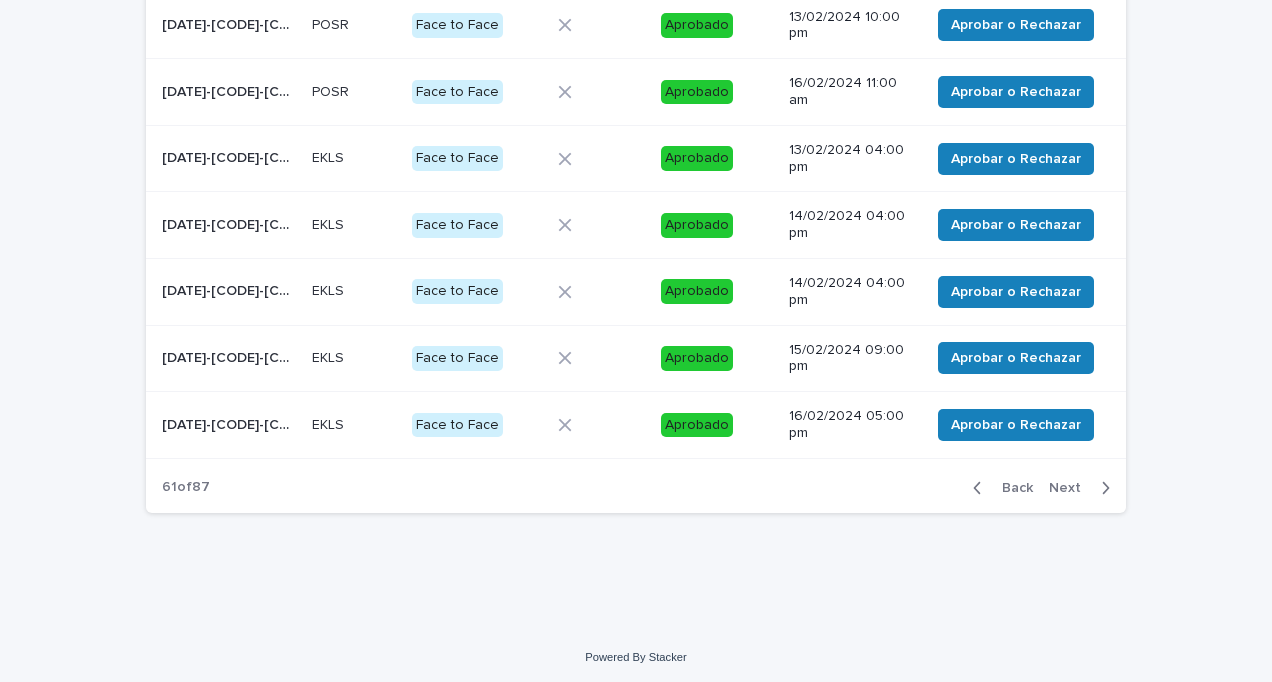 click on "Next" at bounding box center [1071, 488] 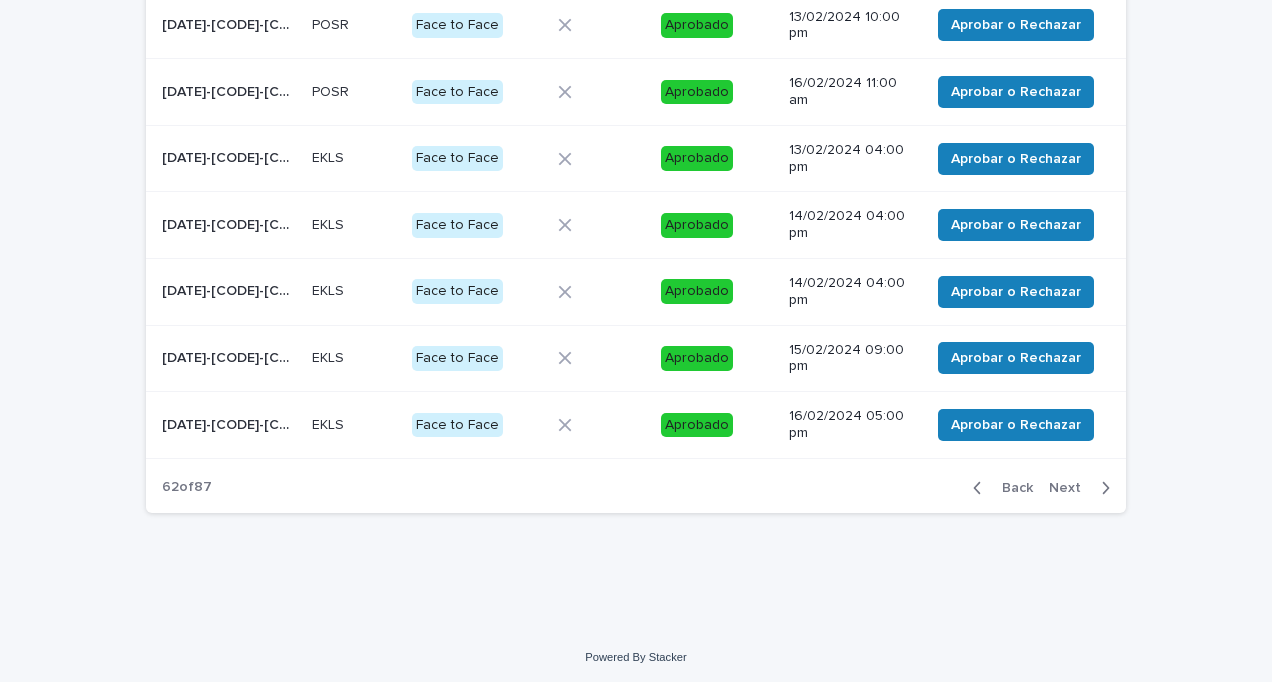 click on "Next" at bounding box center [1071, 488] 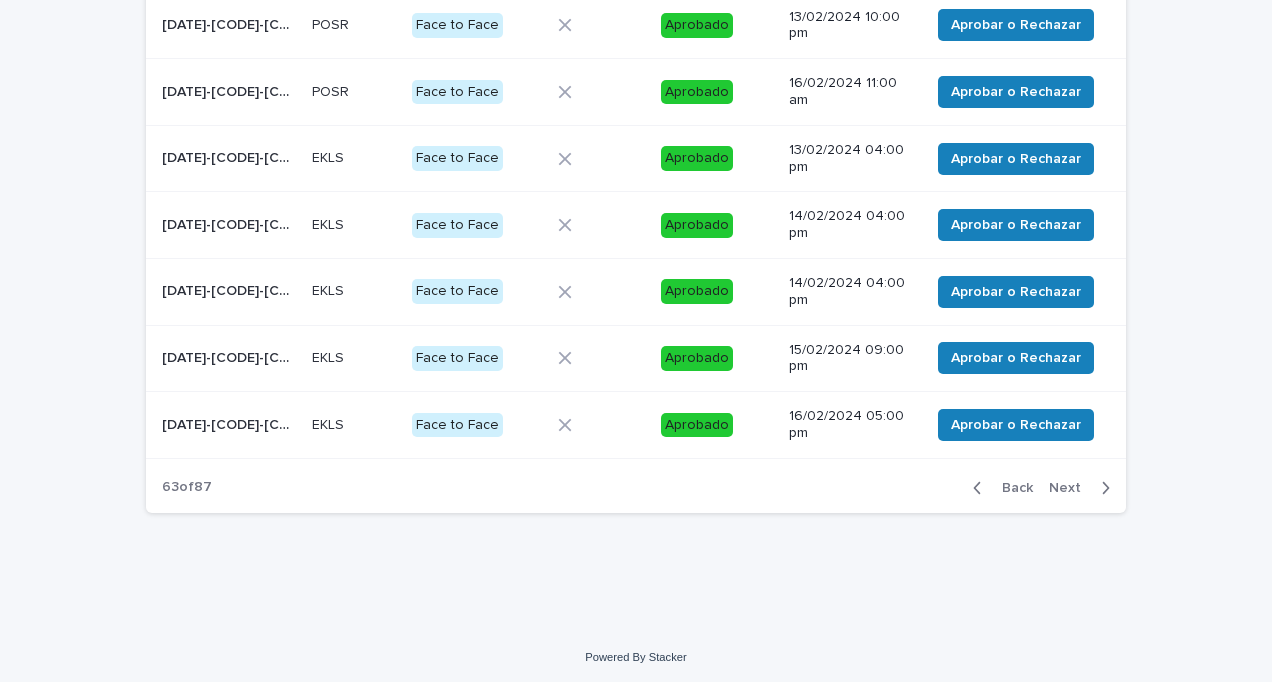 click on "Next" at bounding box center (1071, 488) 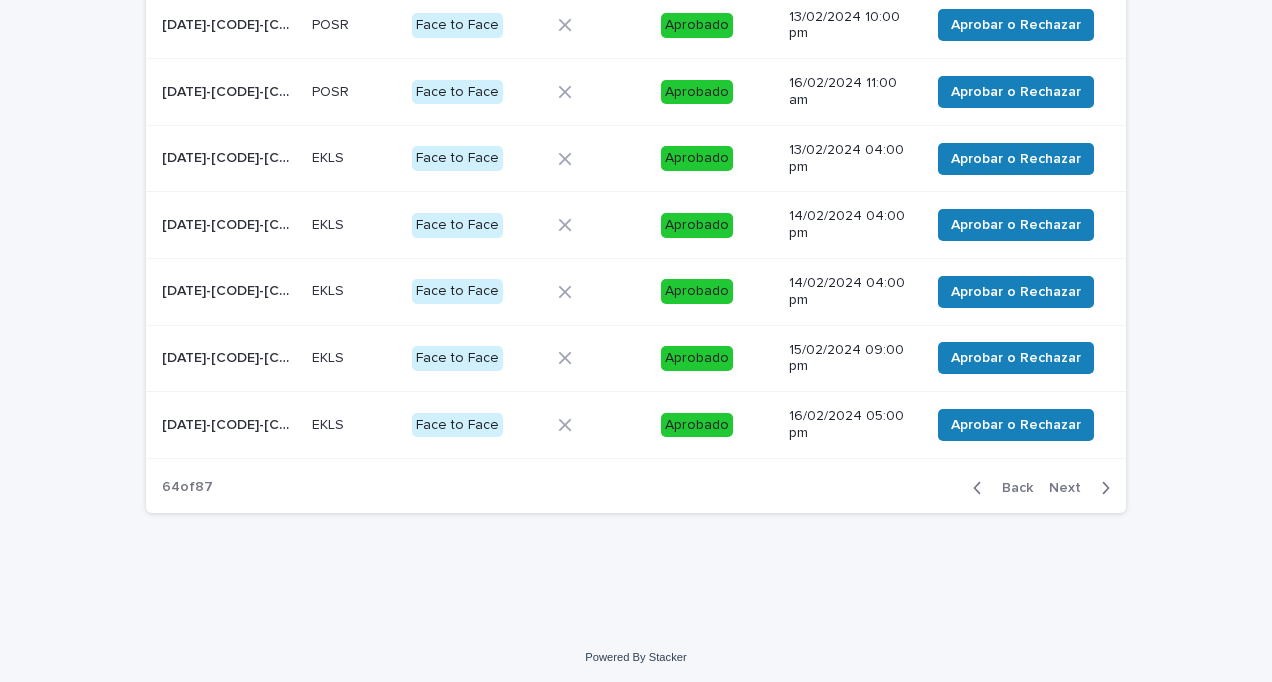 click on "Next" at bounding box center [1071, 488] 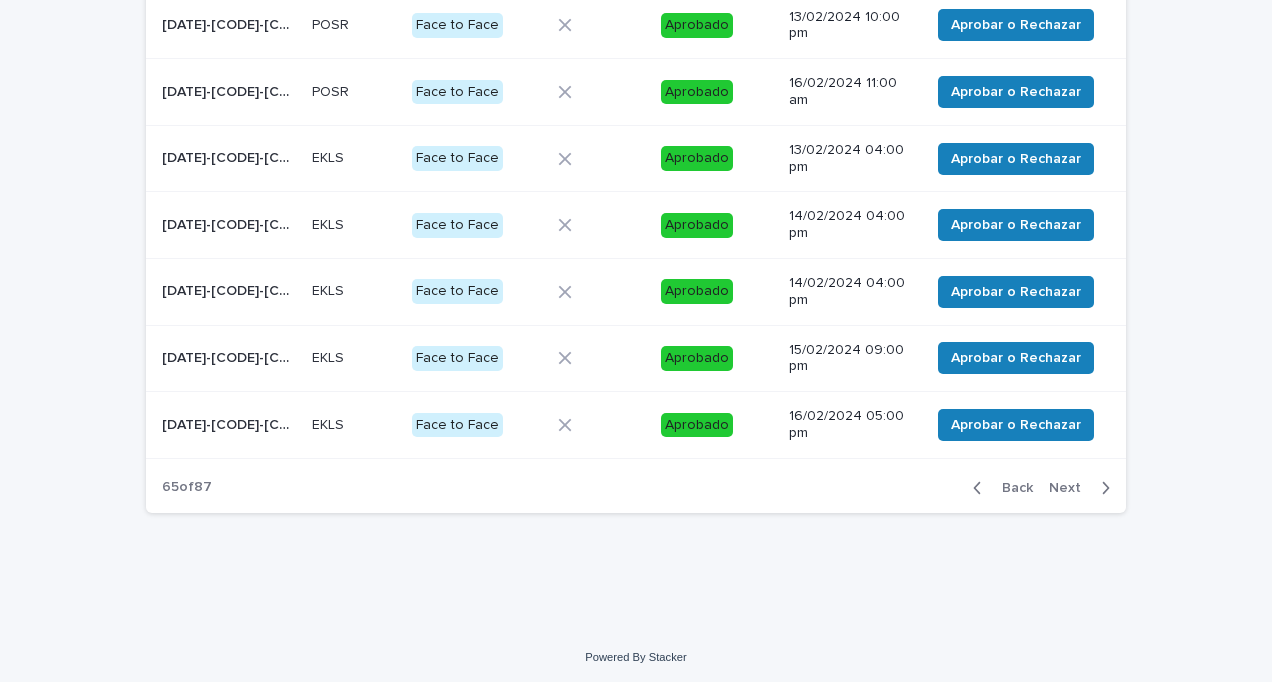 click on "Next" at bounding box center (1071, 488) 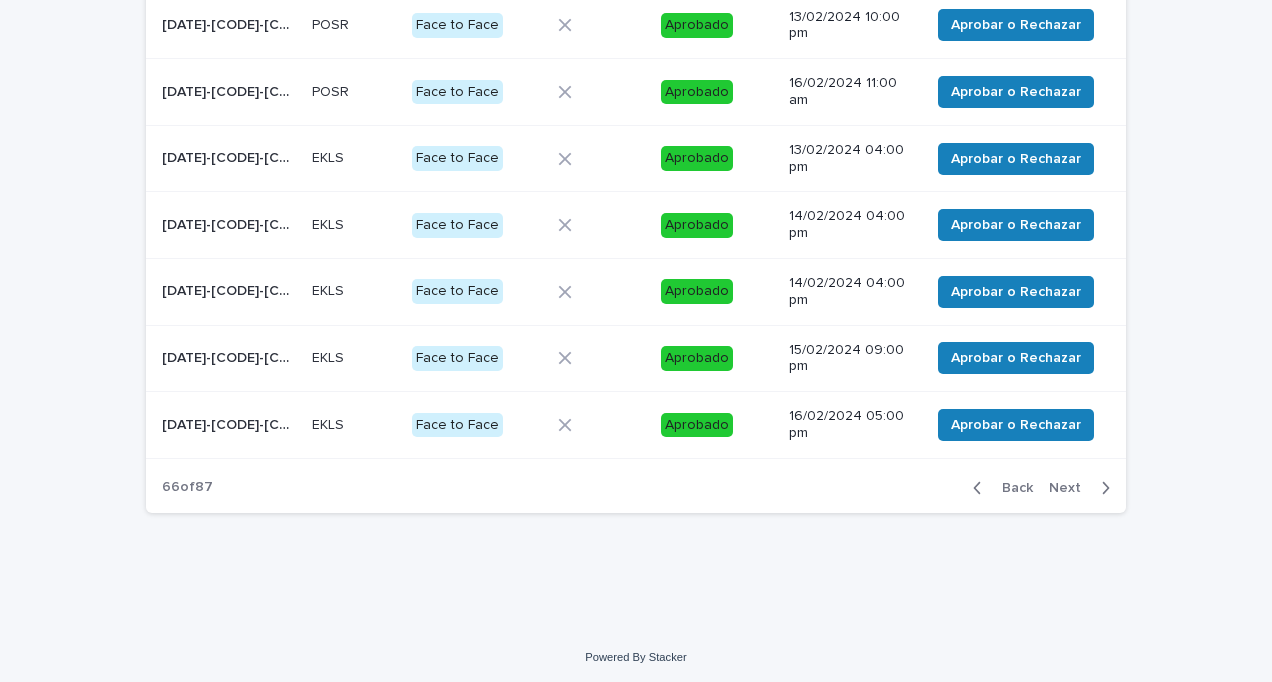 click on "Next" at bounding box center (1071, 488) 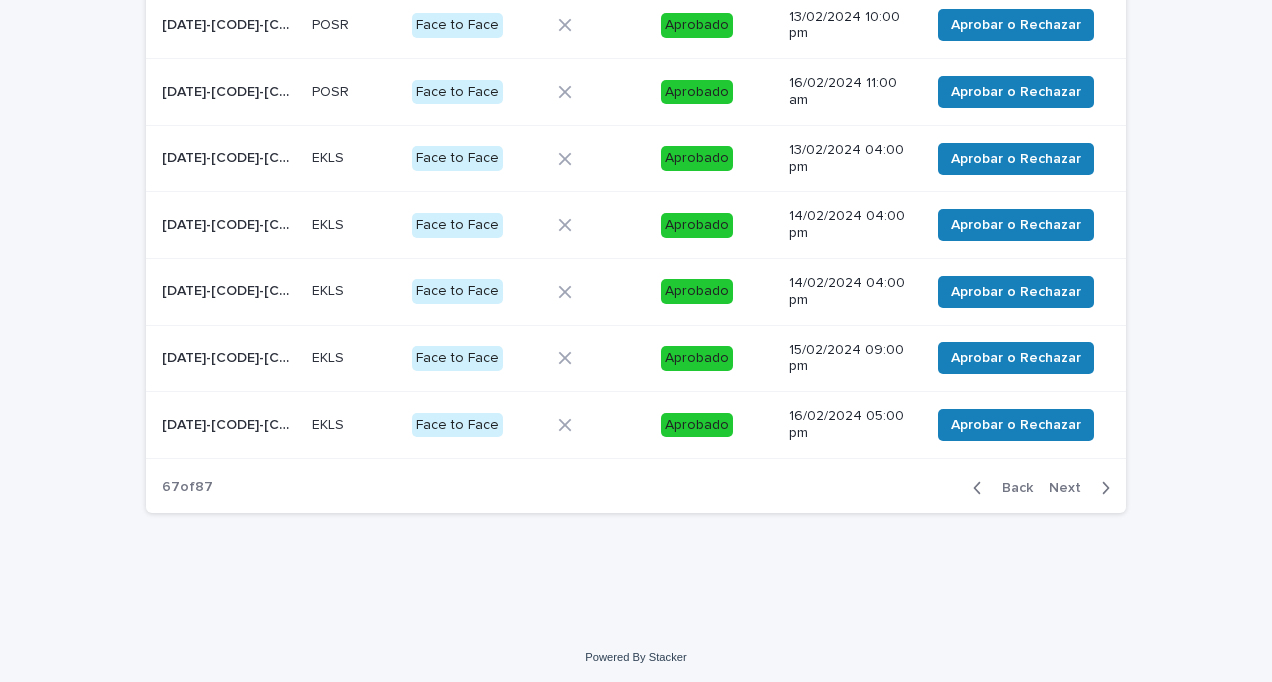 click on "Next" at bounding box center [1071, 488] 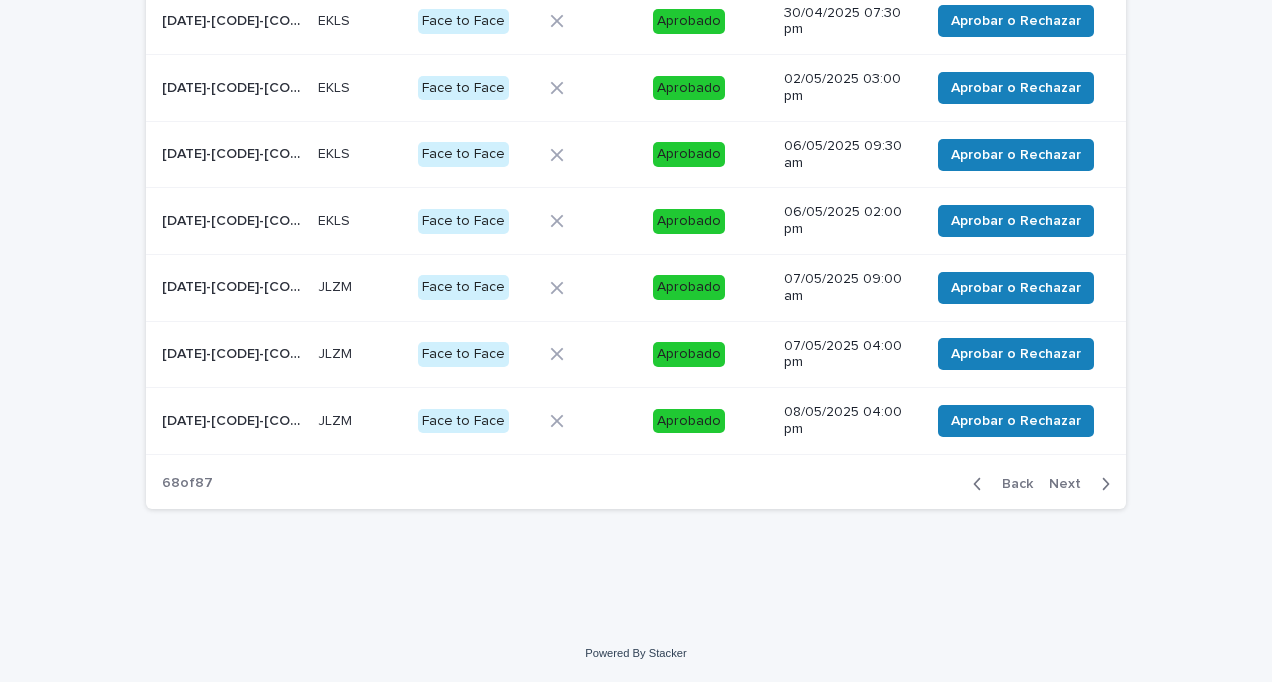 scroll, scrollTop: 465, scrollLeft: 0, axis: vertical 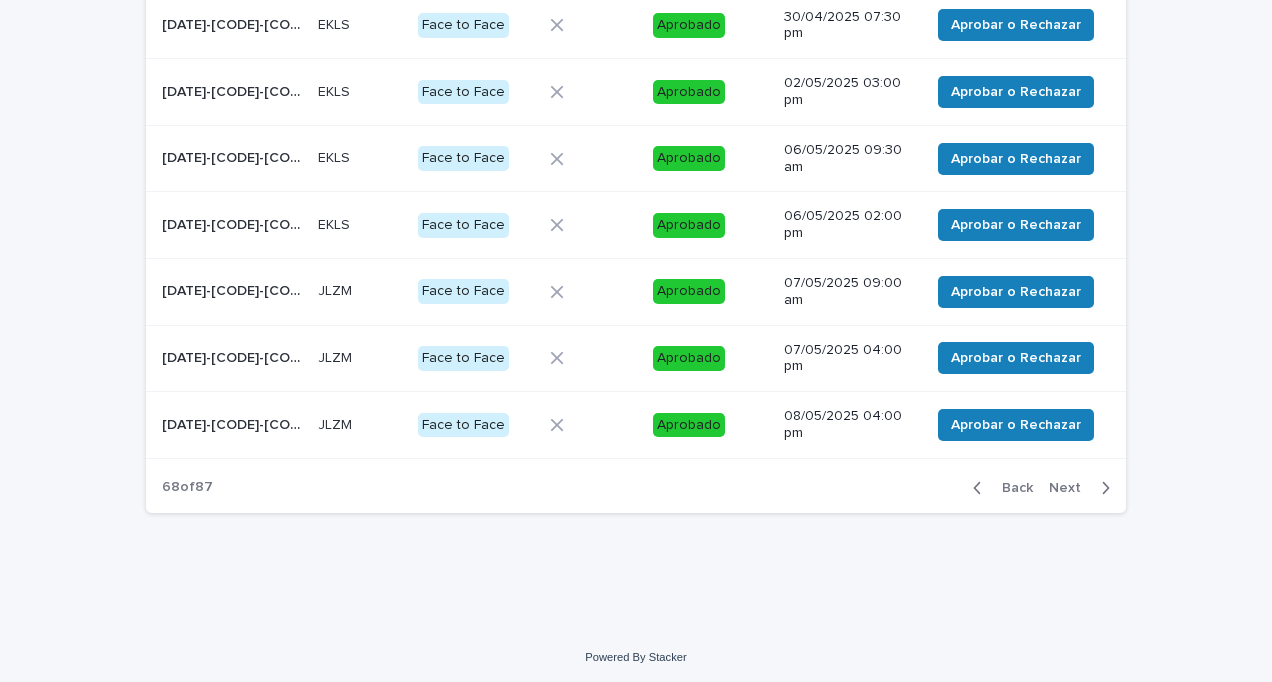 click on "Next" at bounding box center [1071, 488] 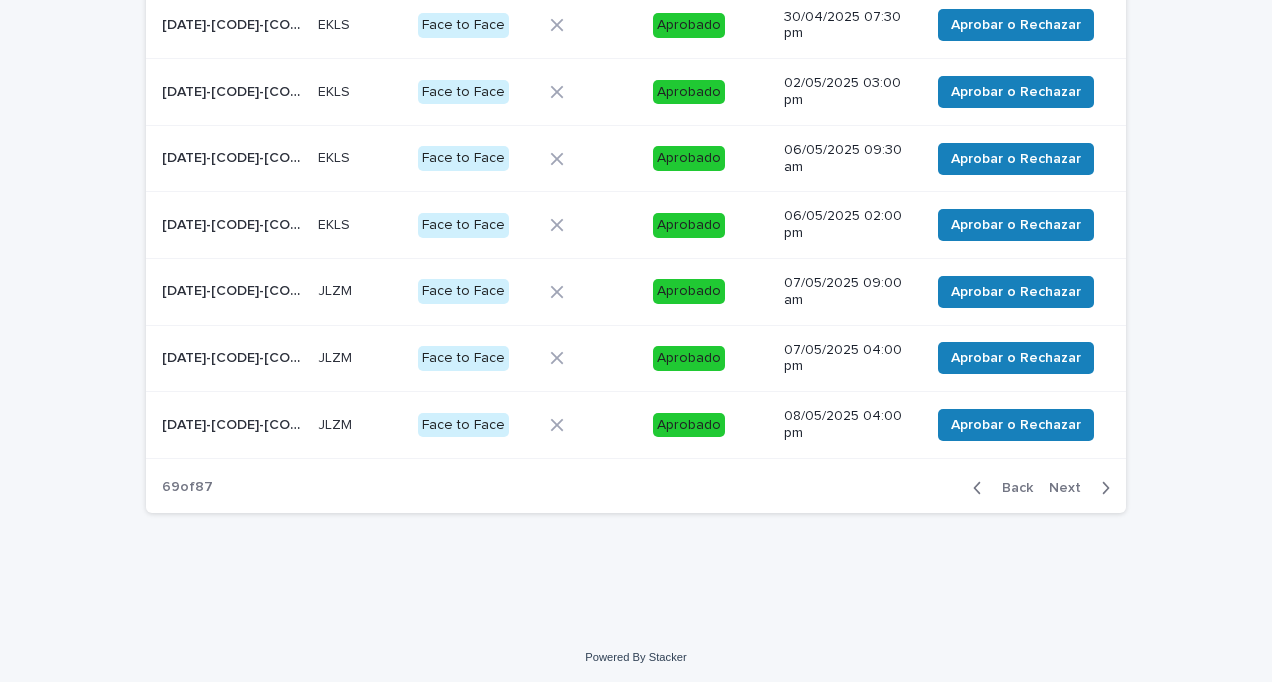 click on "Next" at bounding box center (1071, 488) 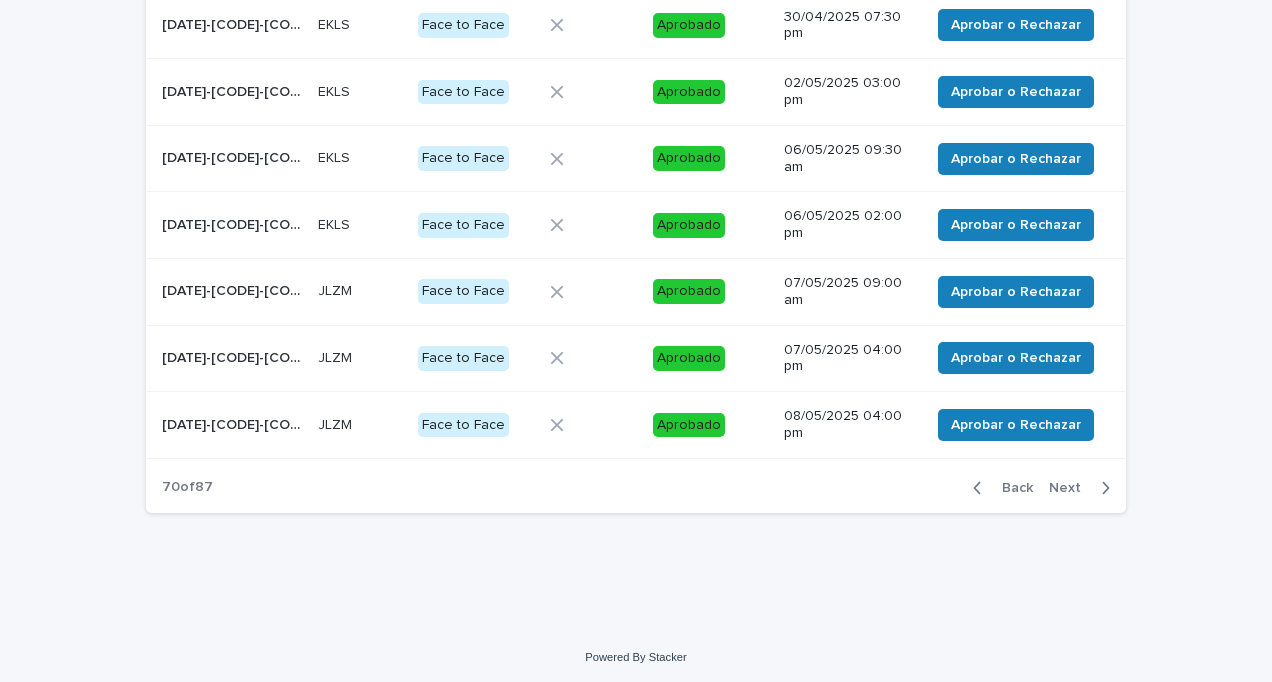 click on "Next" at bounding box center (1071, 488) 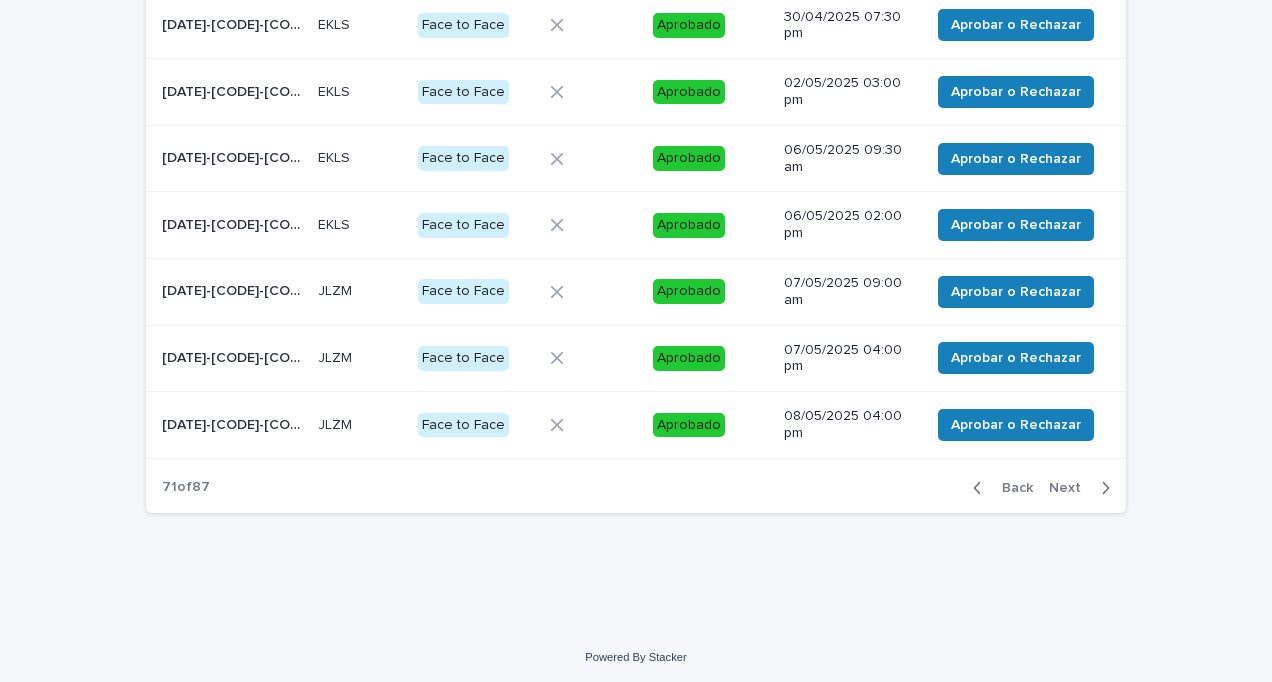 click on "Next" at bounding box center (1071, 488) 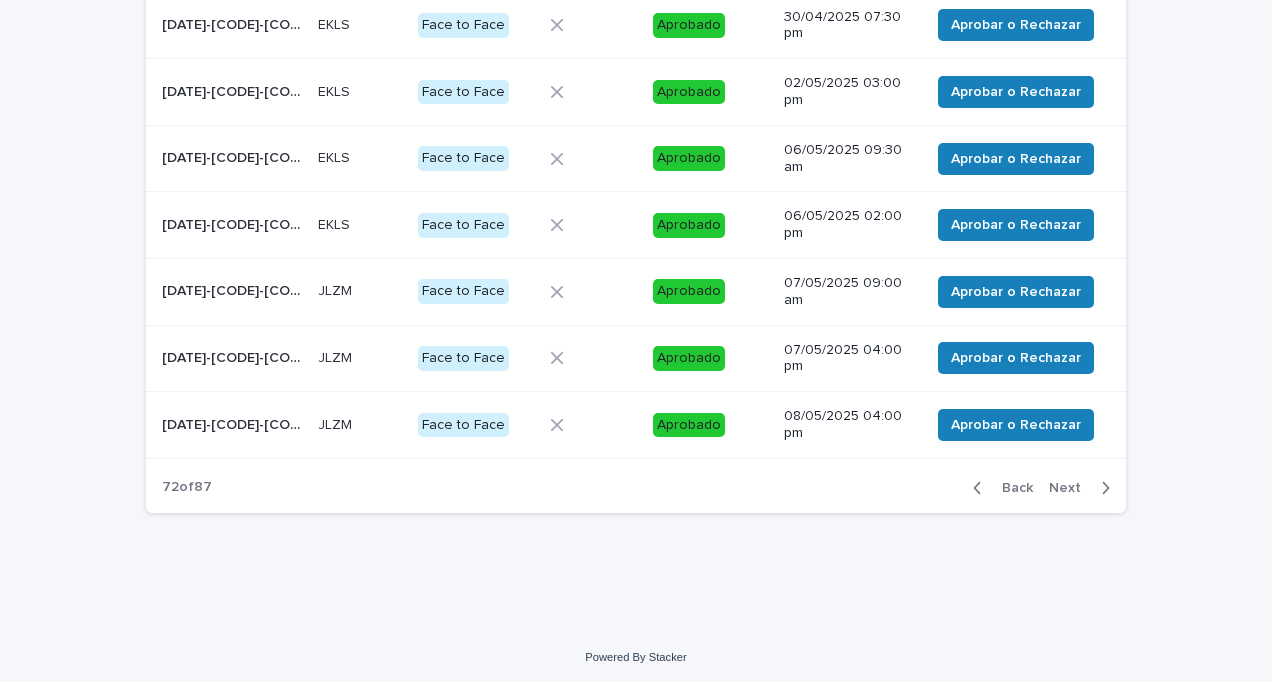 click on "Next" at bounding box center [1071, 488] 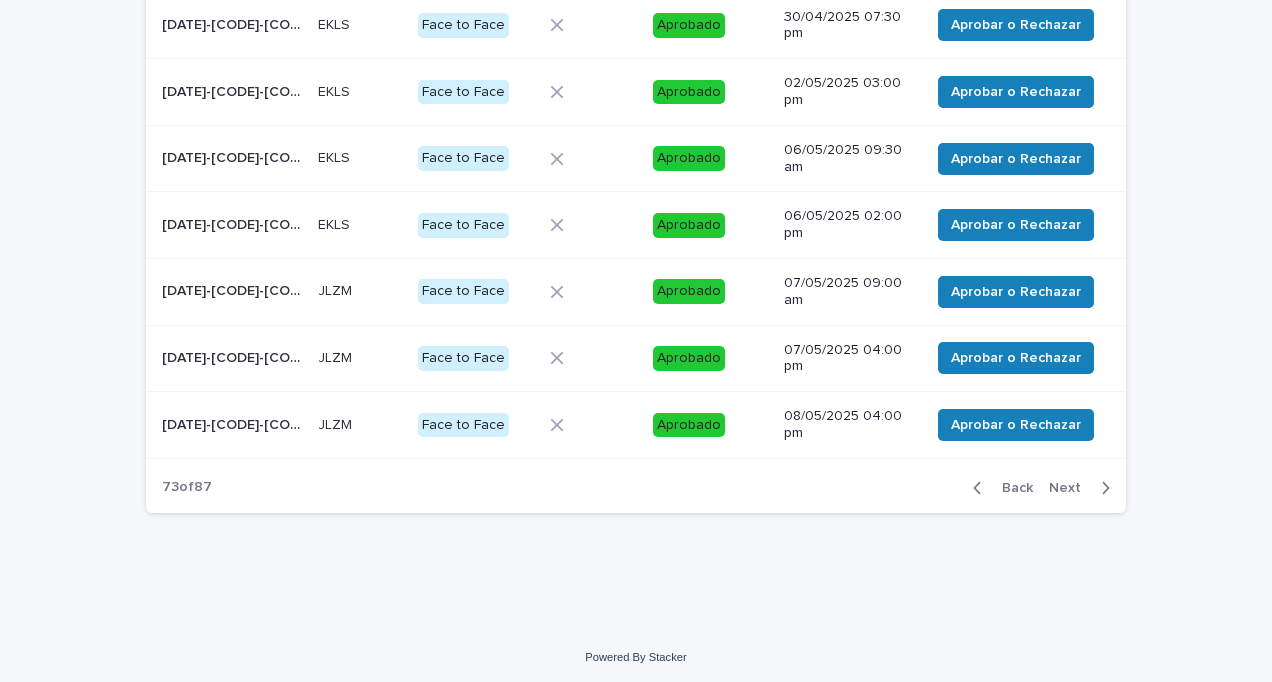 click on "Next" at bounding box center (1071, 488) 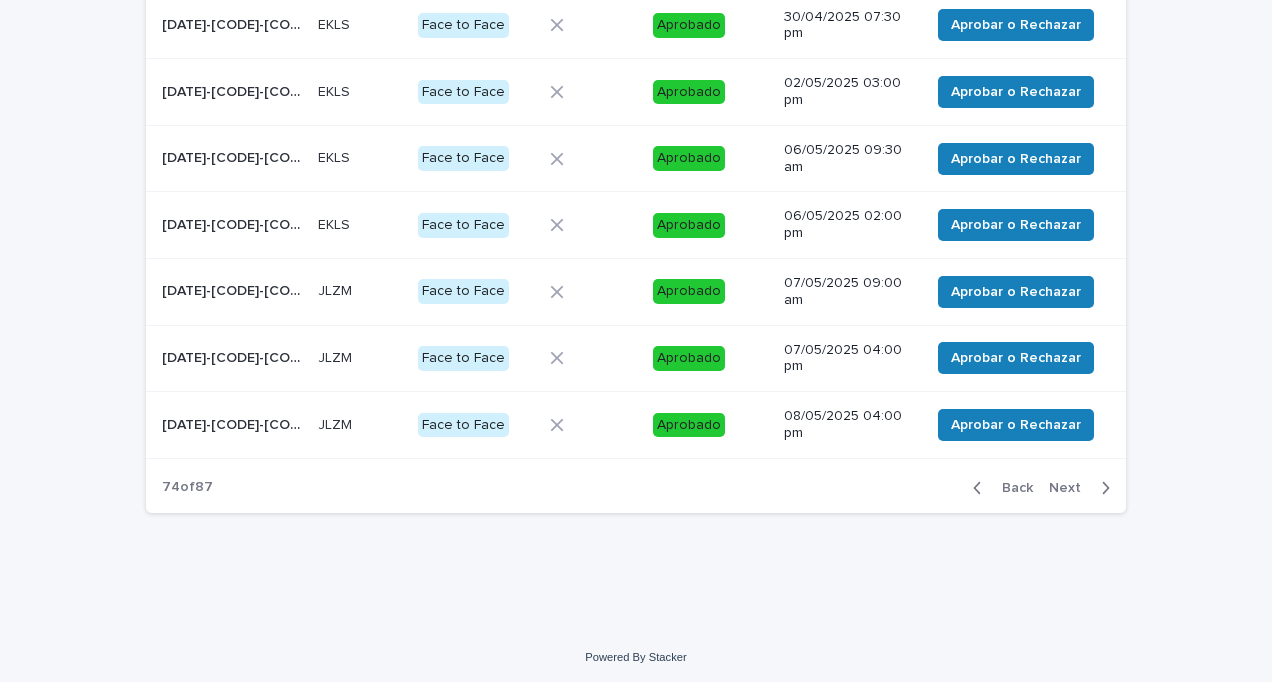 click on "Next" at bounding box center [1071, 488] 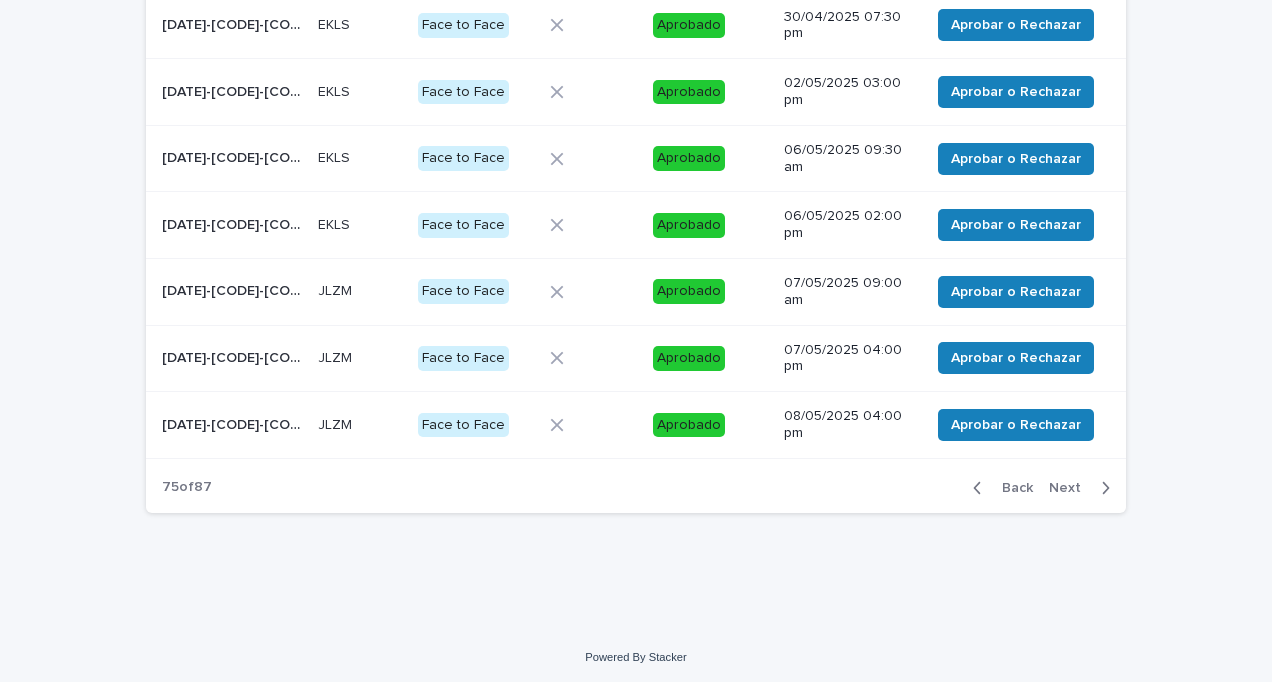click on "Next" at bounding box center (1071, 488) 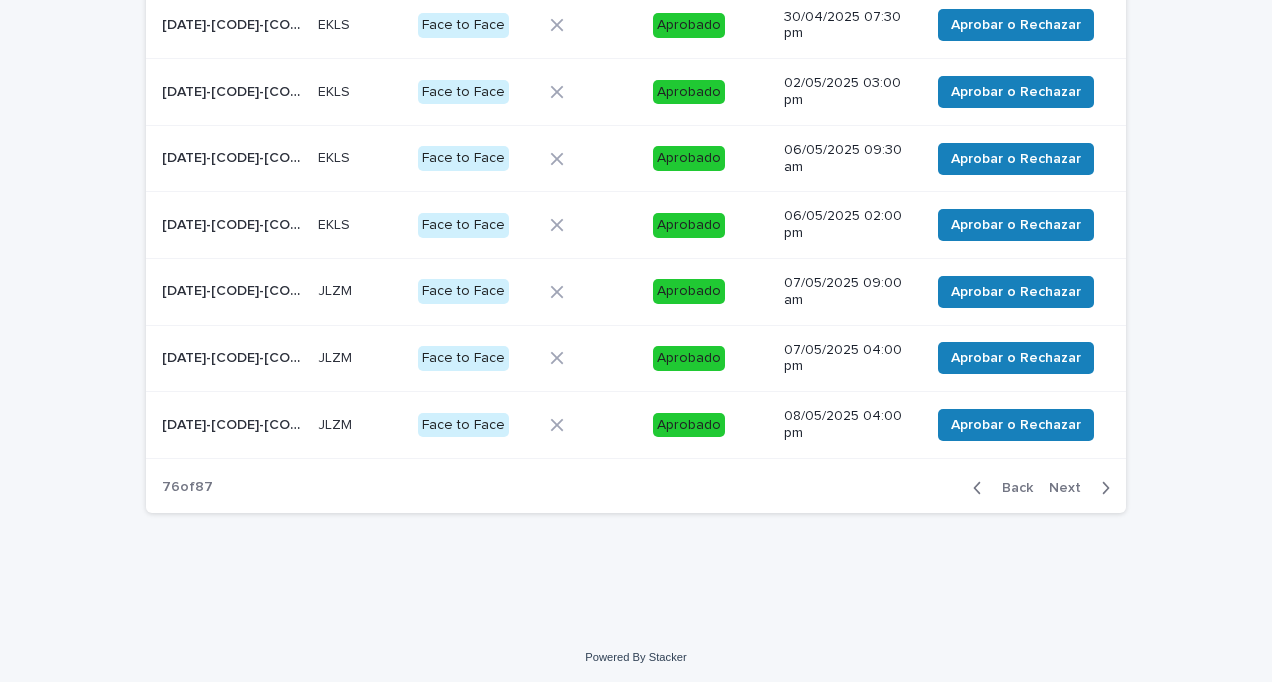 click on "Next" at bounding box center (1071, 488) 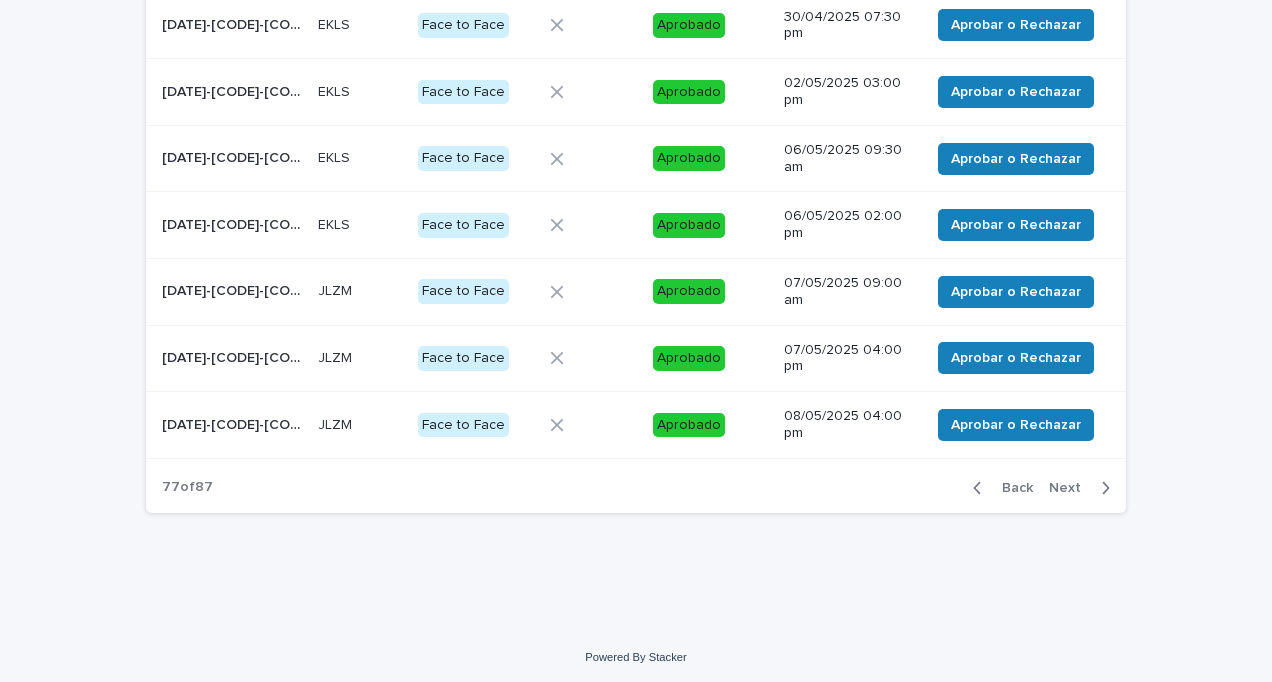 click on "Next" at bounding box center [1071, 488] 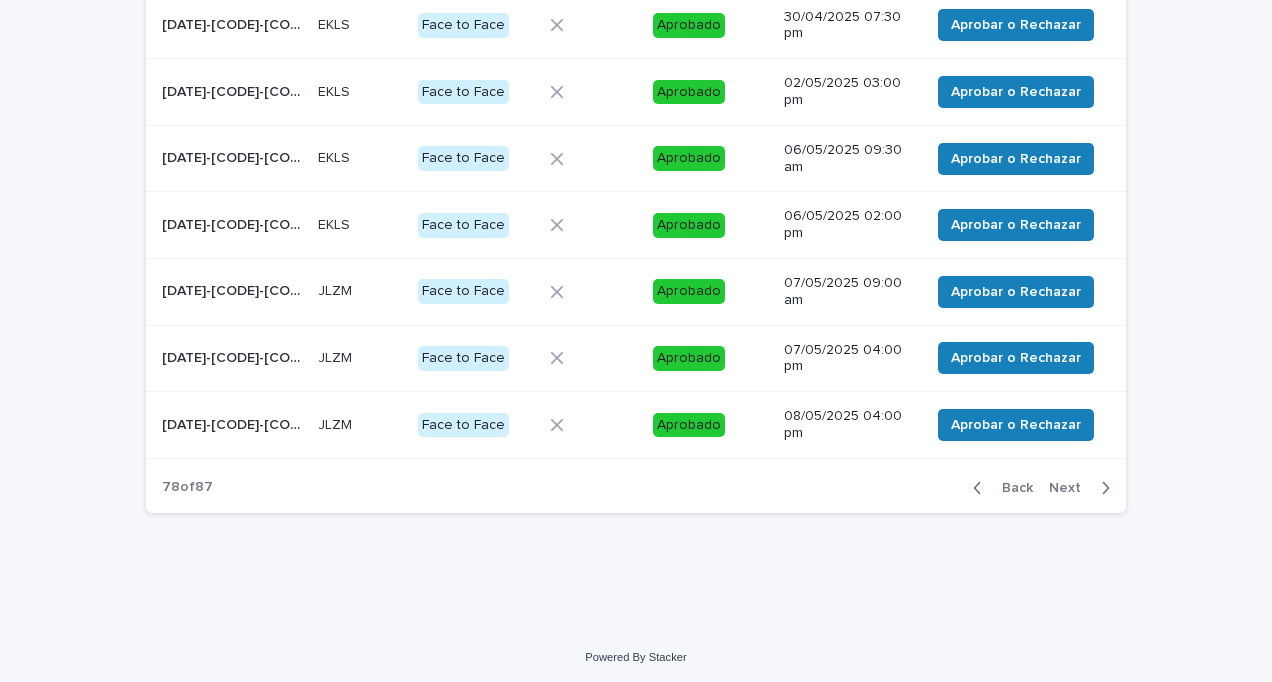 click on "Next" at bounding box center (1071, 488) 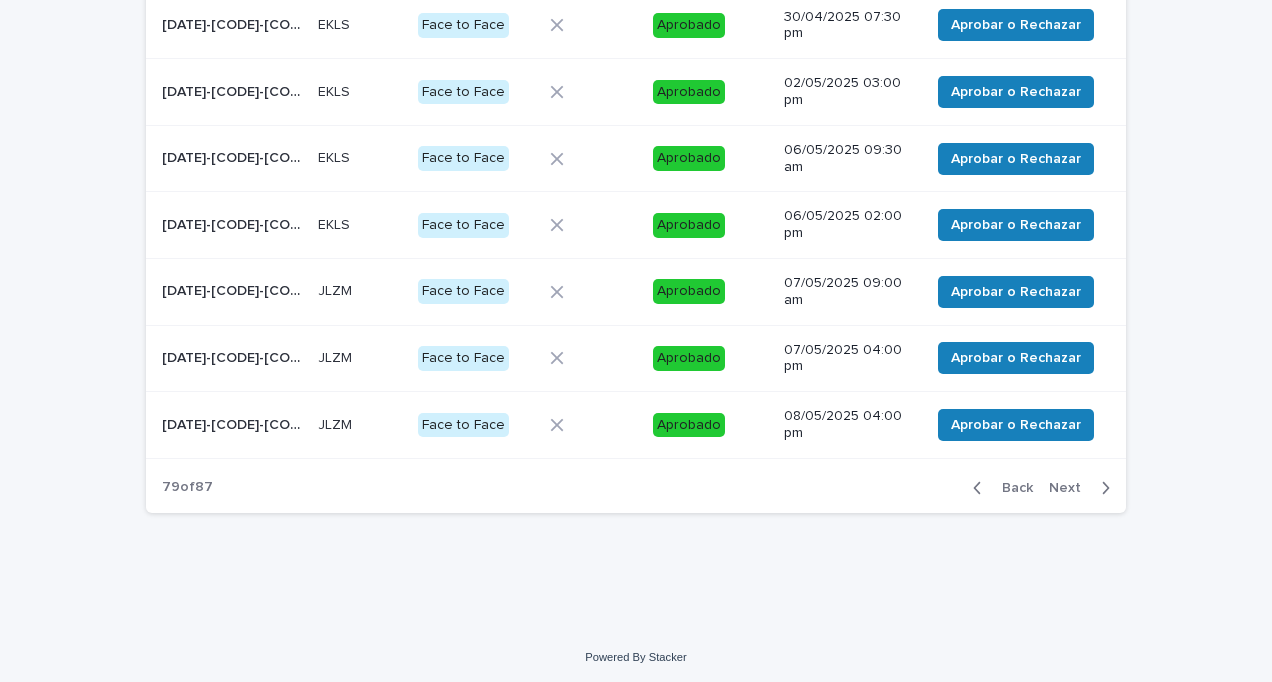 click on "Next" at bounding box center (1071, 488) 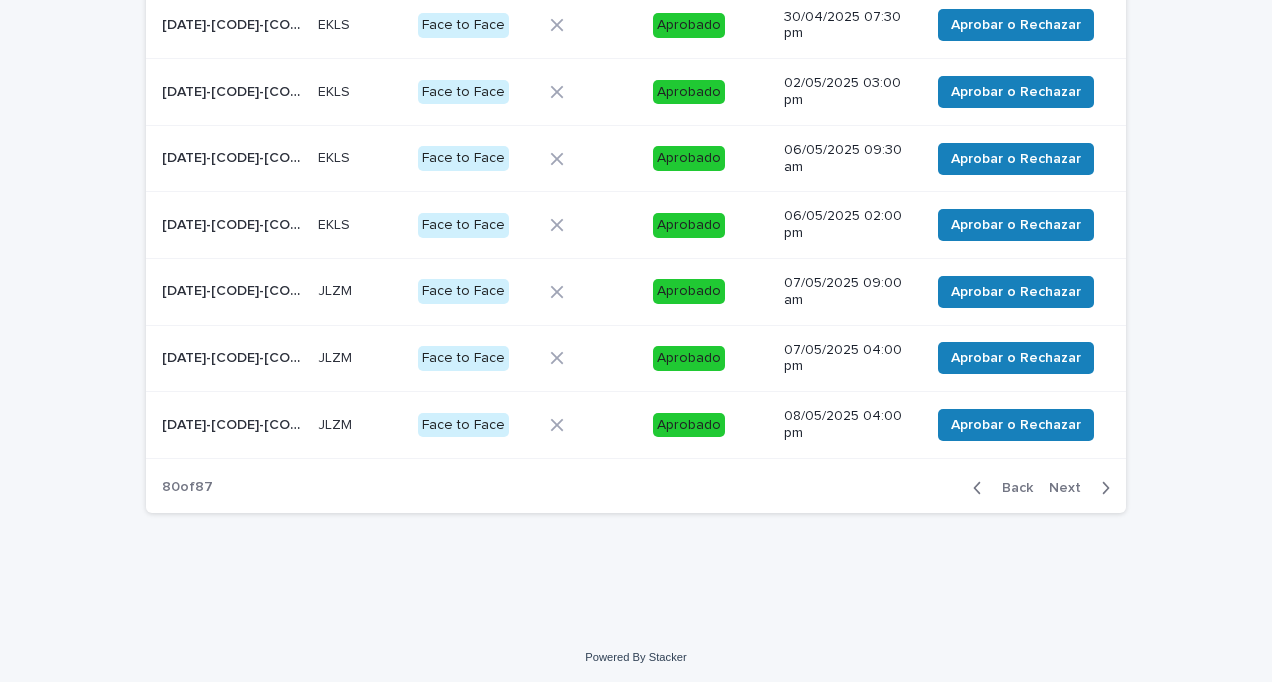 click on "Next" at bounding box center [1071, 488] 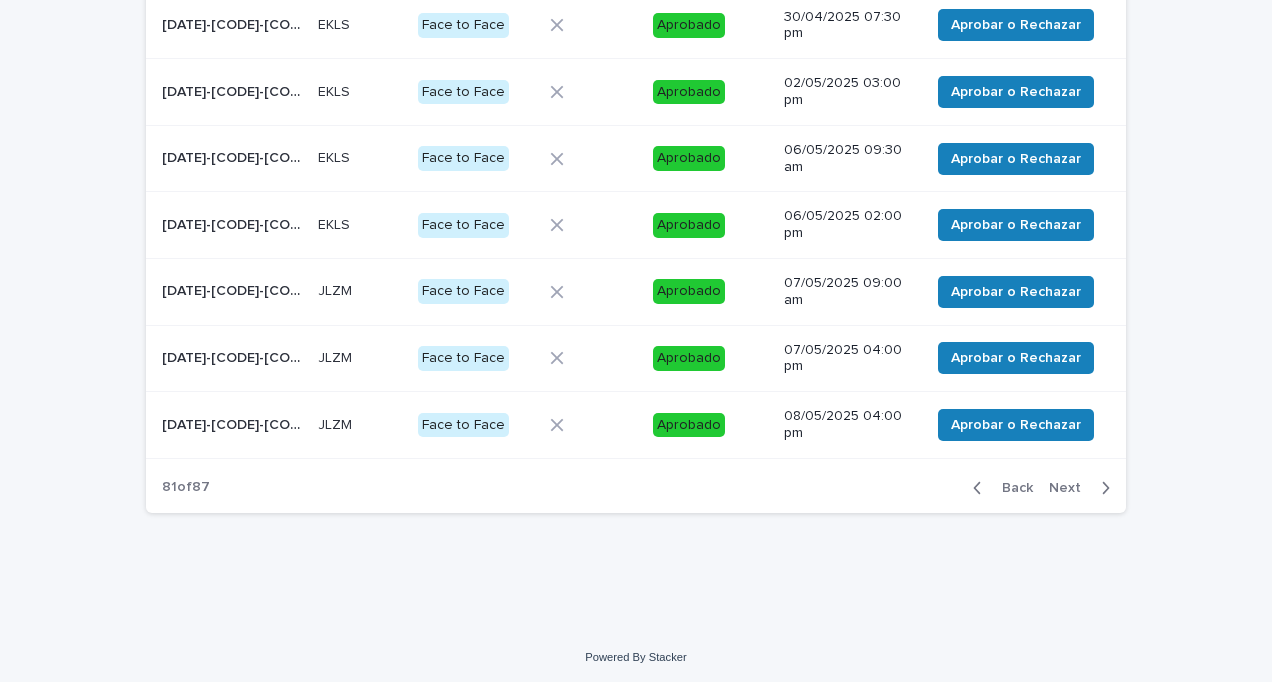 click on "Next" at bounding box center (1071, 488) 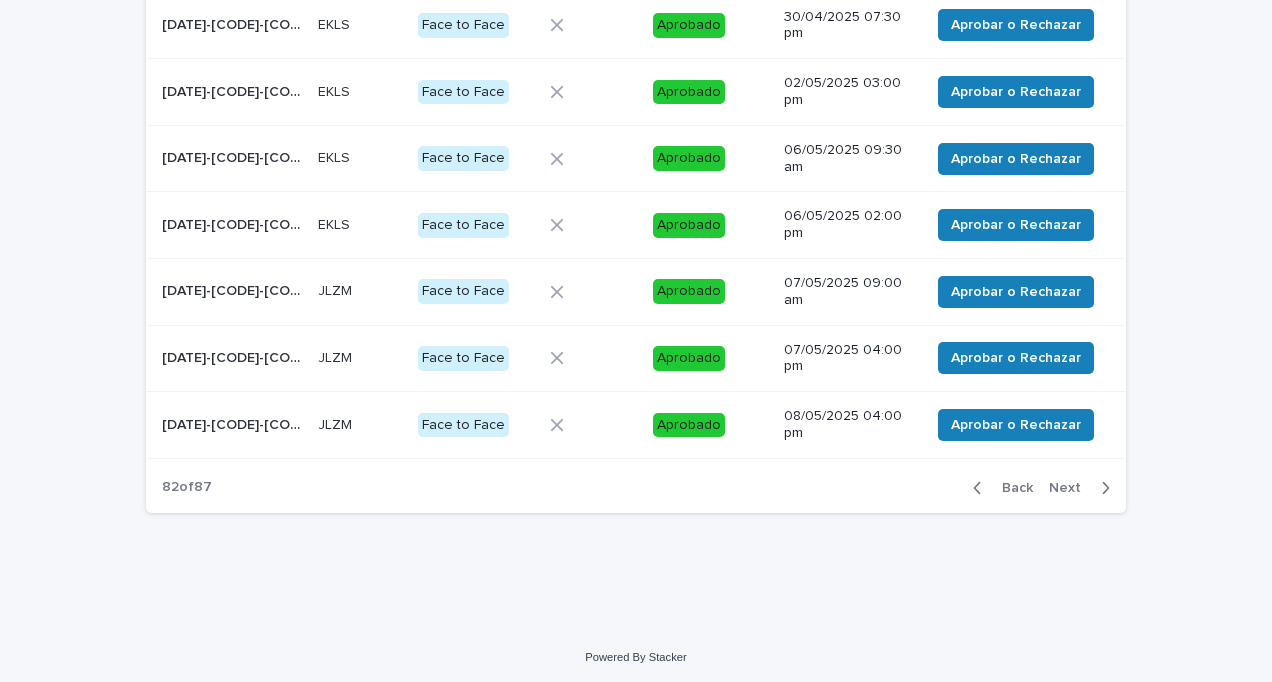 click on "Next" at bounding box center [1071, 488] 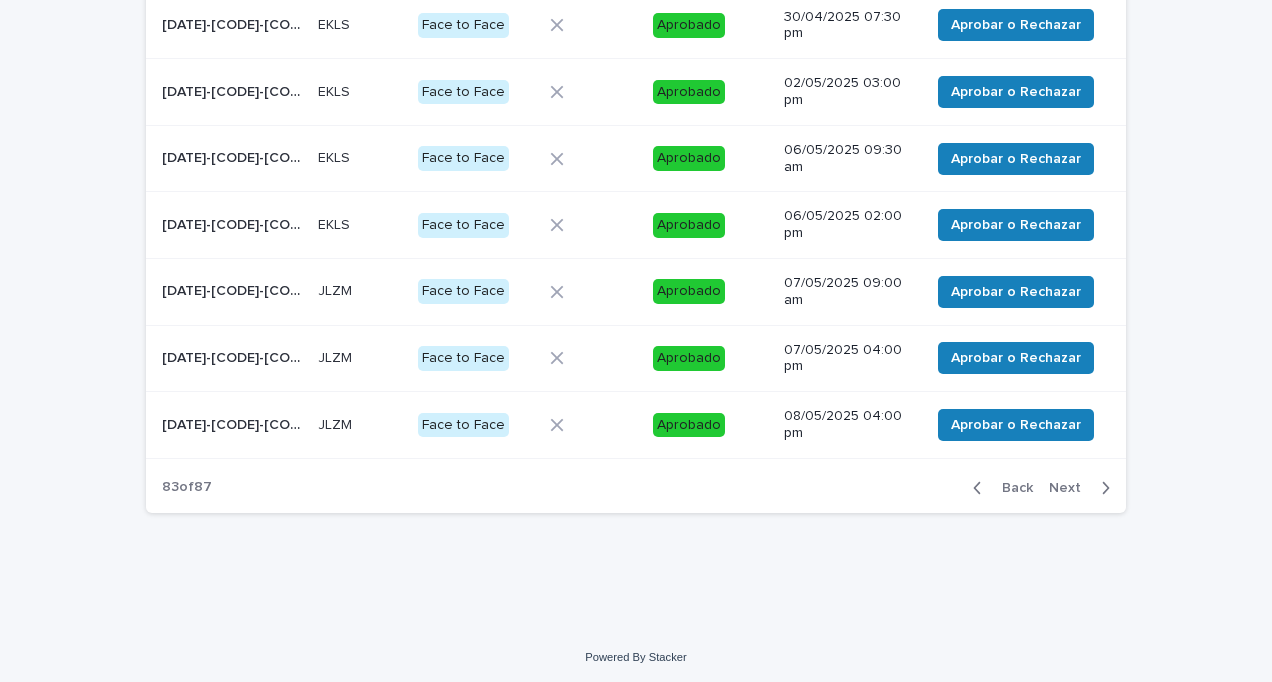 click on "Next" at bounding box center (1071, 488) 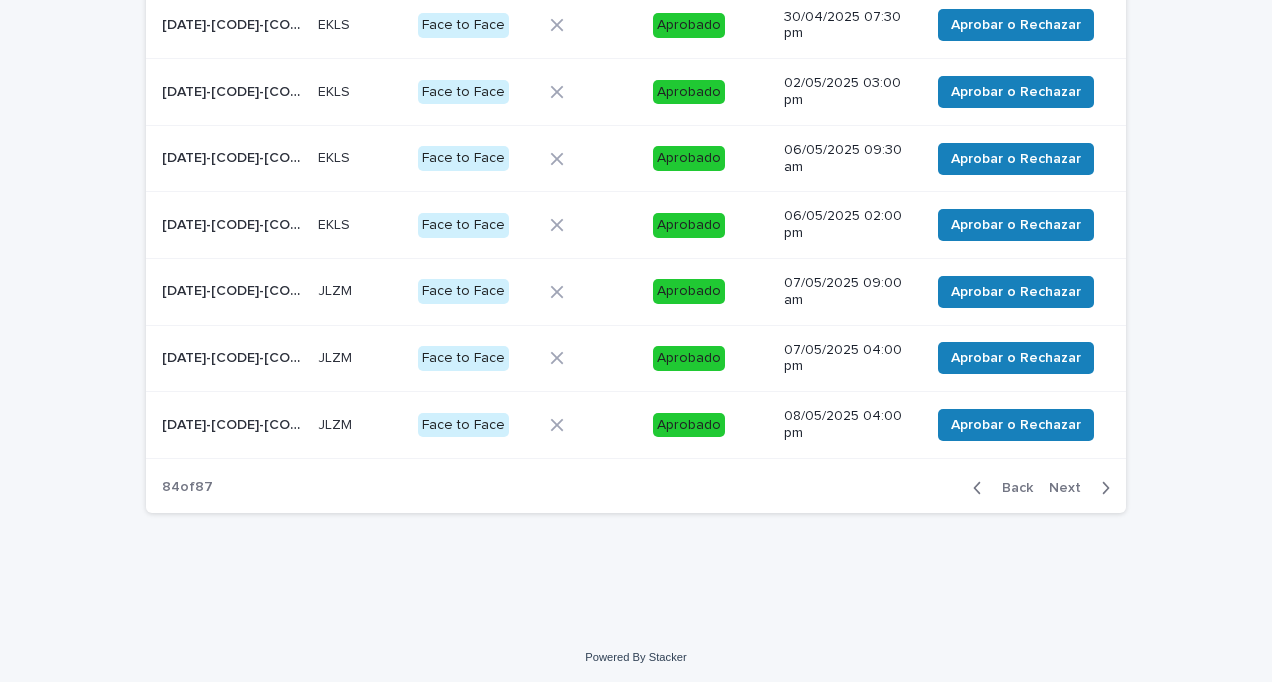 click on "Next" at bounding box center [1071, 488] 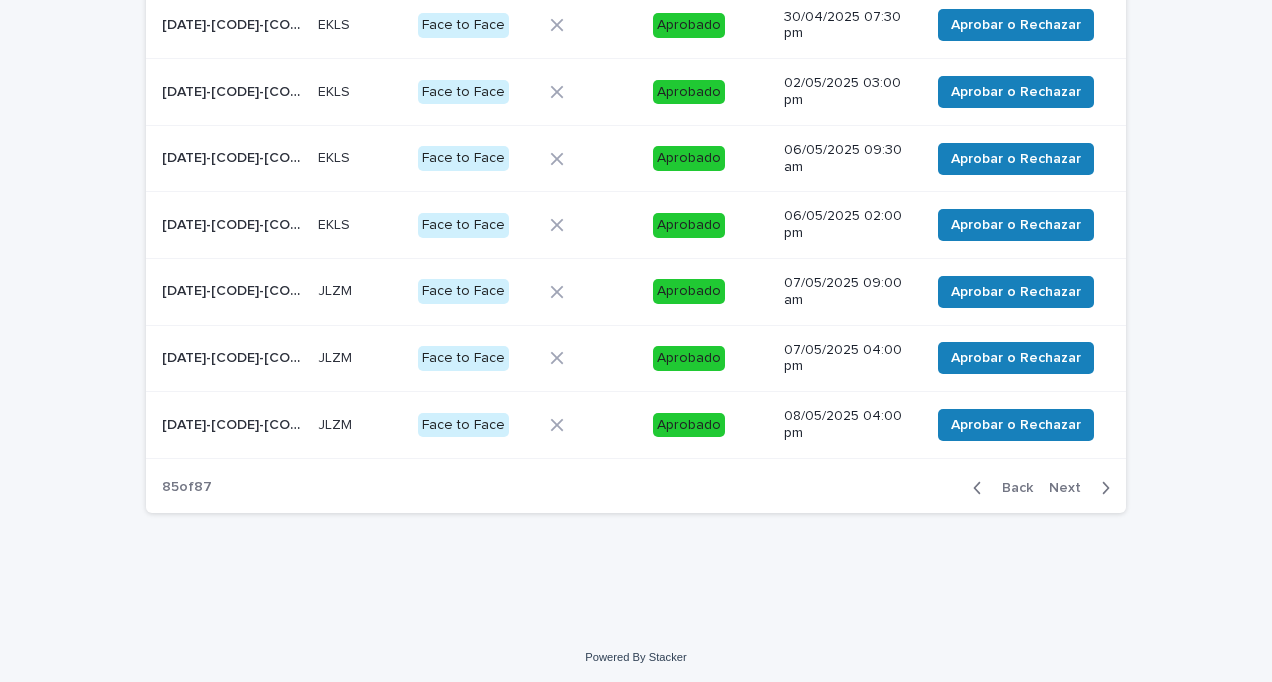click on "Next" at bounding box center [1071, 488] 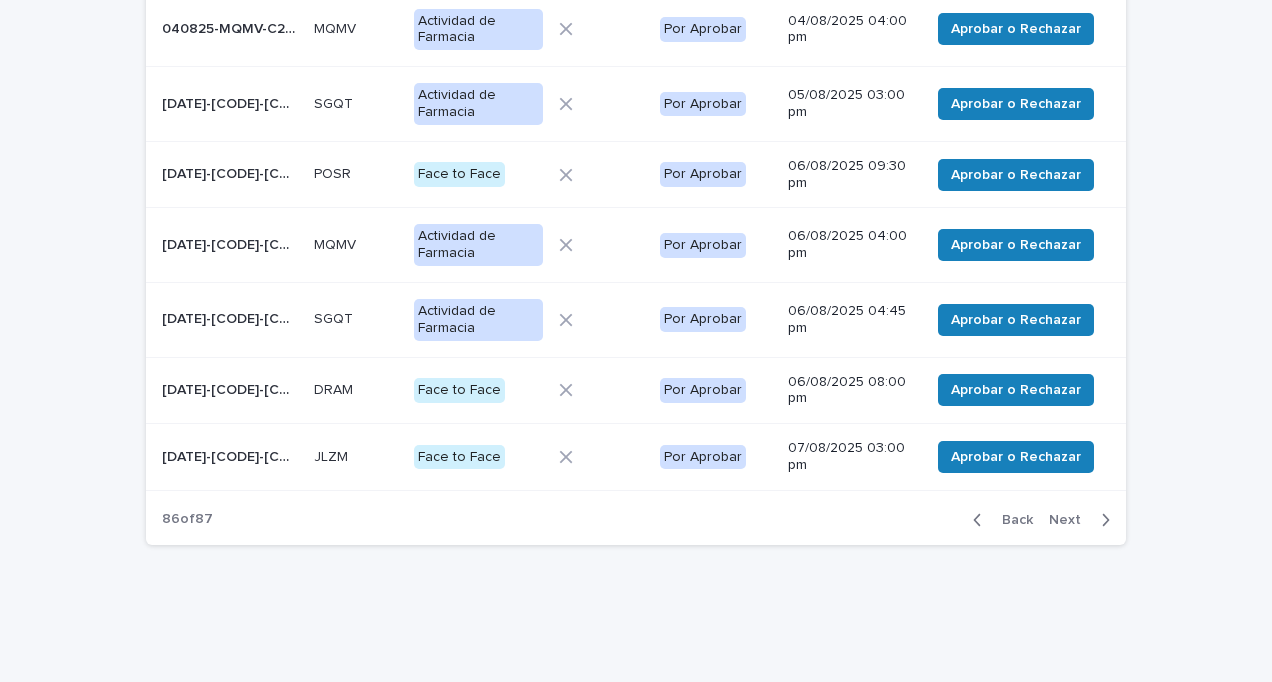 scroll, scrollTop: 481, scrollLeft: 0, axis: vertical 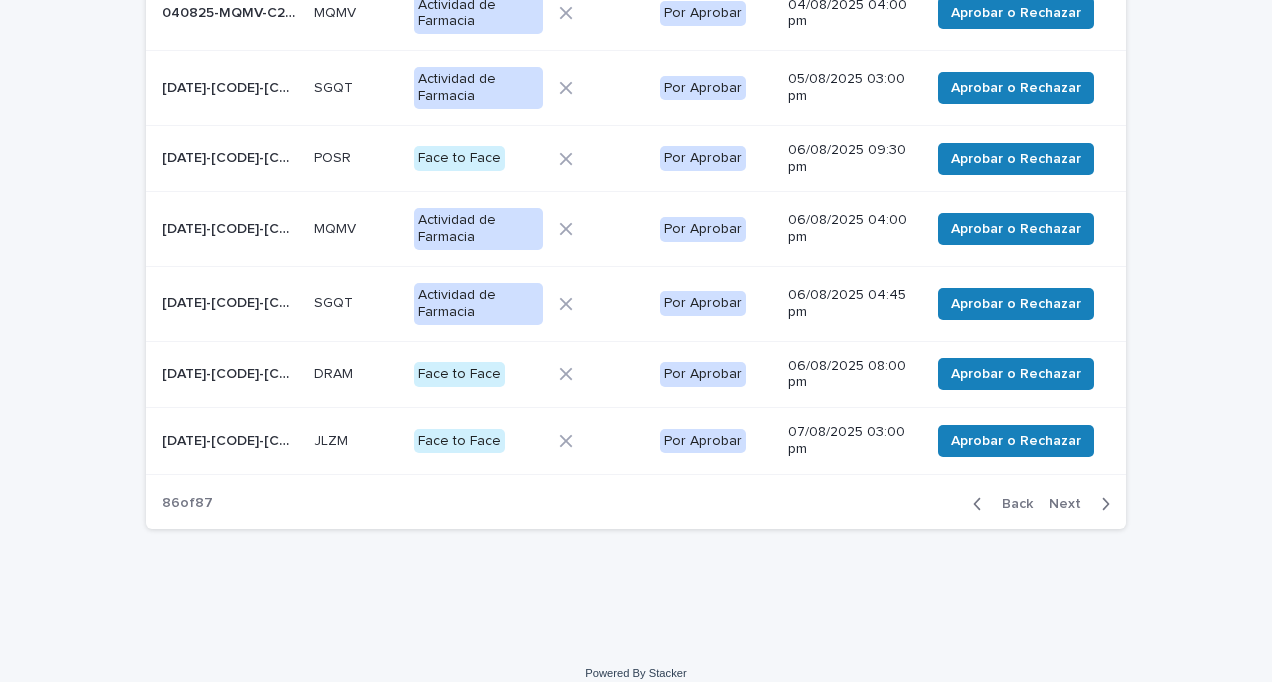 click on "Next" at bounding box center (1071, 504) 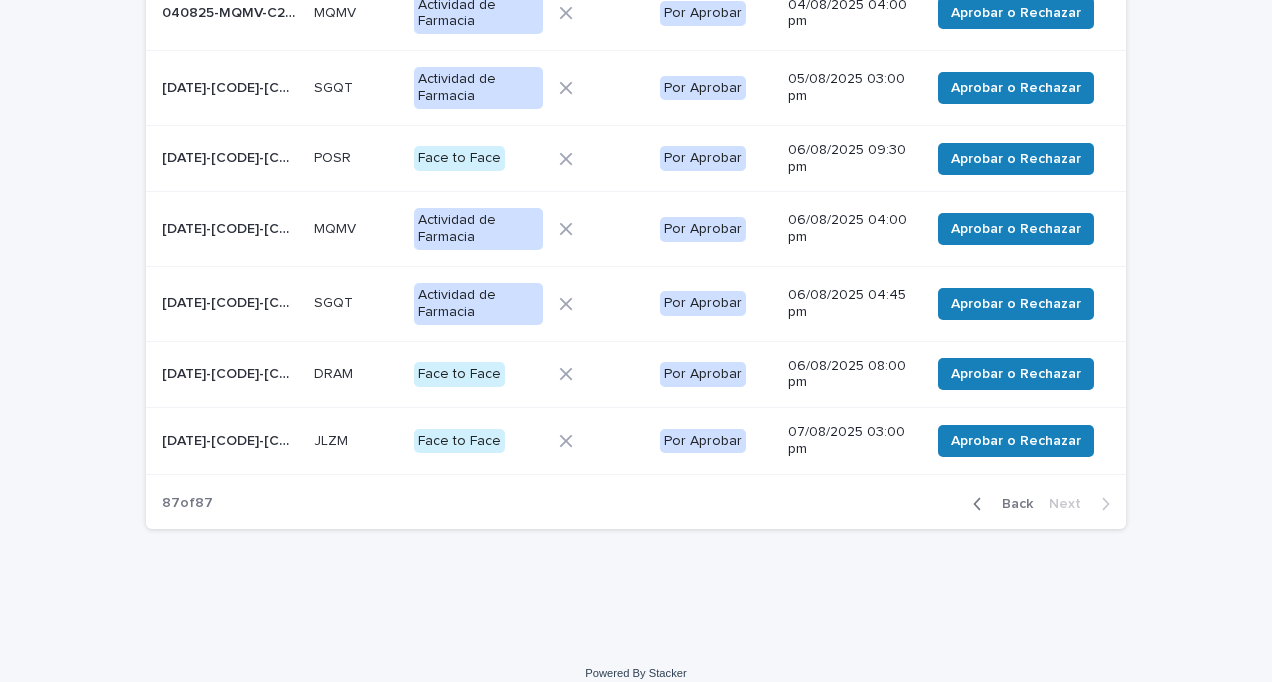 scroll, scrollTop: 68, scrollLeft: 0, axis: vertical 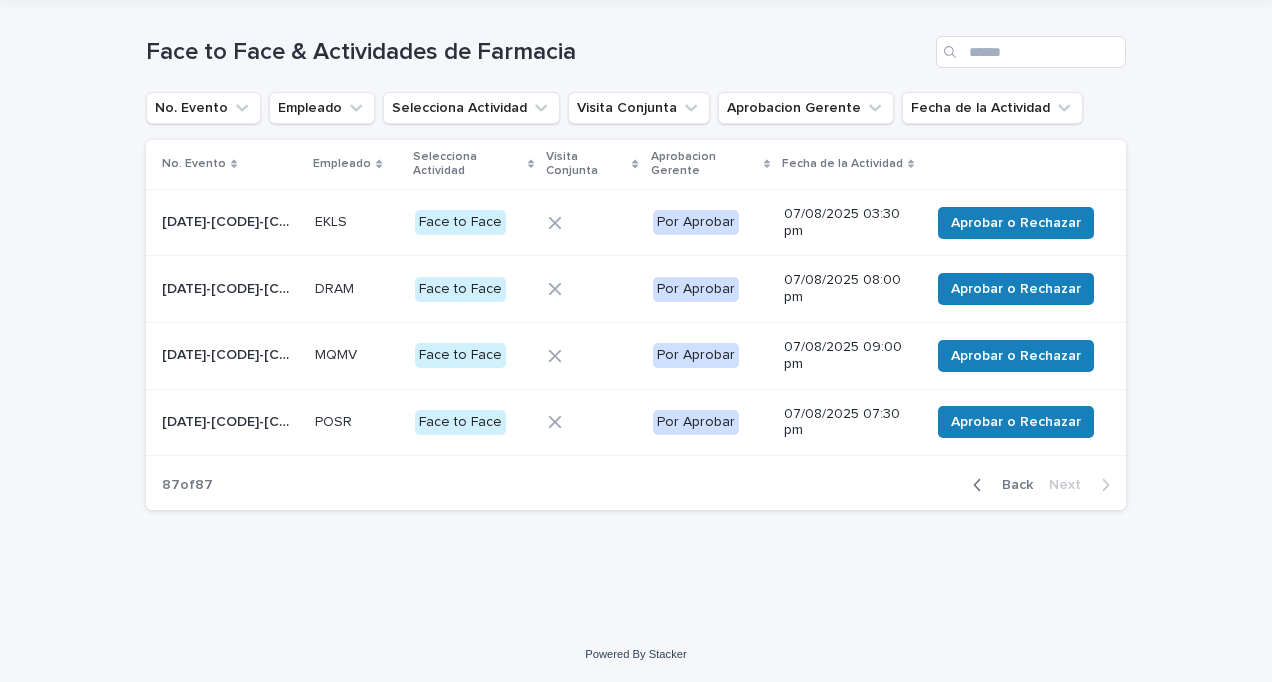 click on "Back" at bounding box center [1011, 485] 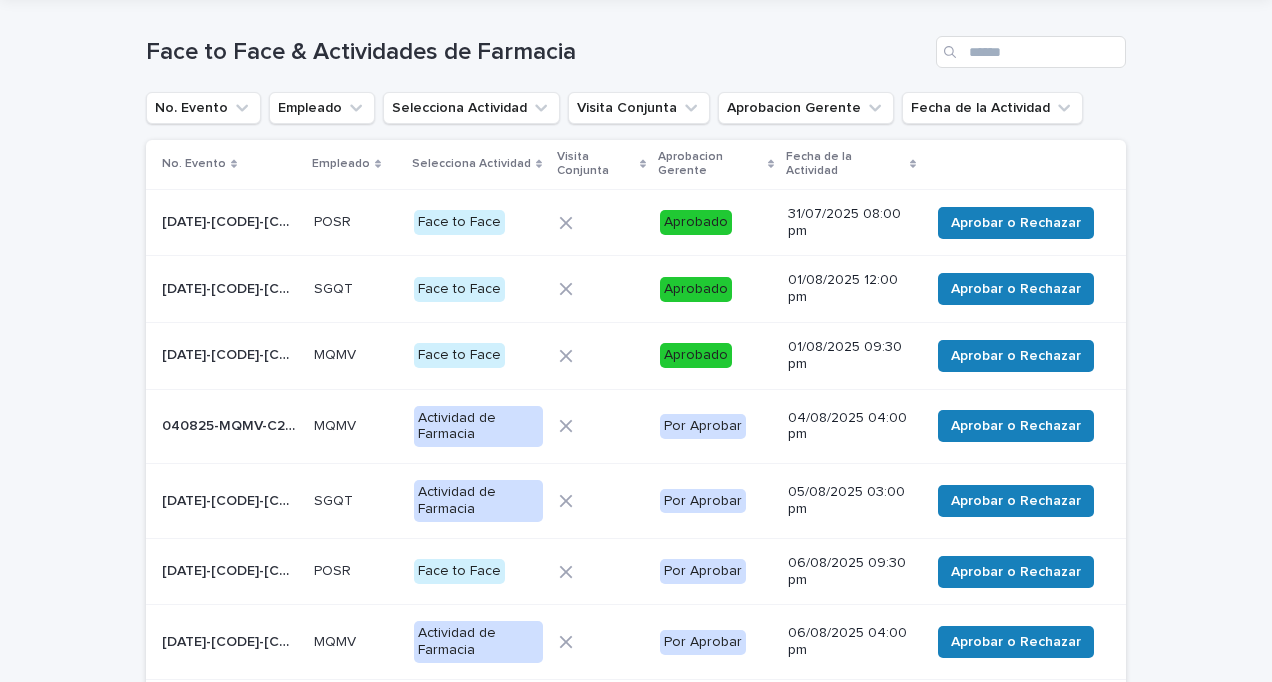 click on "040825-MQMV-C23174" at bounding box center [232, 424] 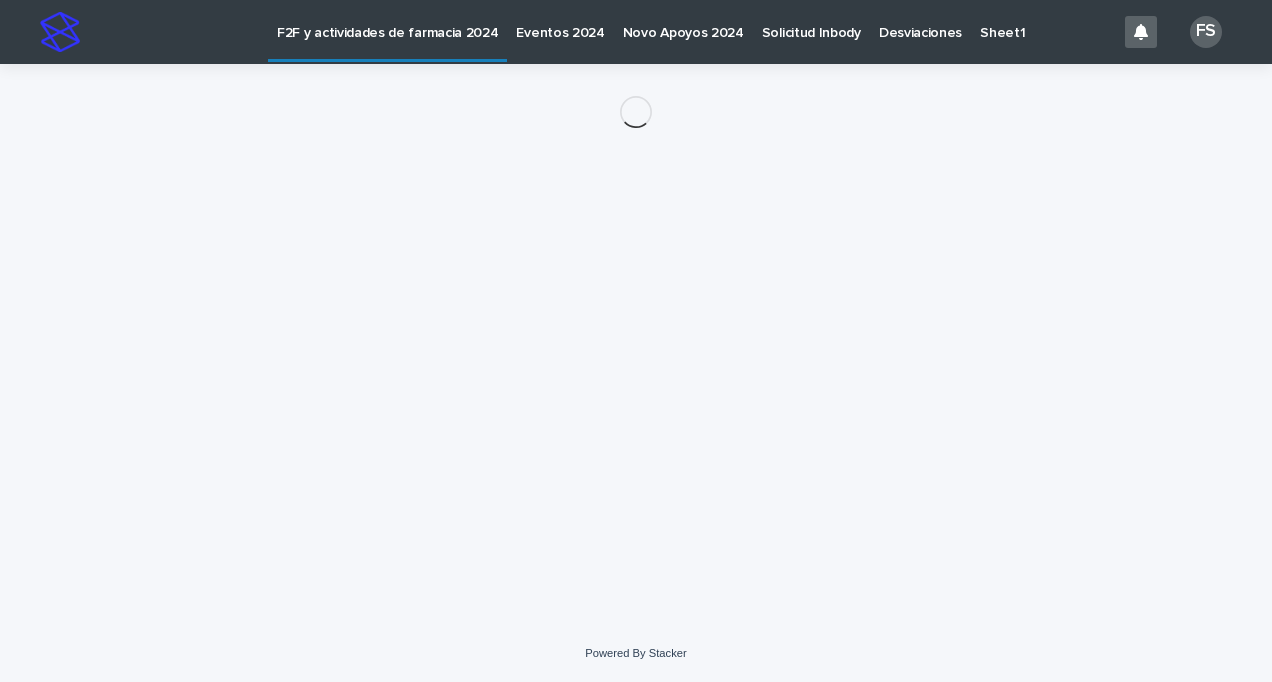 scroll, scrollTop: 0, scrollLeft: 0, axis: both 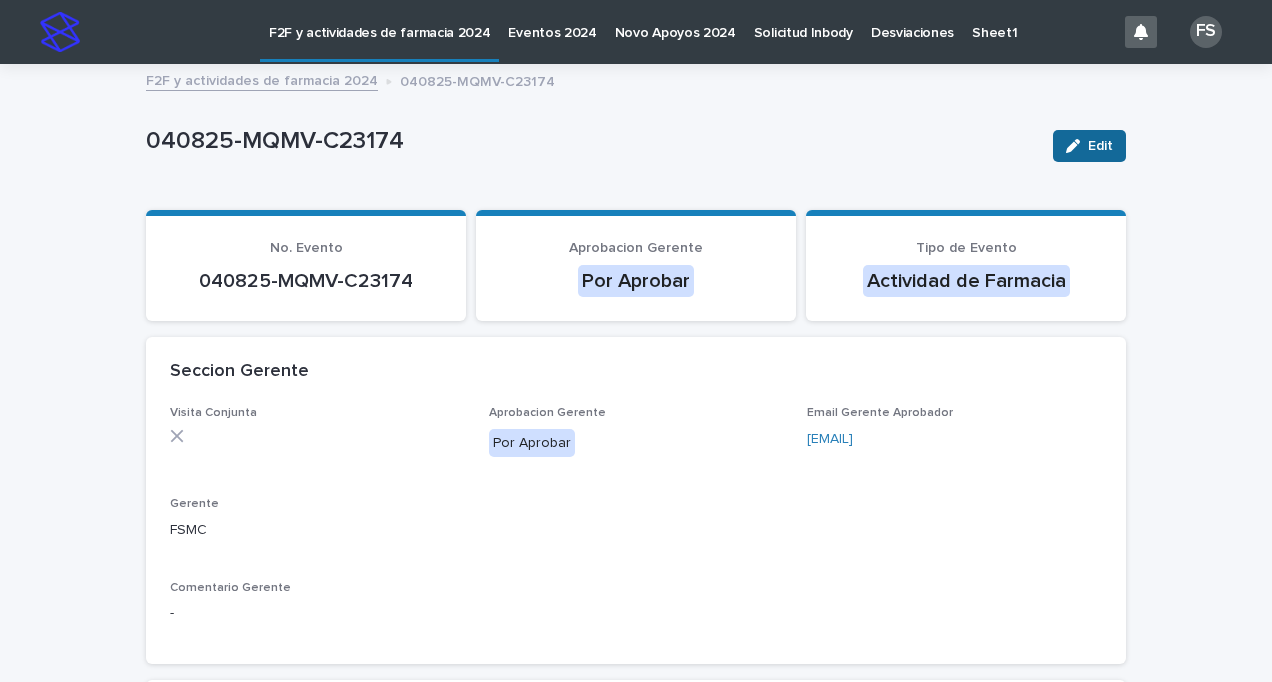 click at bounding box center [1077, 146] 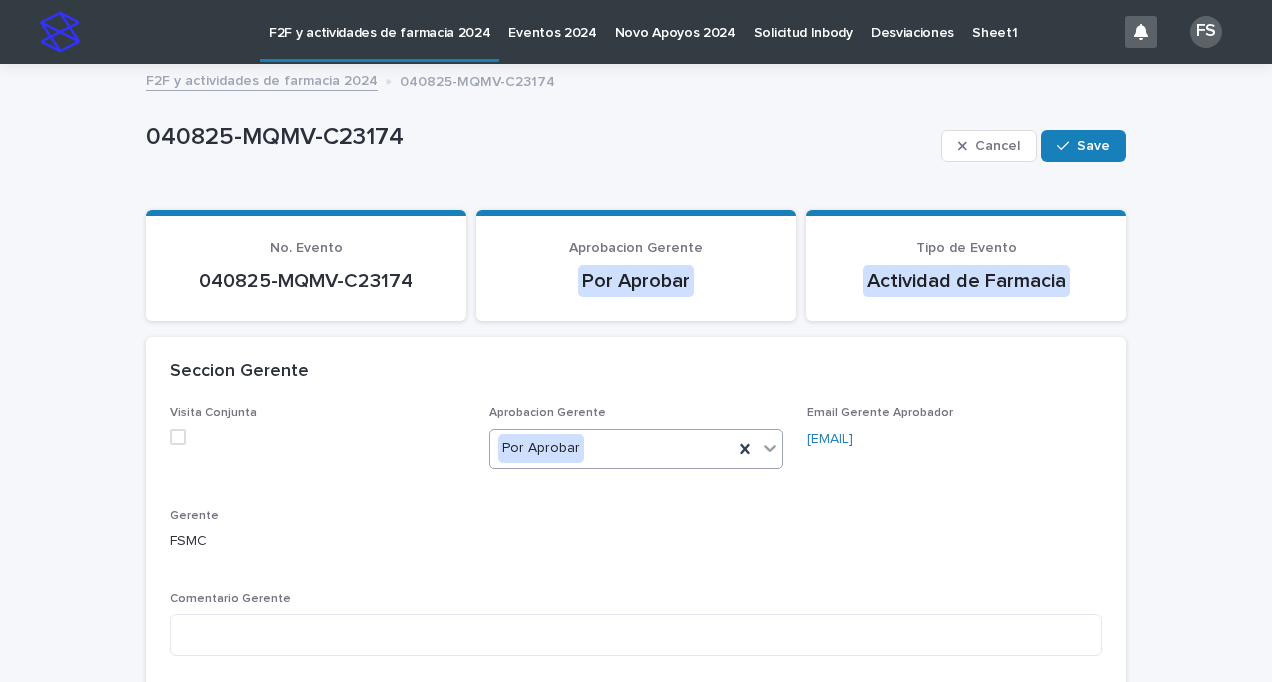 click 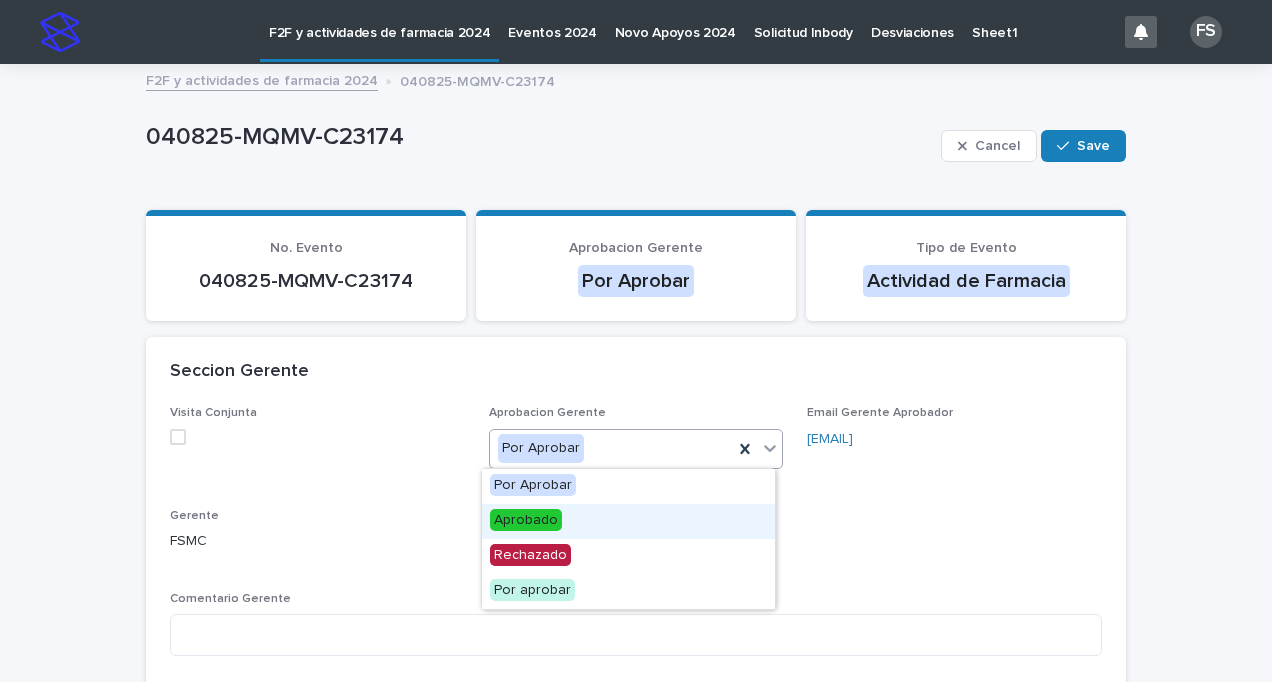 click on "Aprobado" at bounding box center (526, 520) 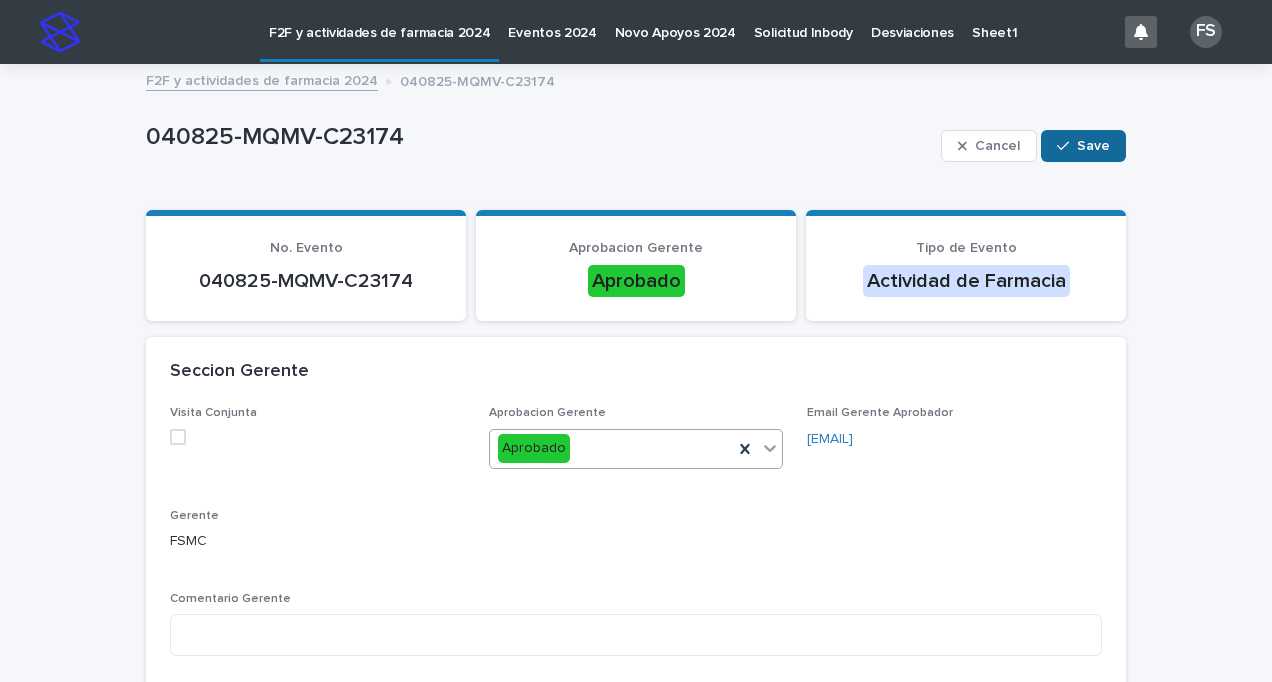 click on "Save" at bounding box center [1083, 146] 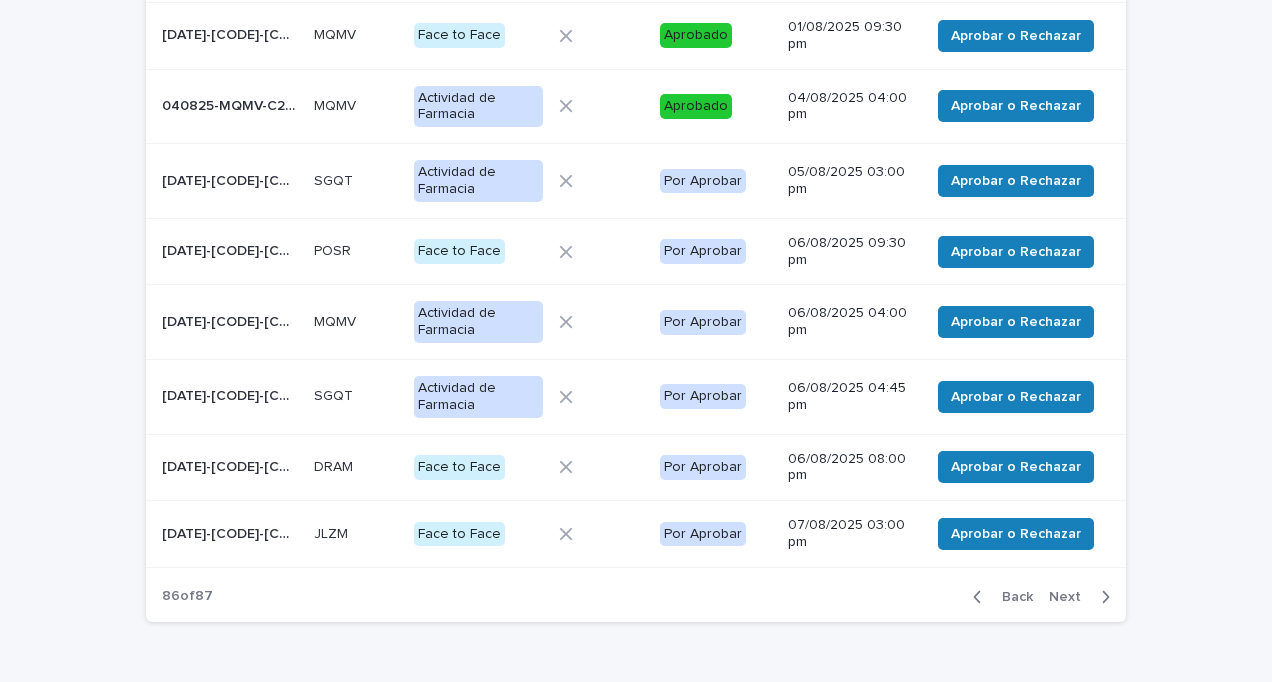 scroll, scrollTop: 398, scrollLeft: 0, axis: vertical 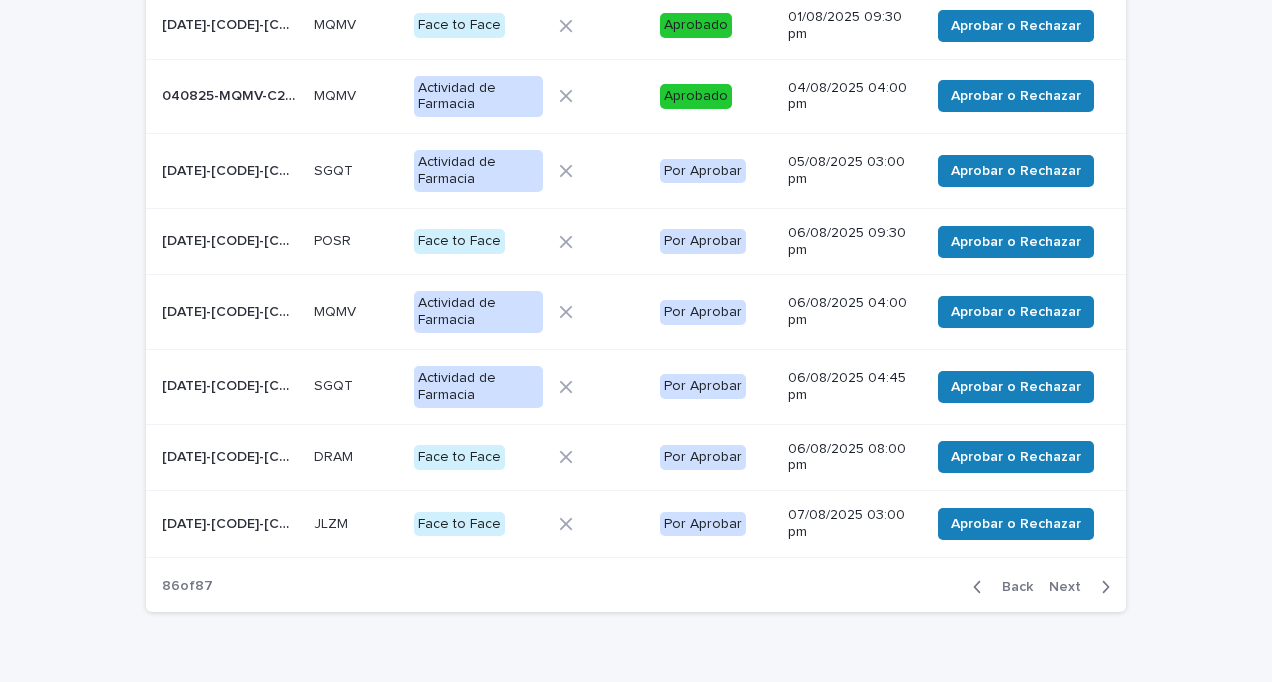 click on "[DATE]-[CODE]-[CODE]" at bounding box center (232, 169) 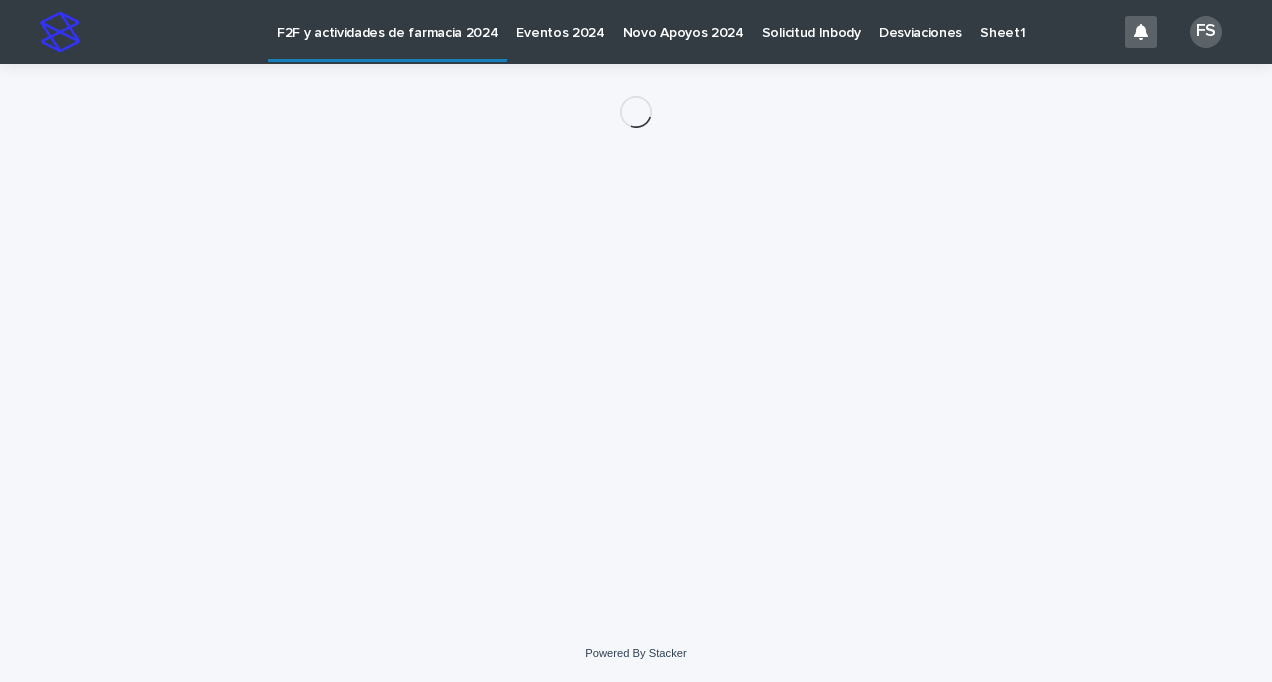 scroll, scrollTop: 0, scrollLeft: 0, axis: both 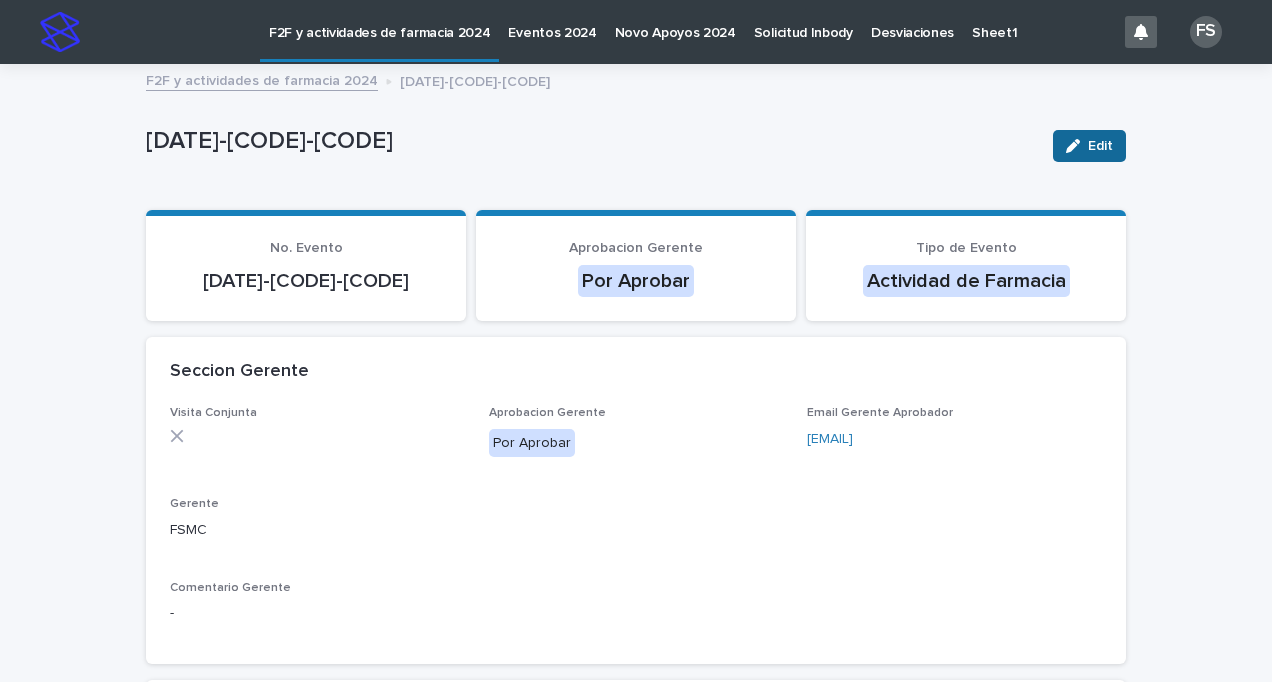 click on "Edit" at bounding box center [1100, 146] 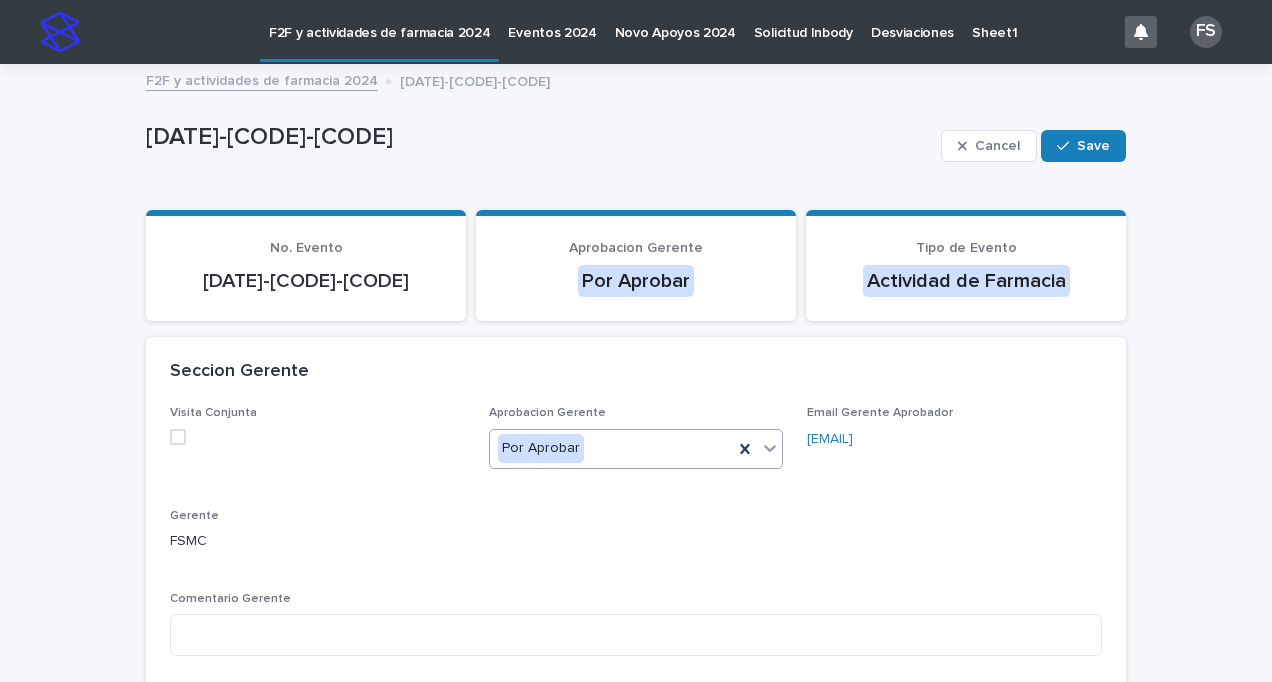 click 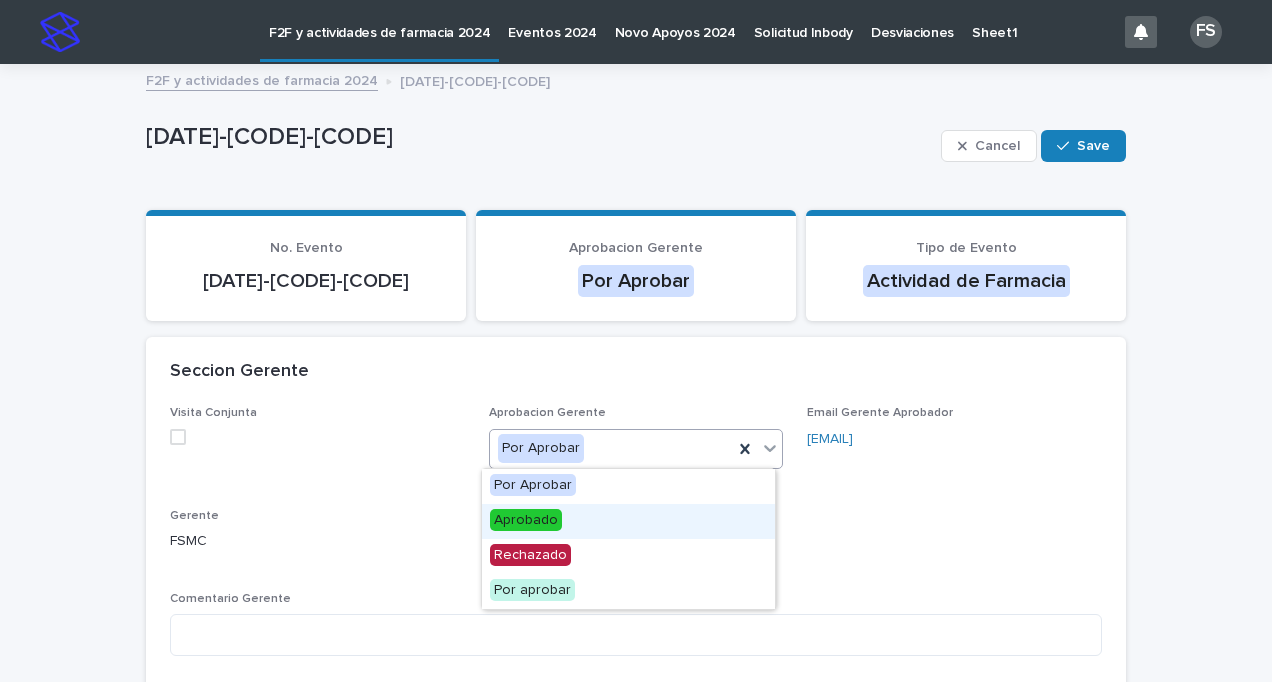 click on "Aprobado" at bounding box center (526, 520) 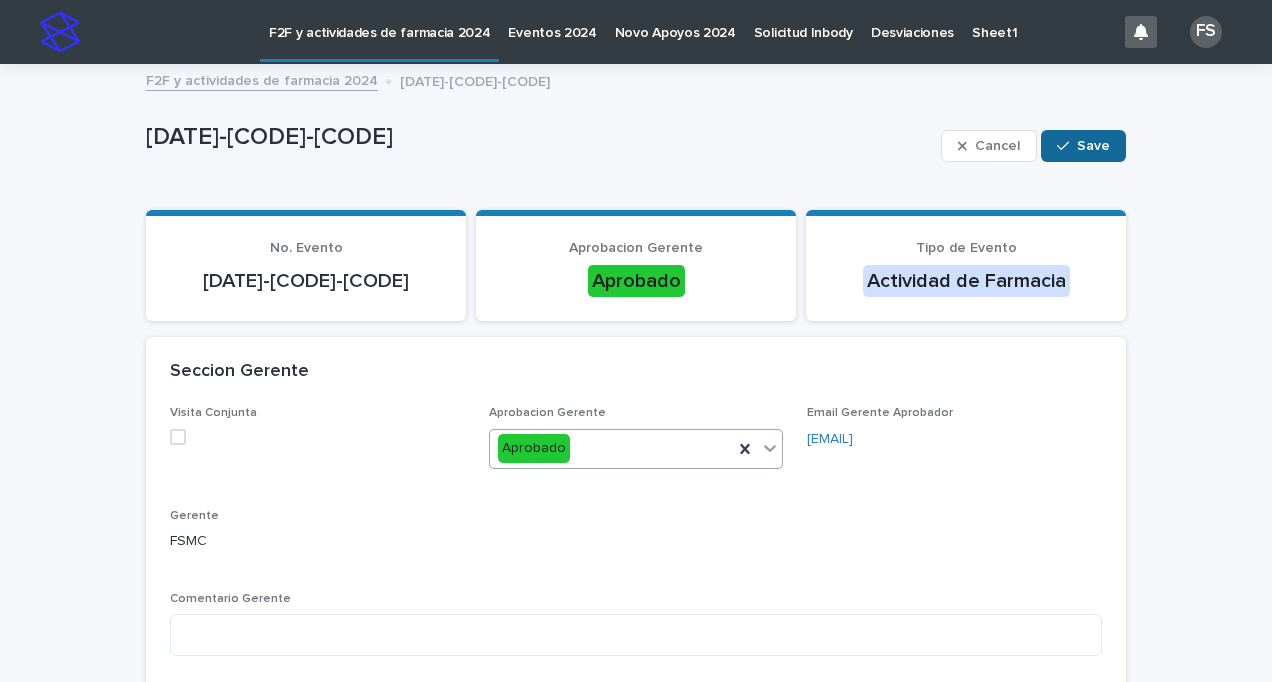 click at bounding box center [1067, 146] 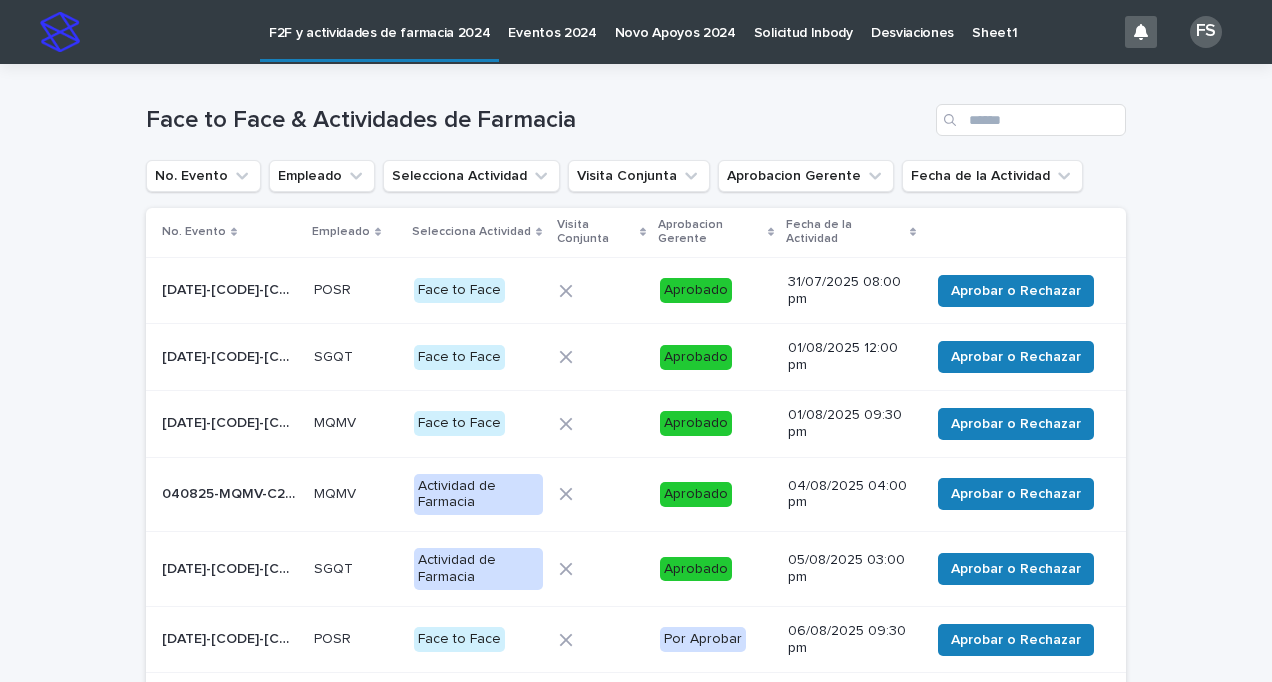 click on "[DATE]-[CODE]-[CODE]" at bounding box center (232, 637) 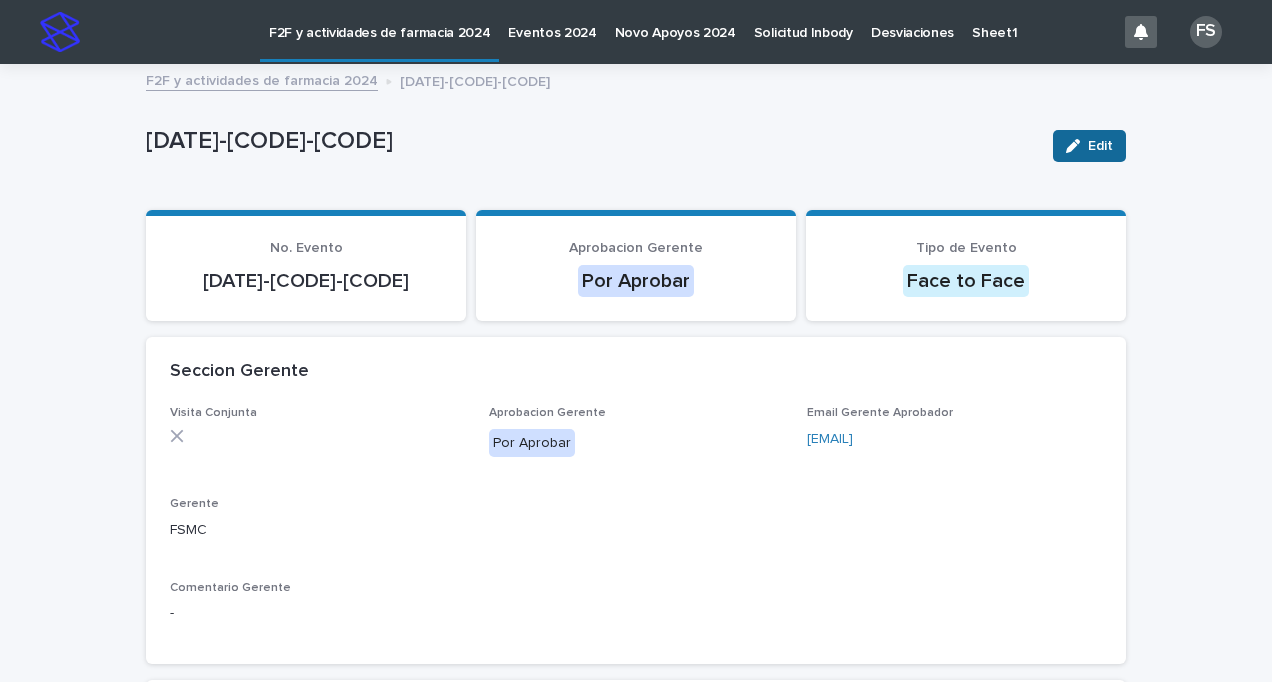 click on "Edit" at bounding box center (1089, 146) 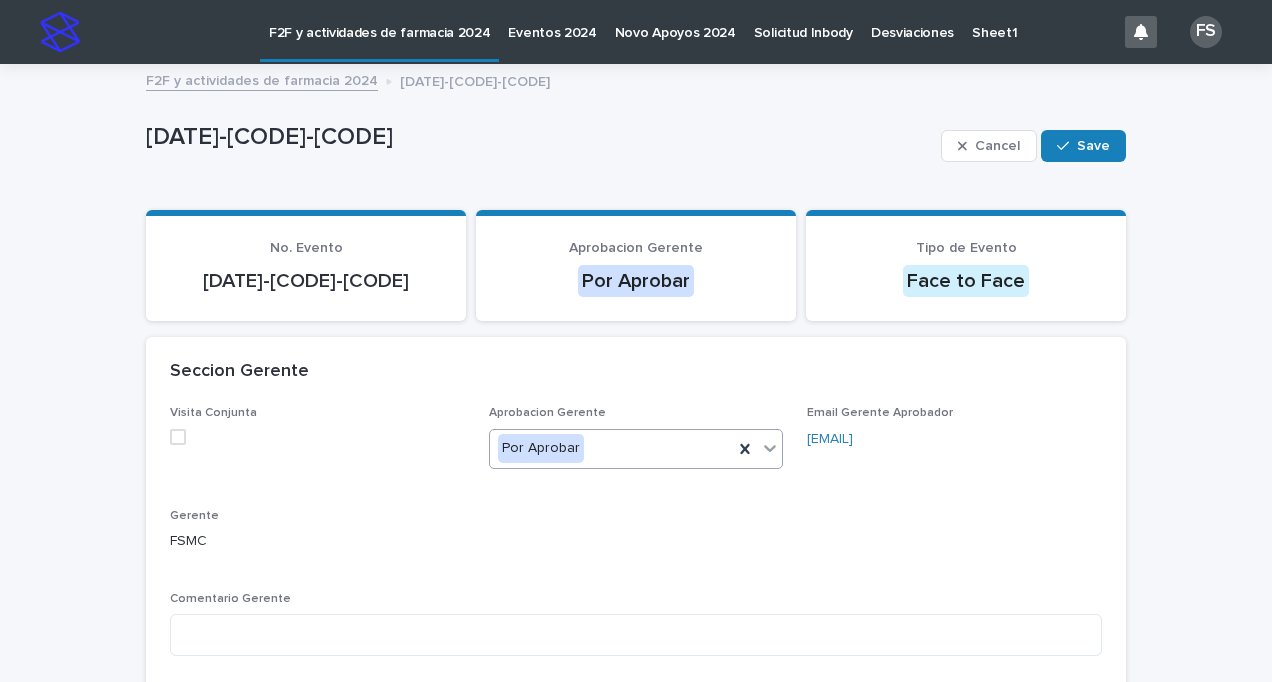 click 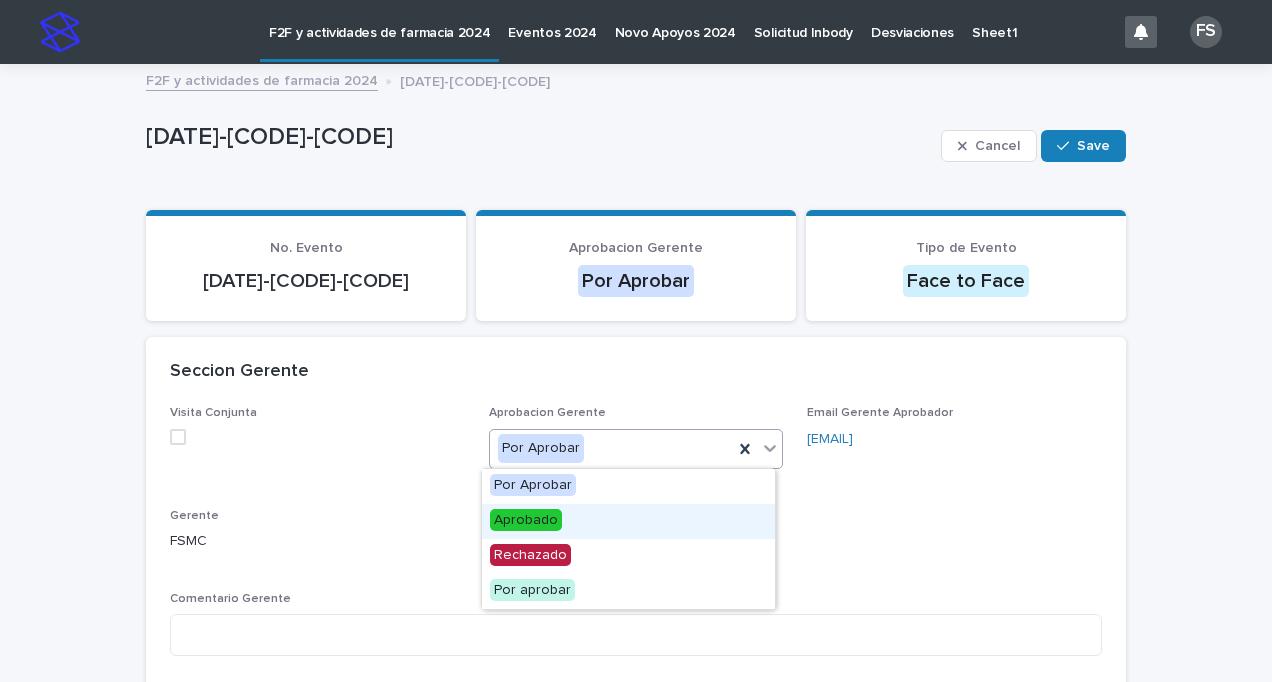 click on "Aprobado" at bounding box center (526, 520) 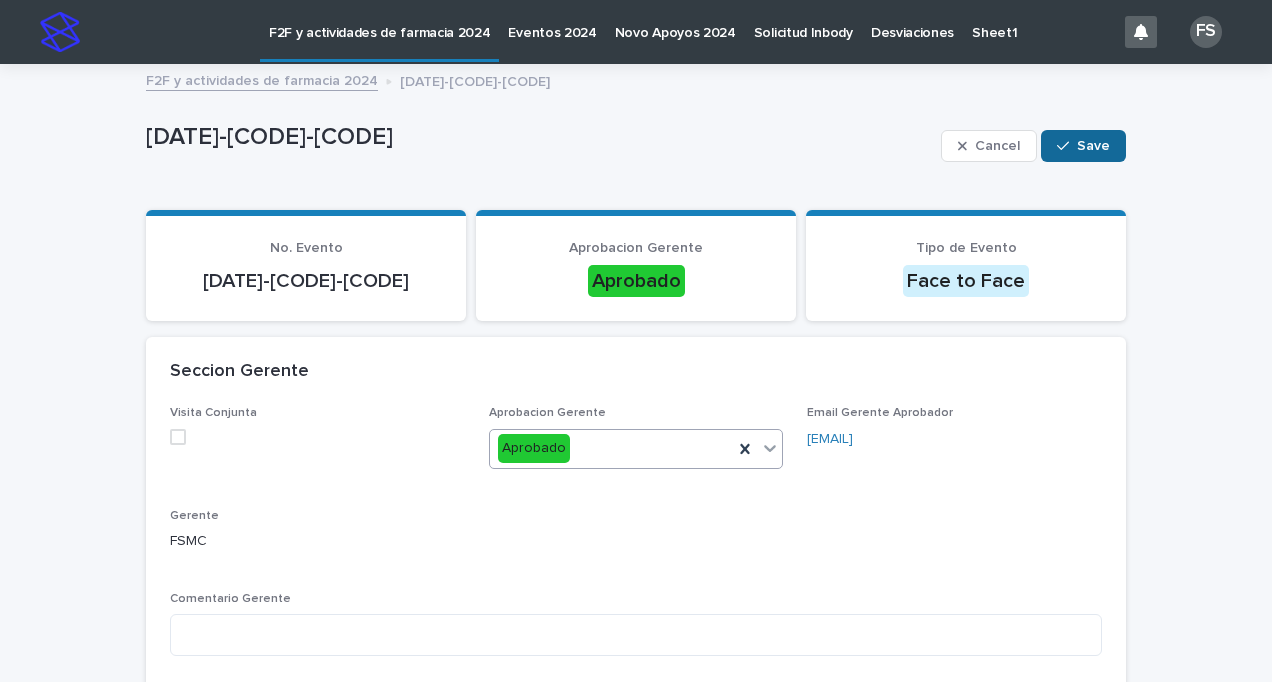 click on "Save" at bounding box center (1093, 146) 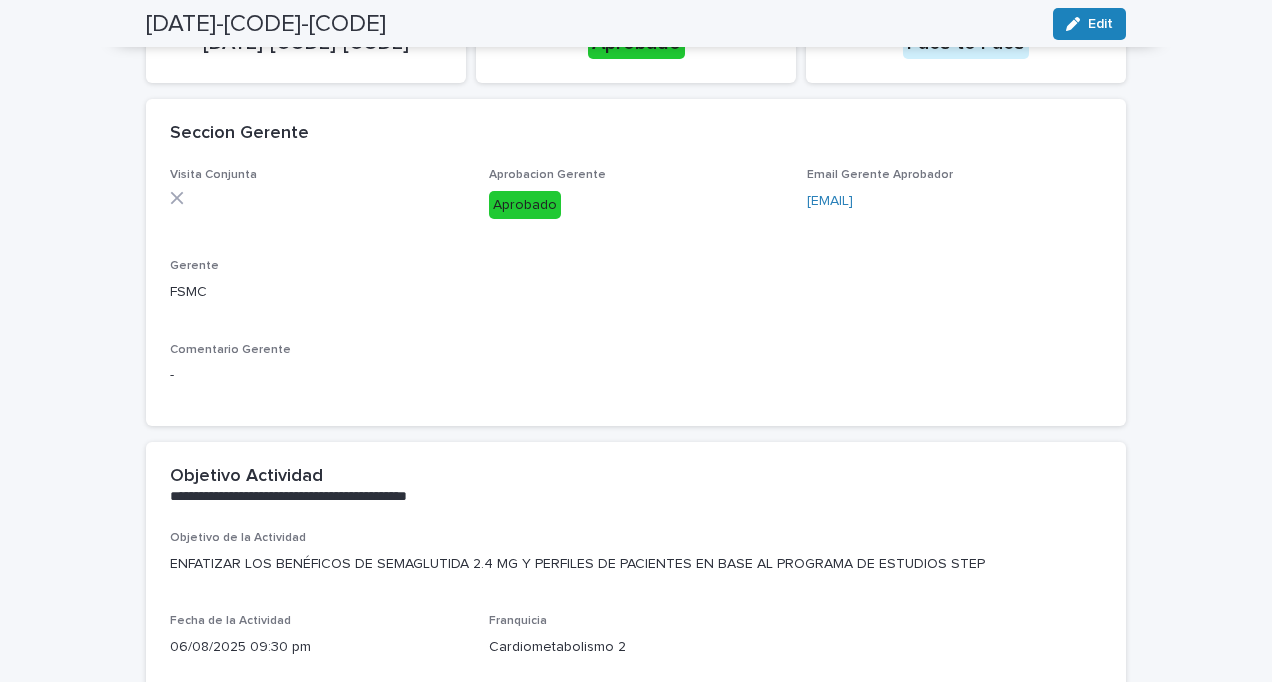 scroll, scrollTop: 0, scrollLeft: 0, axis: both 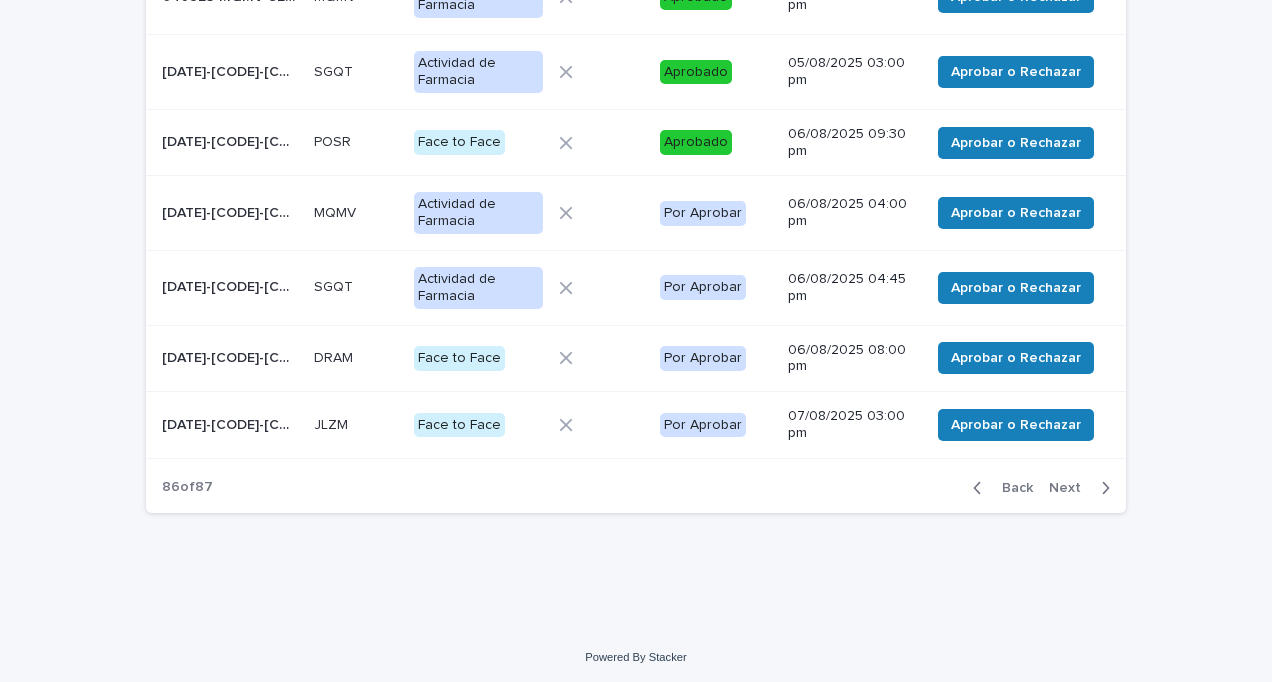 click on "[DATE]-[CODE]-[CODE]" at bounding box center [232, 211] 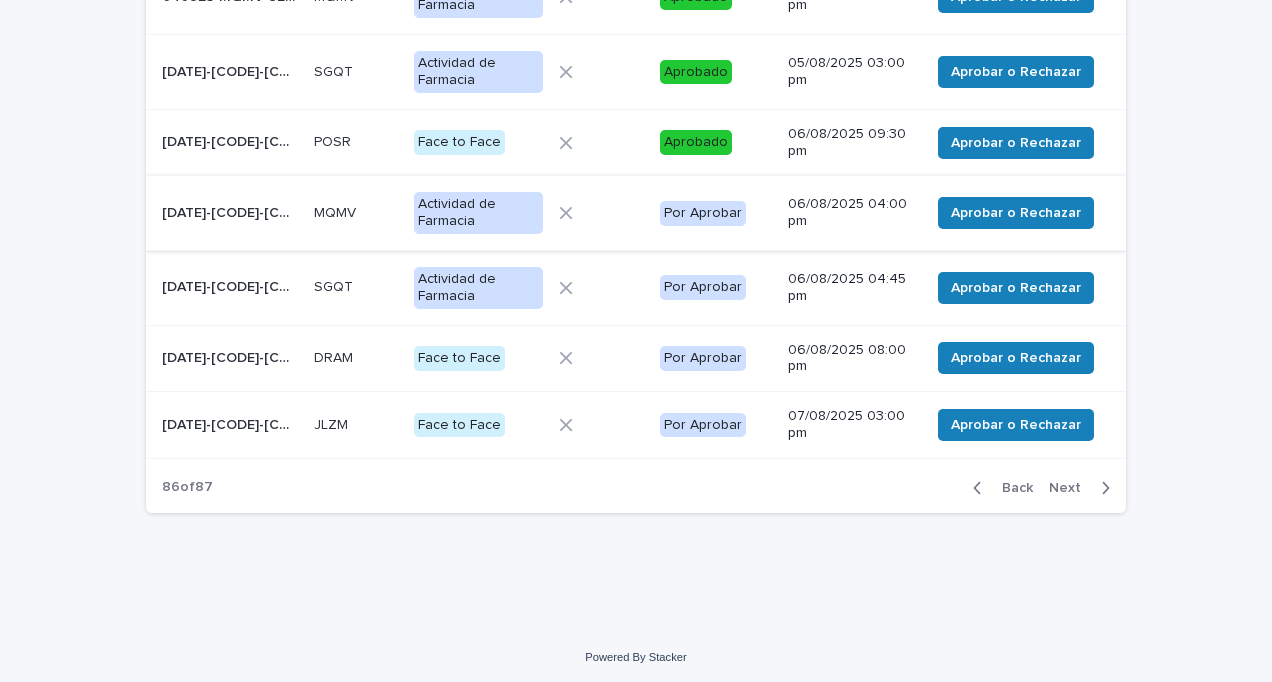 scroll, scrollTop: 0, scrollLeft: 0, axis: both 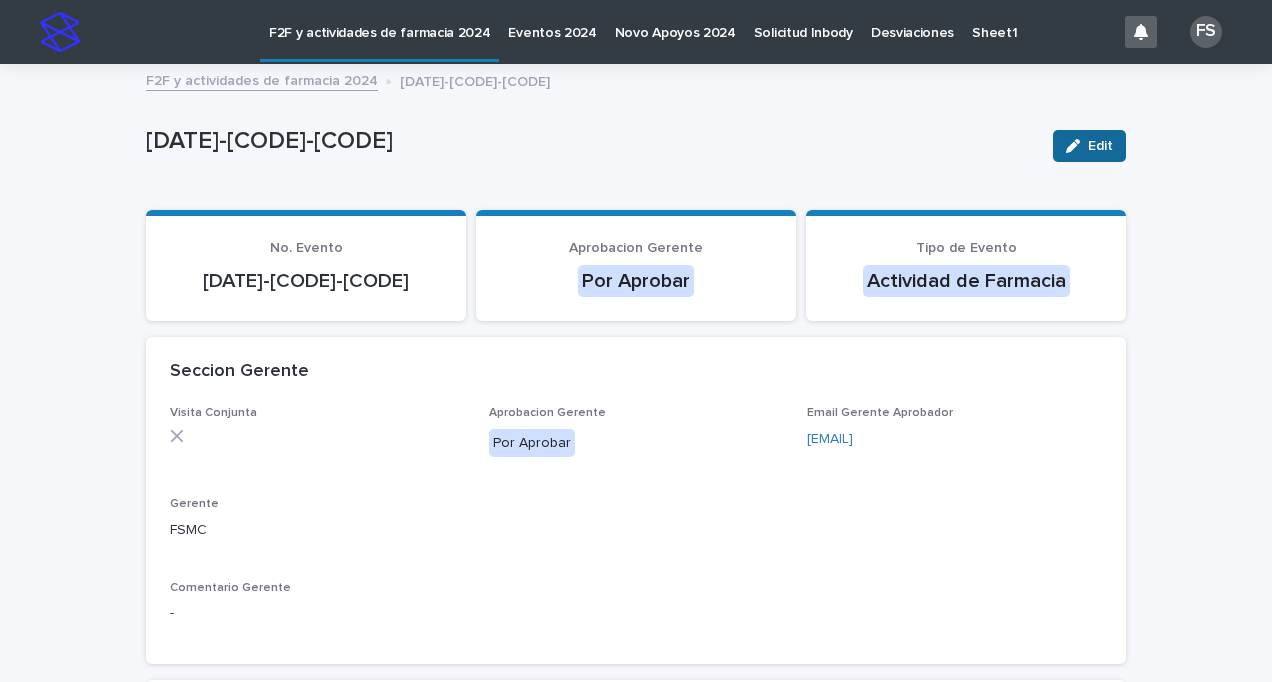 click on "Edit" at bounding box center [1089, 146] 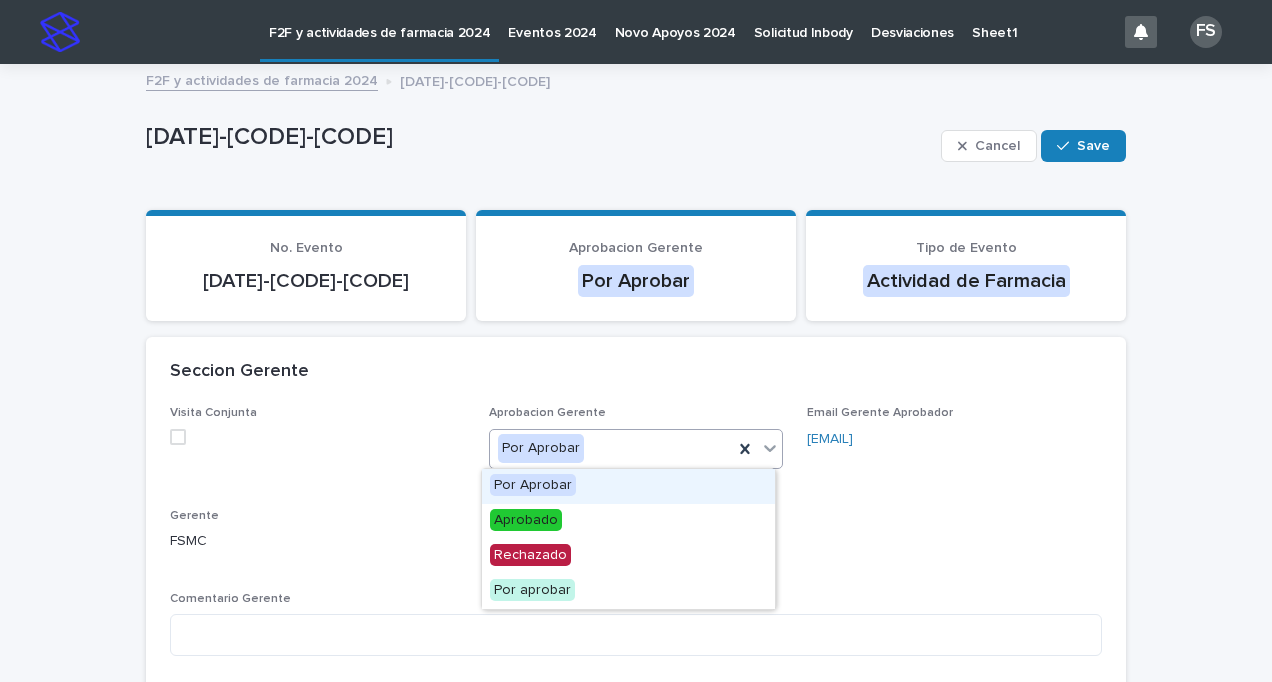 click 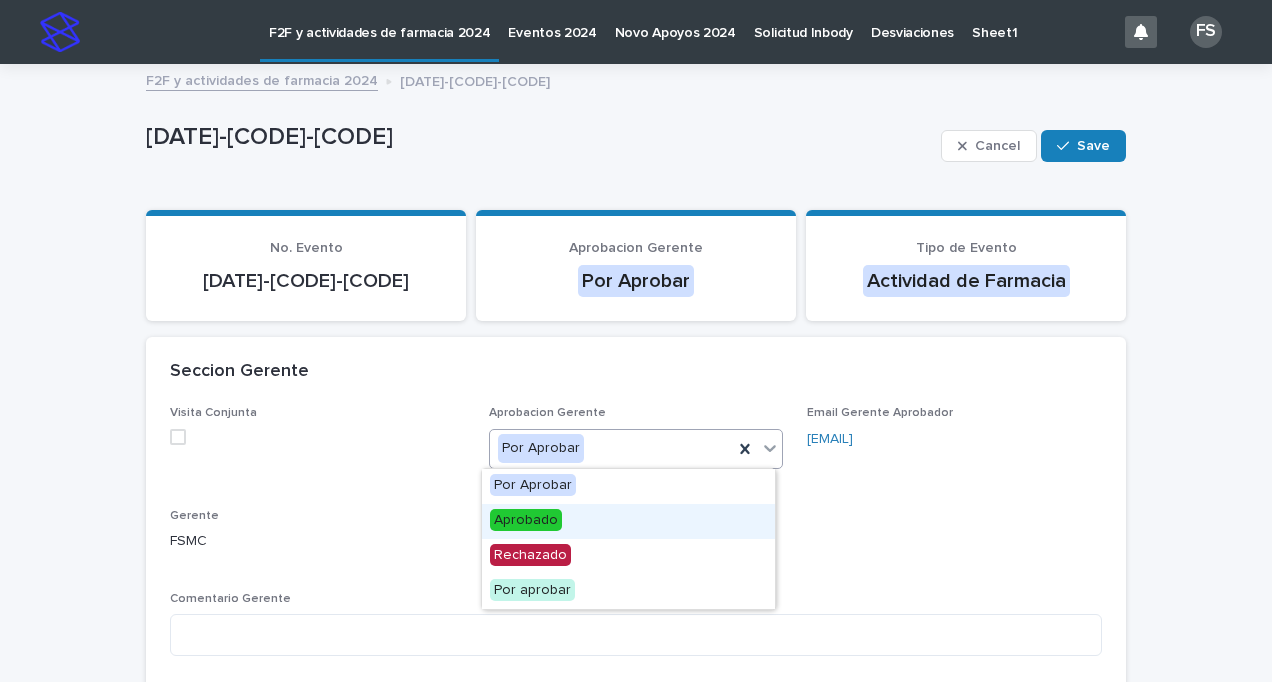 click on "Aprobado" at bounding box center (526, 520) 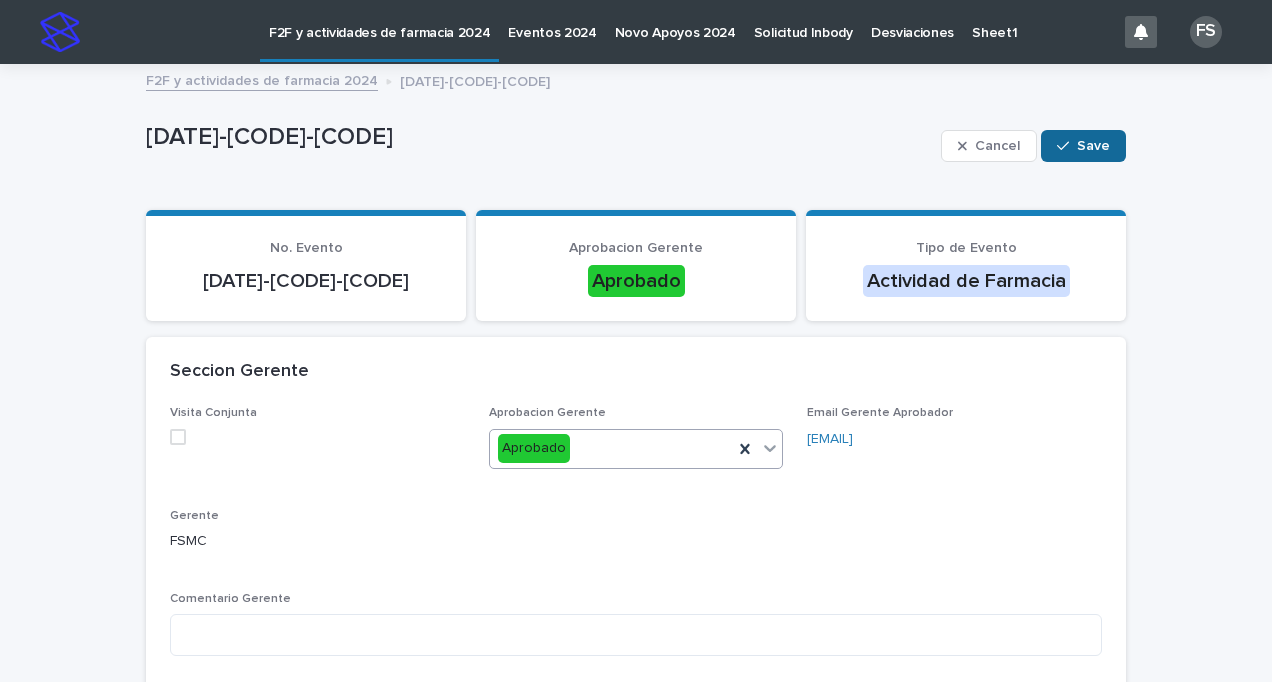 click 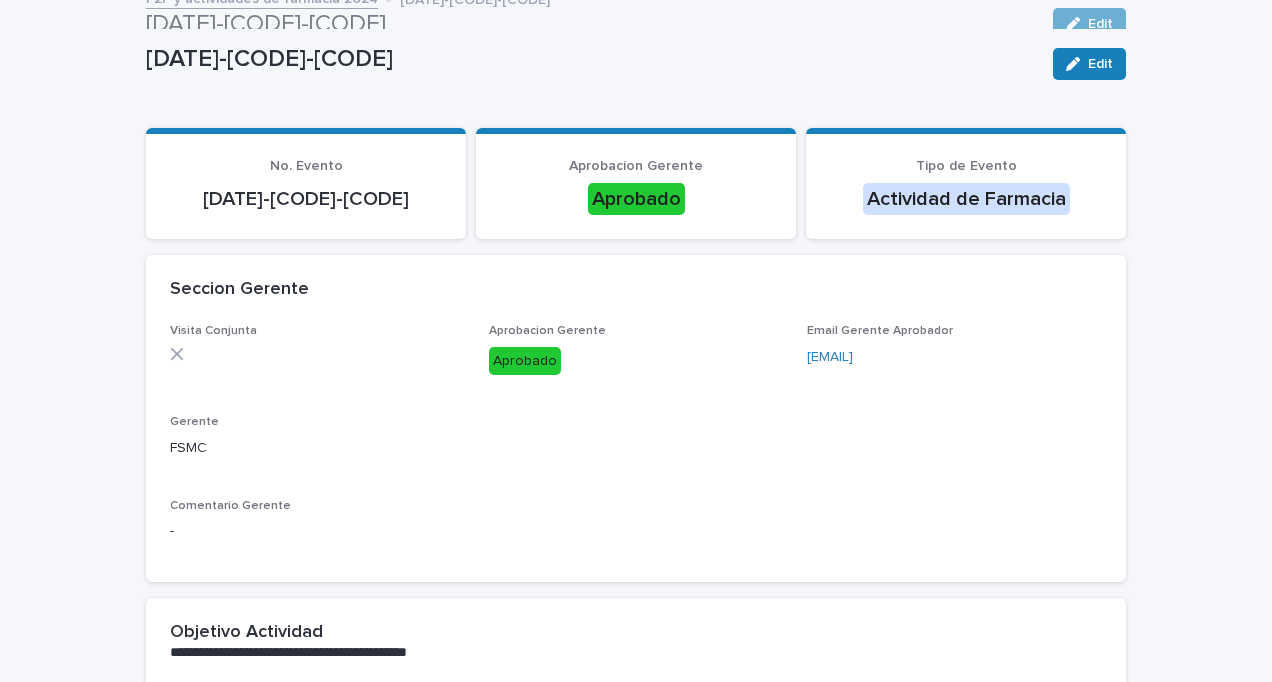 scroll, scrollTop: 58, scrollLeft: 0, axis: vertical 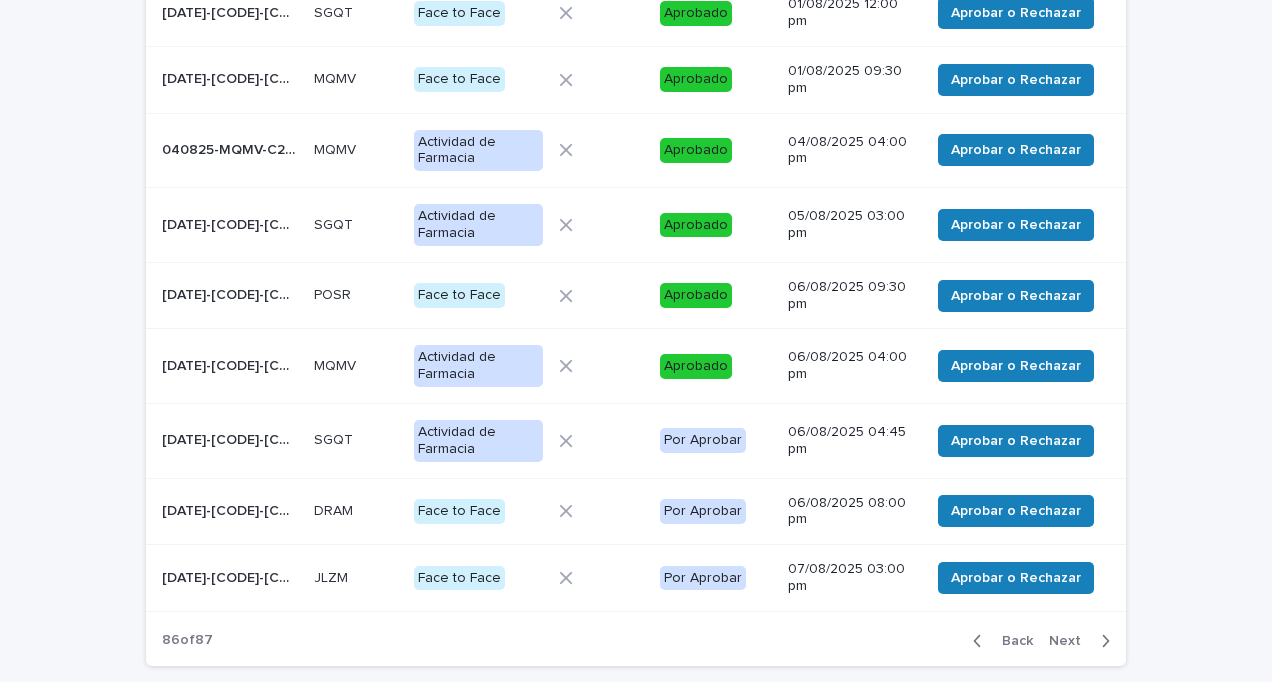 click on "[DATE]-[CODE]-[CODE]" at bounding box center [232, 438] 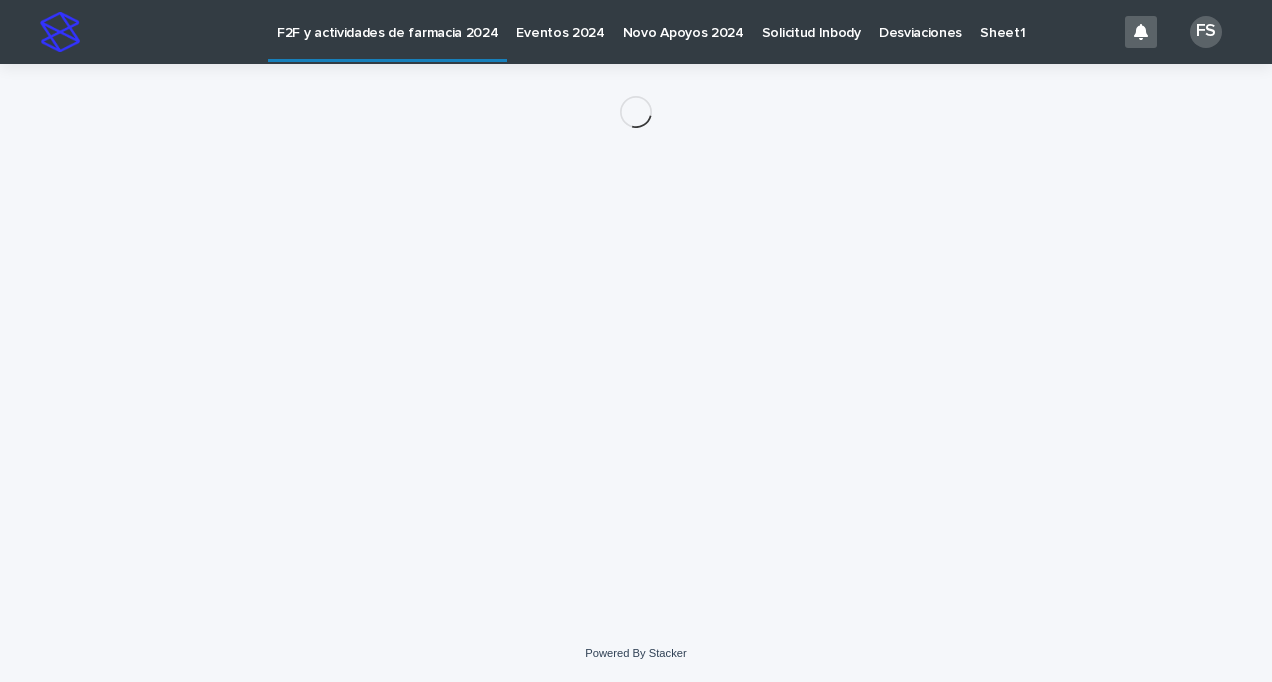 scroll, scrollTop: 0, scrollLeft: 0, axis: both 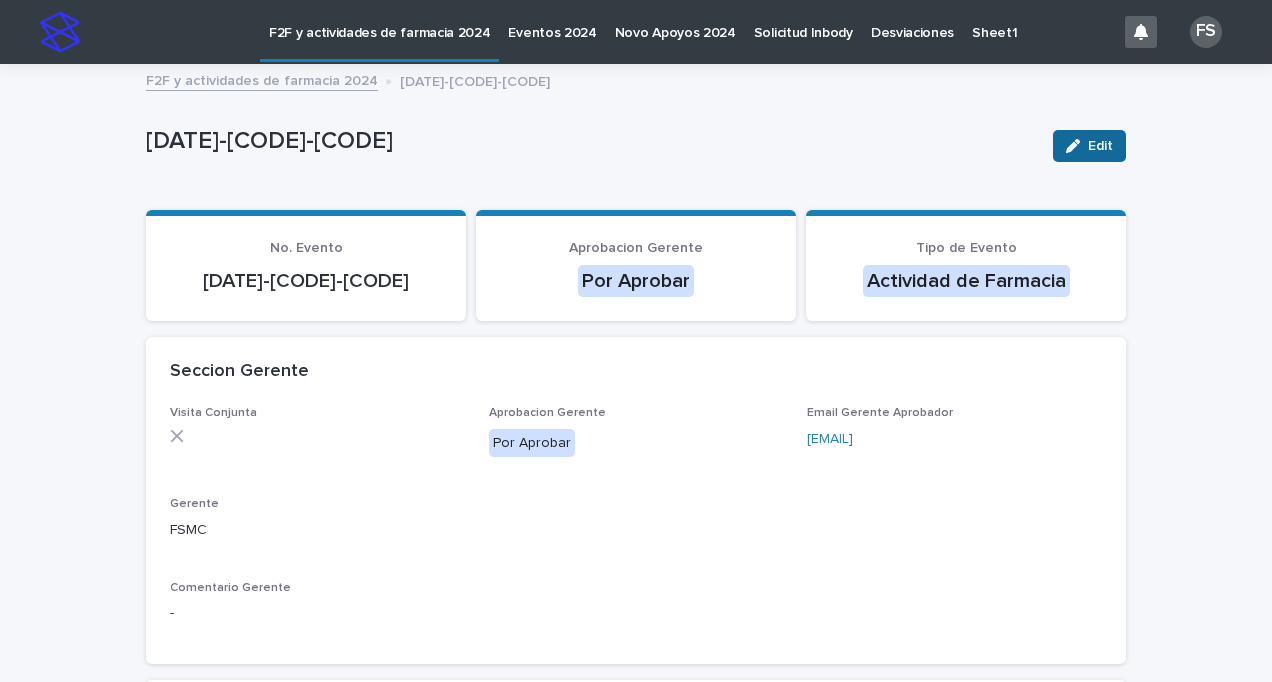 click on "Edit" at bounding box center (1100, 146) 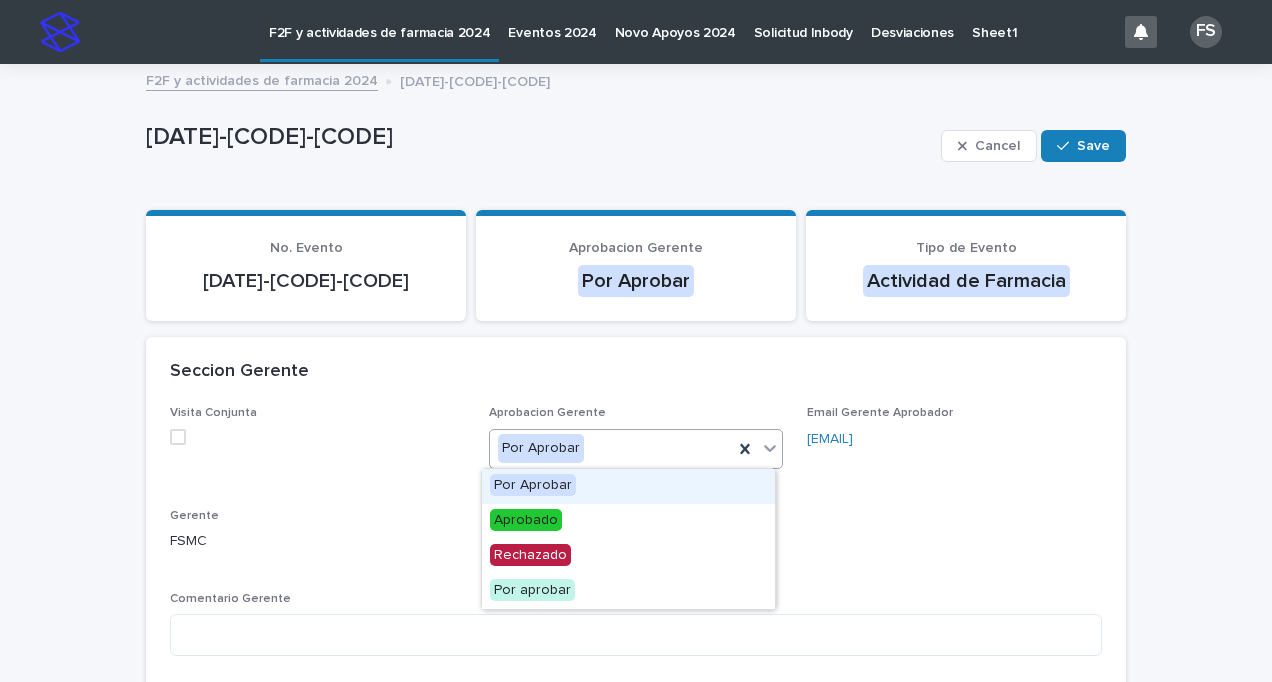 click 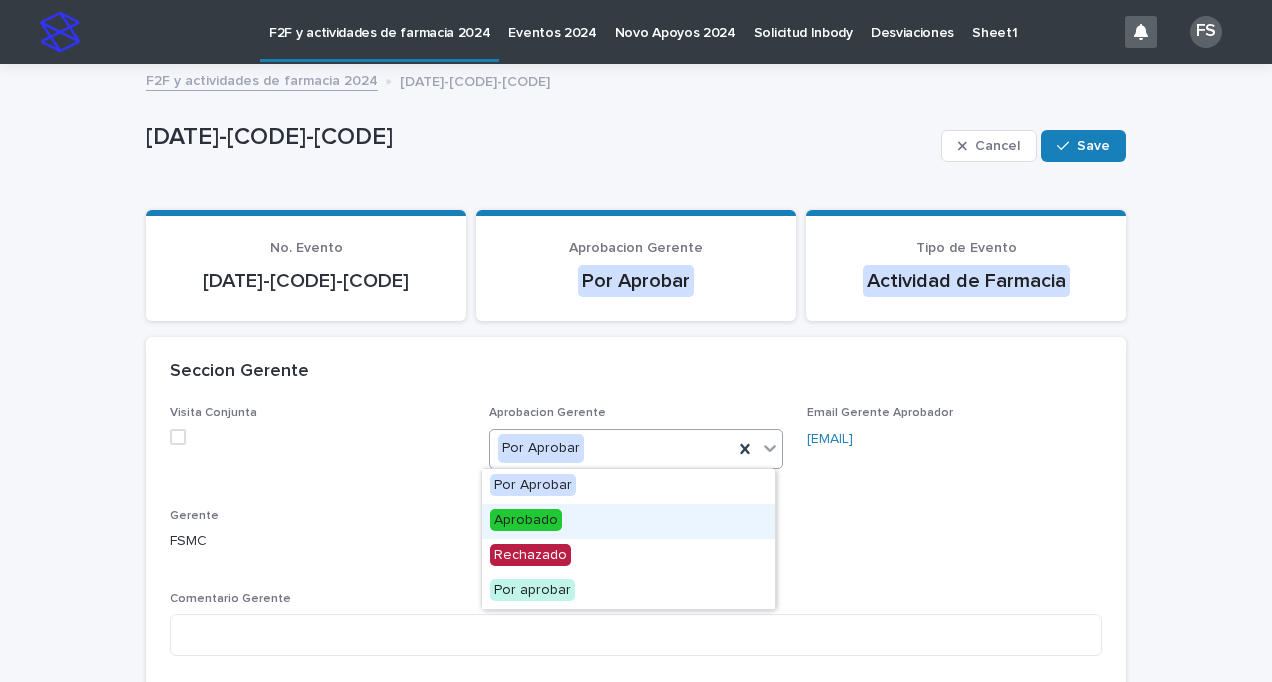 click on "Aprobado" at bounding box center [526, 520] 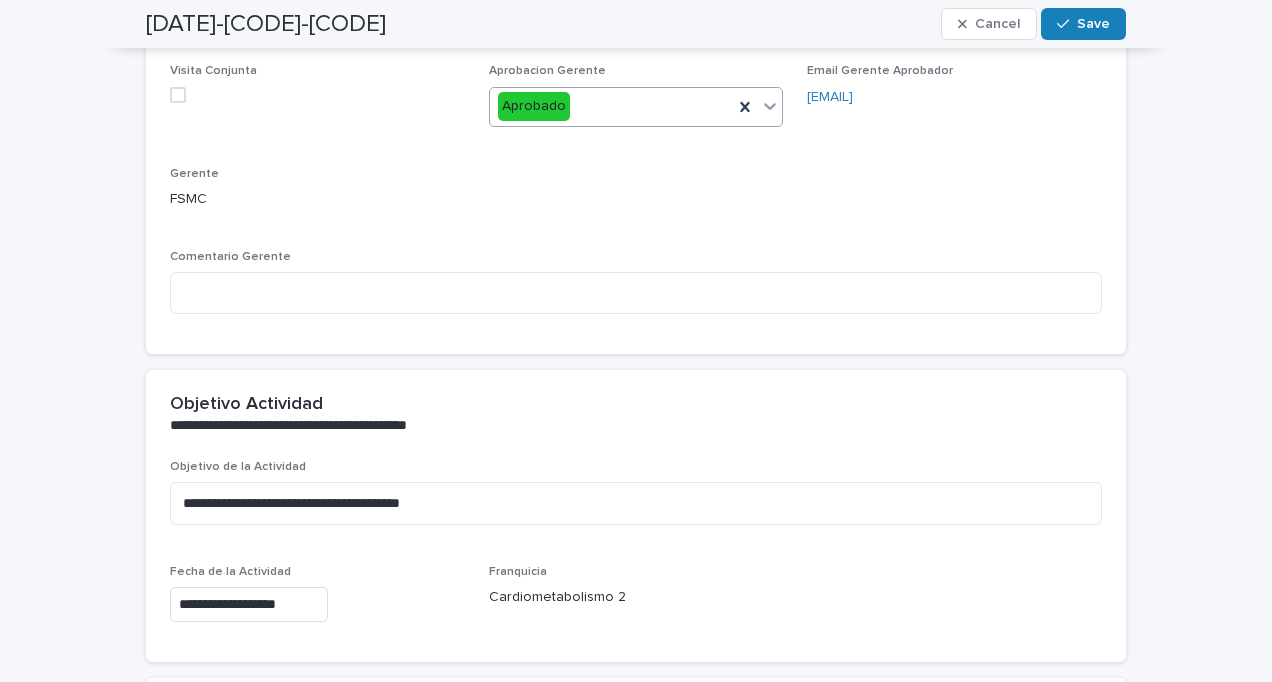 scroll, scrollTop: 0, scrollLeft: 0, axis: both 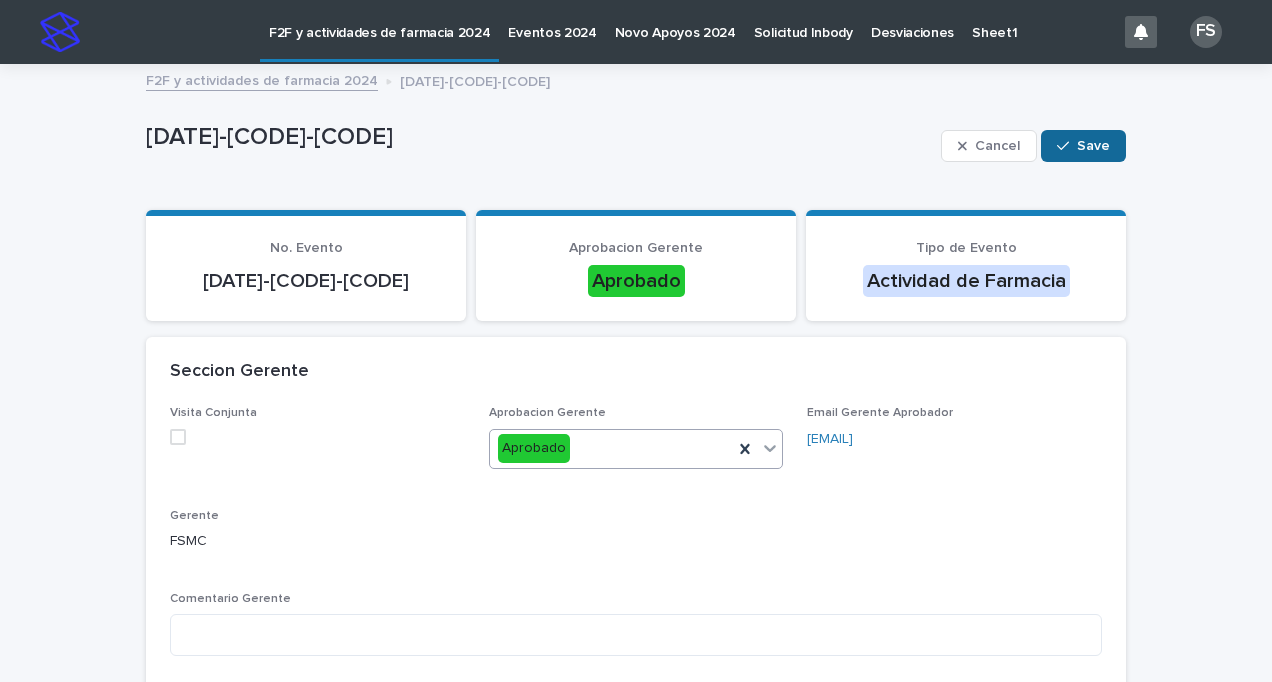 click on "Save" at bounding box center [1083, 146] 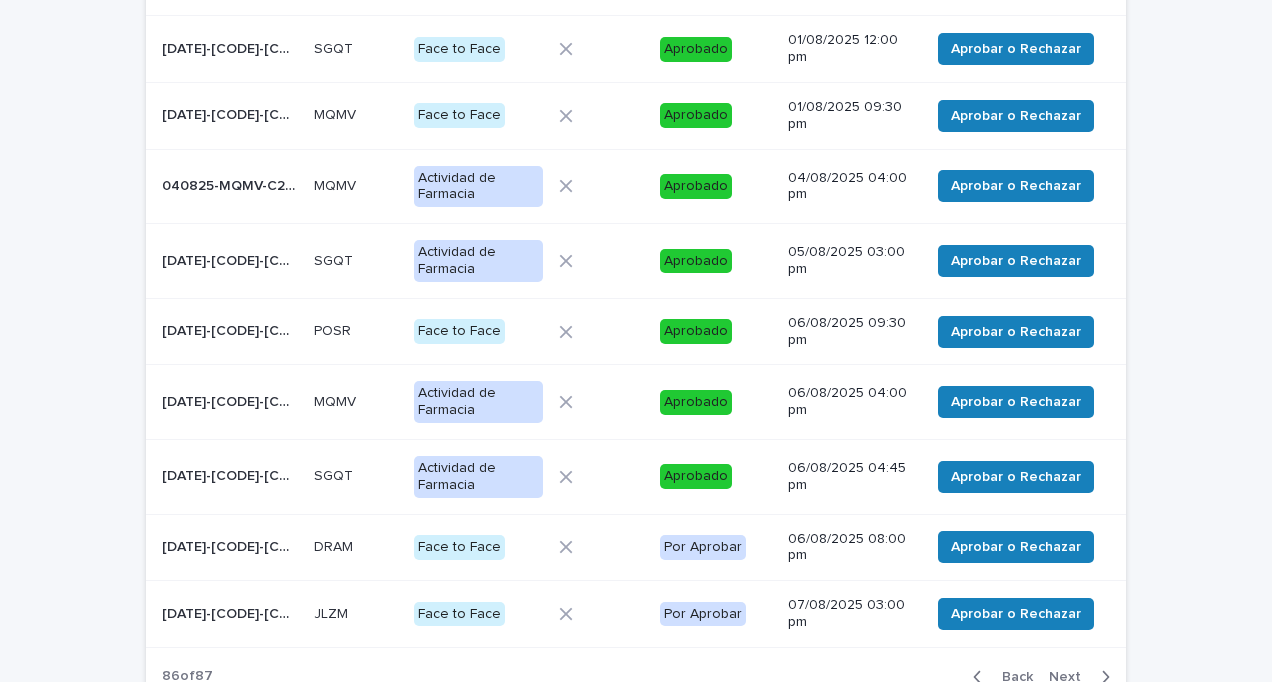scroll, scrollTop: 497, scrollLeft: 0, axis: vertical 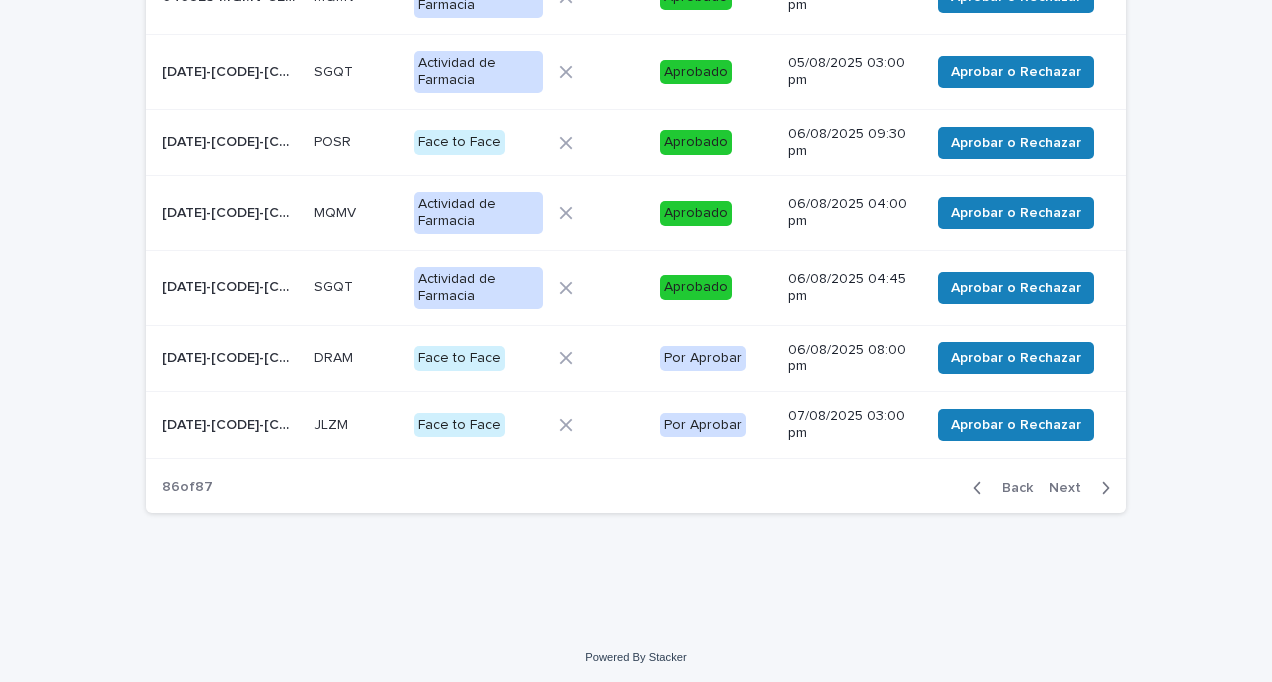click on "[DATE]-[CODE]-[CODE]" at bounding box center [232, 356] 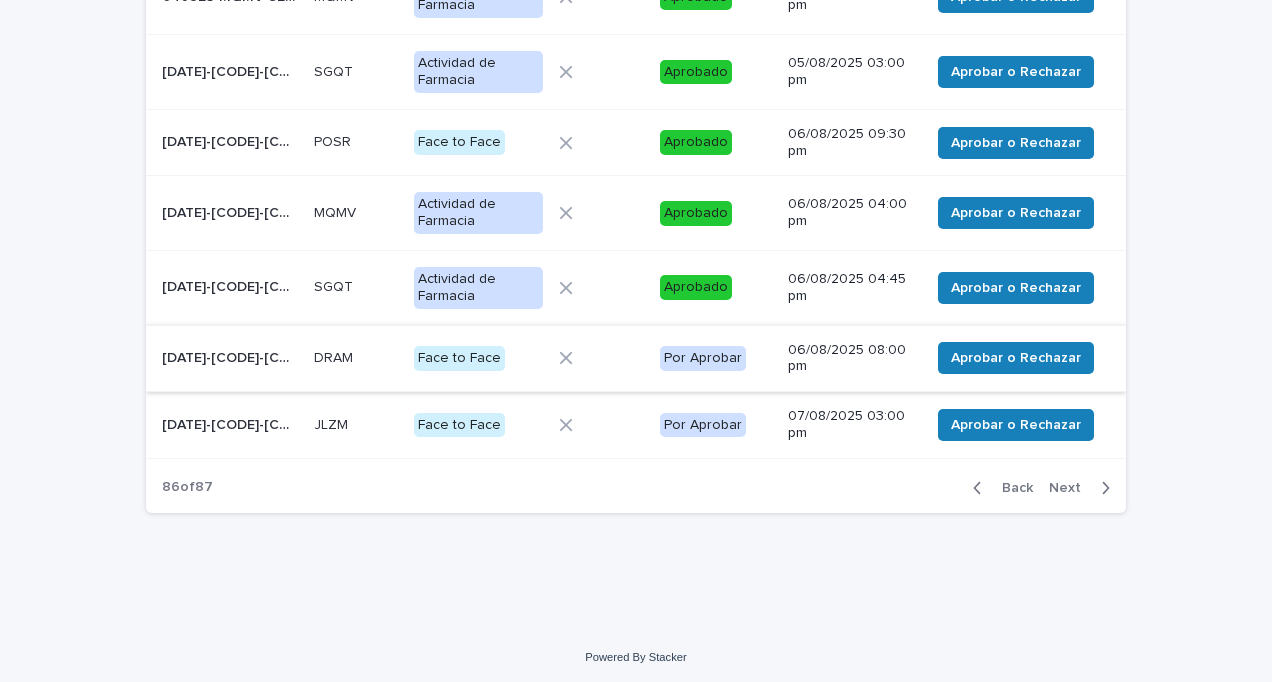 scroll, scrollTop: 0, scrollLeft: 0, axis: both 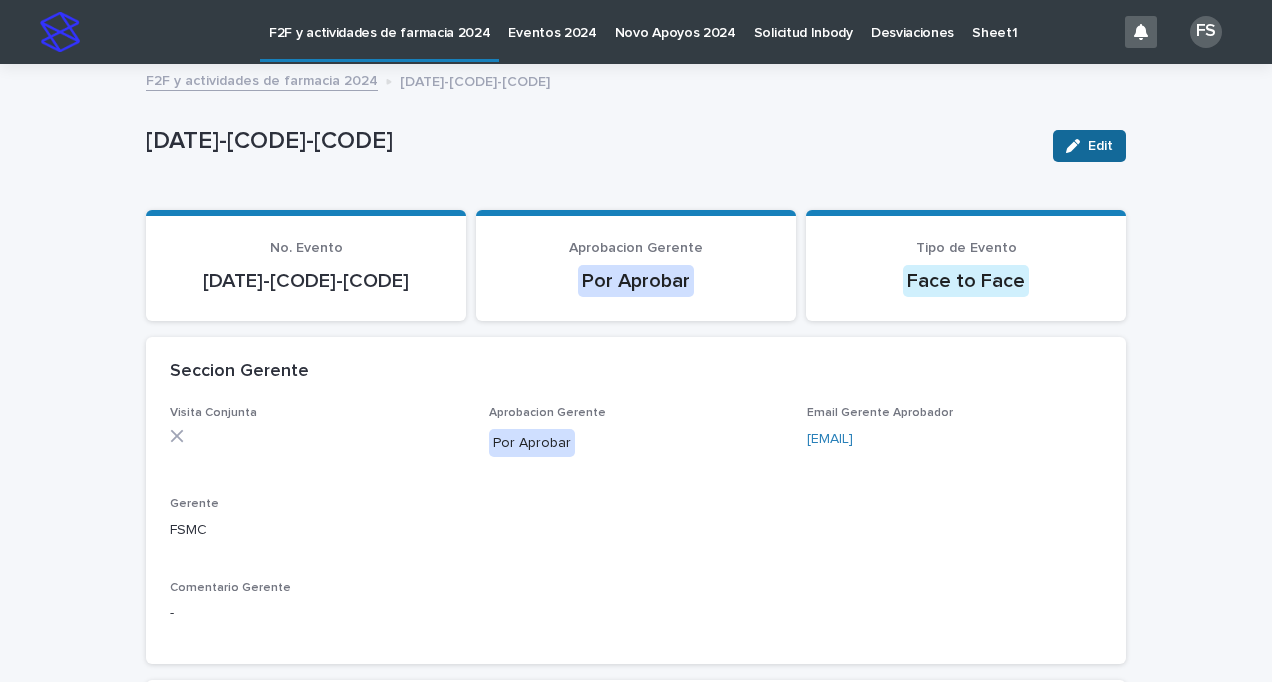 click on "Edit" at bounding box center (1100, 146) 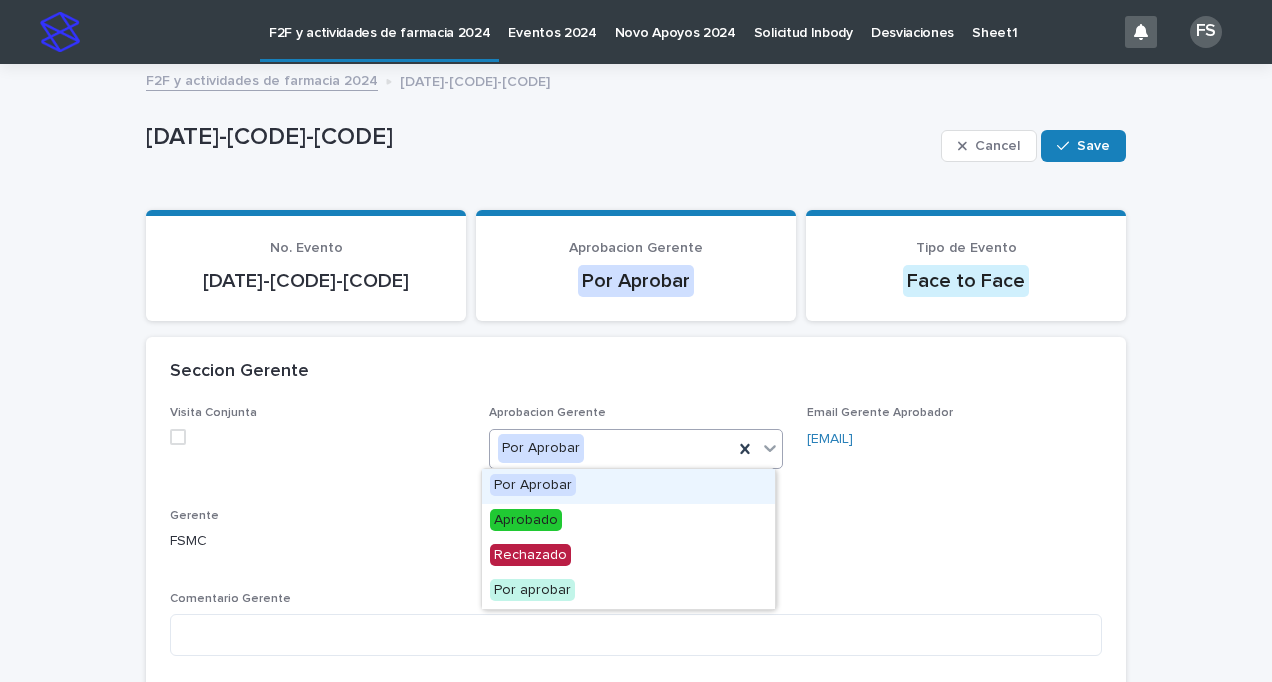 click 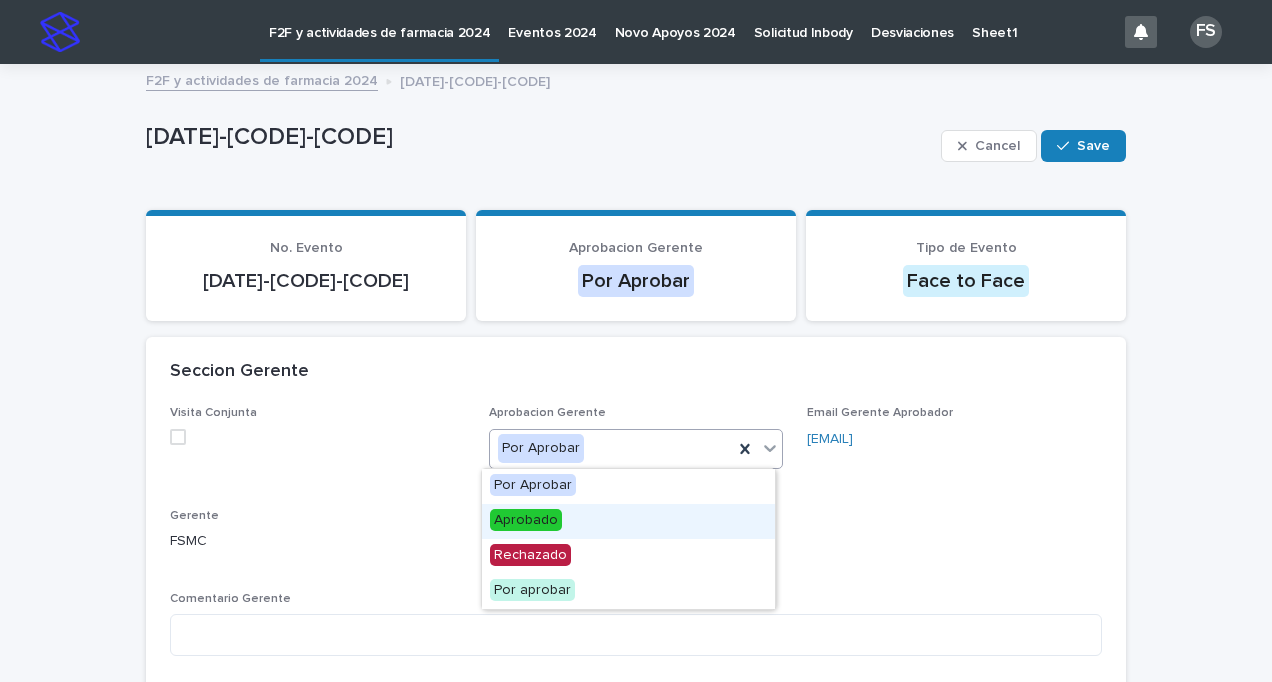 click on "Aprobado" at bounding box center (526, 520) 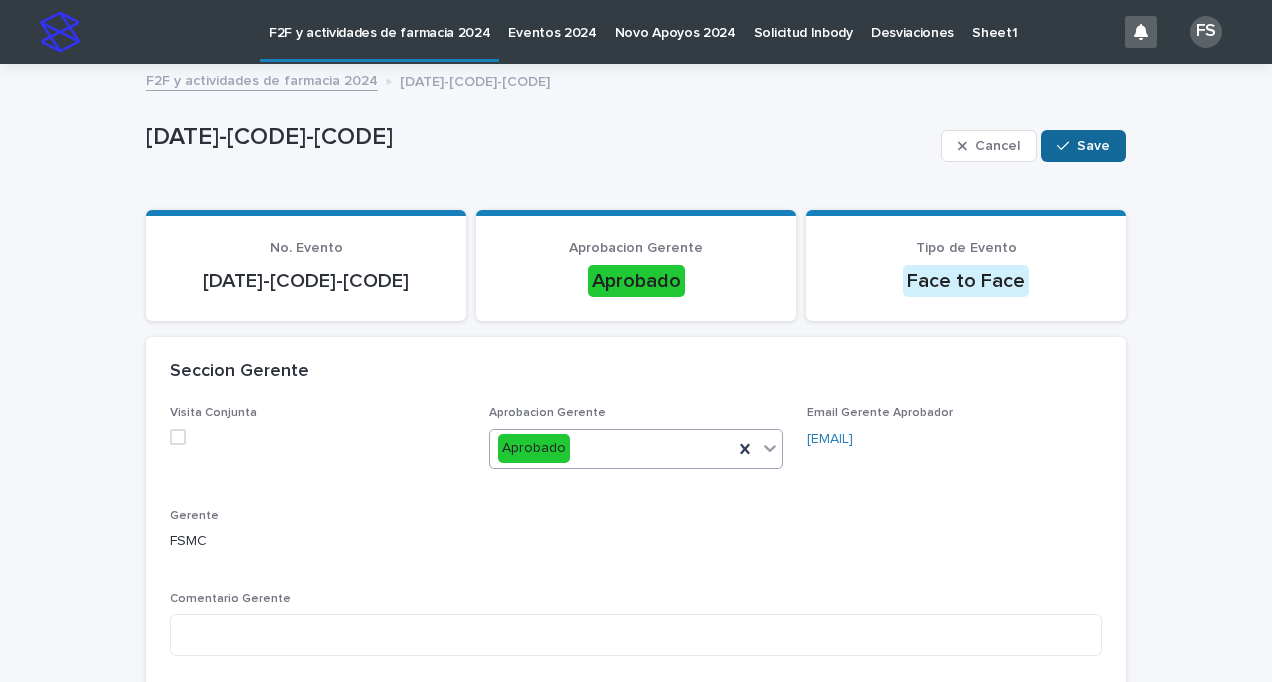 click on "Save" at bounding box center [1093, 146] 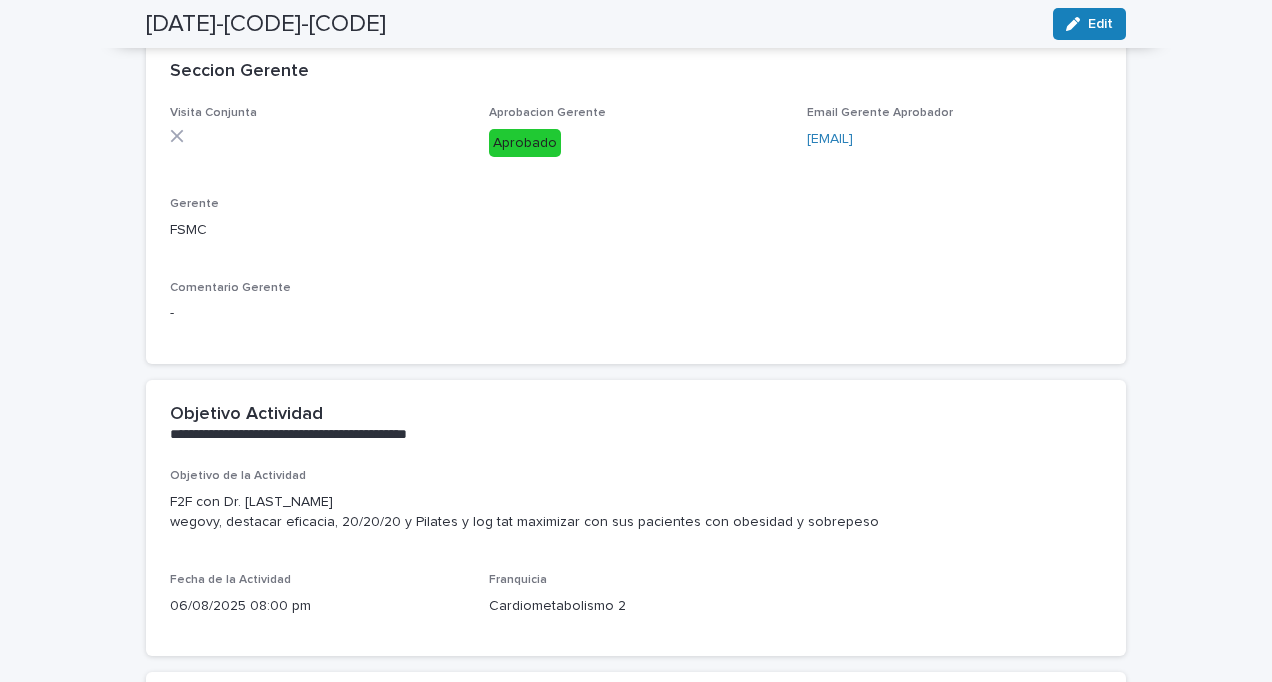 scroll, scrollTop: 0, scrollLeft: 0, axis: both 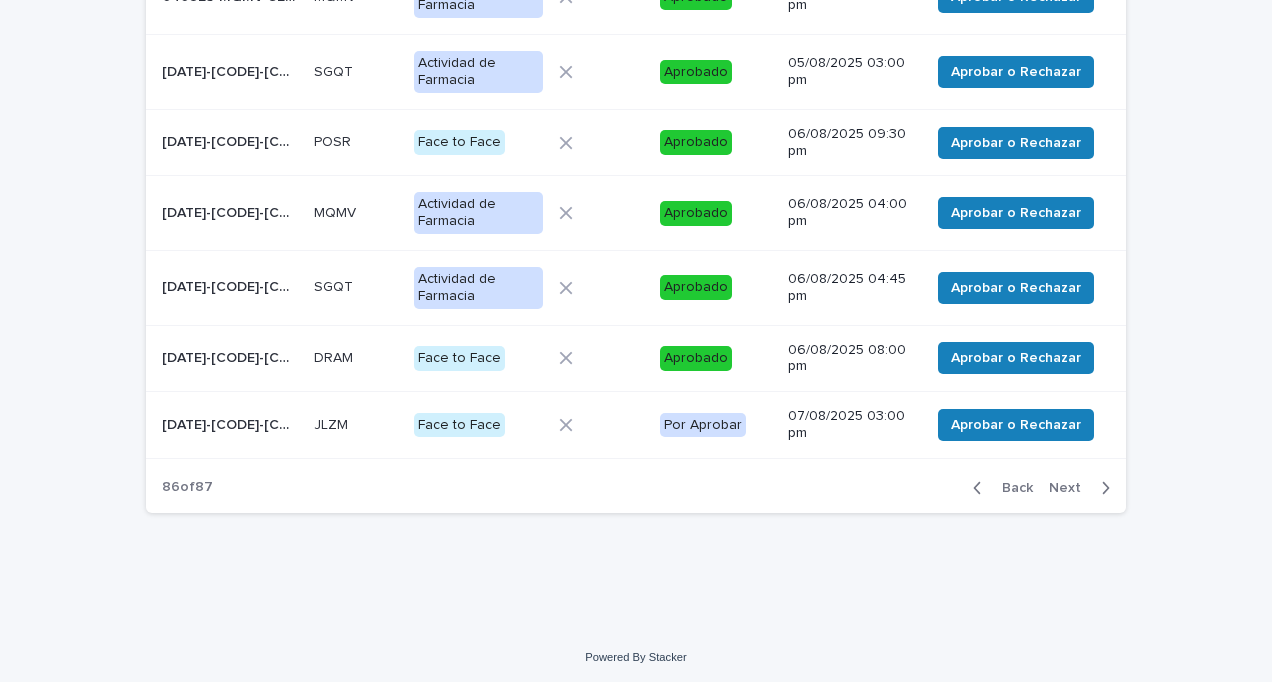 click on "[DATE]-[CODE]-[CODE]" at bounding box center (232, 423) 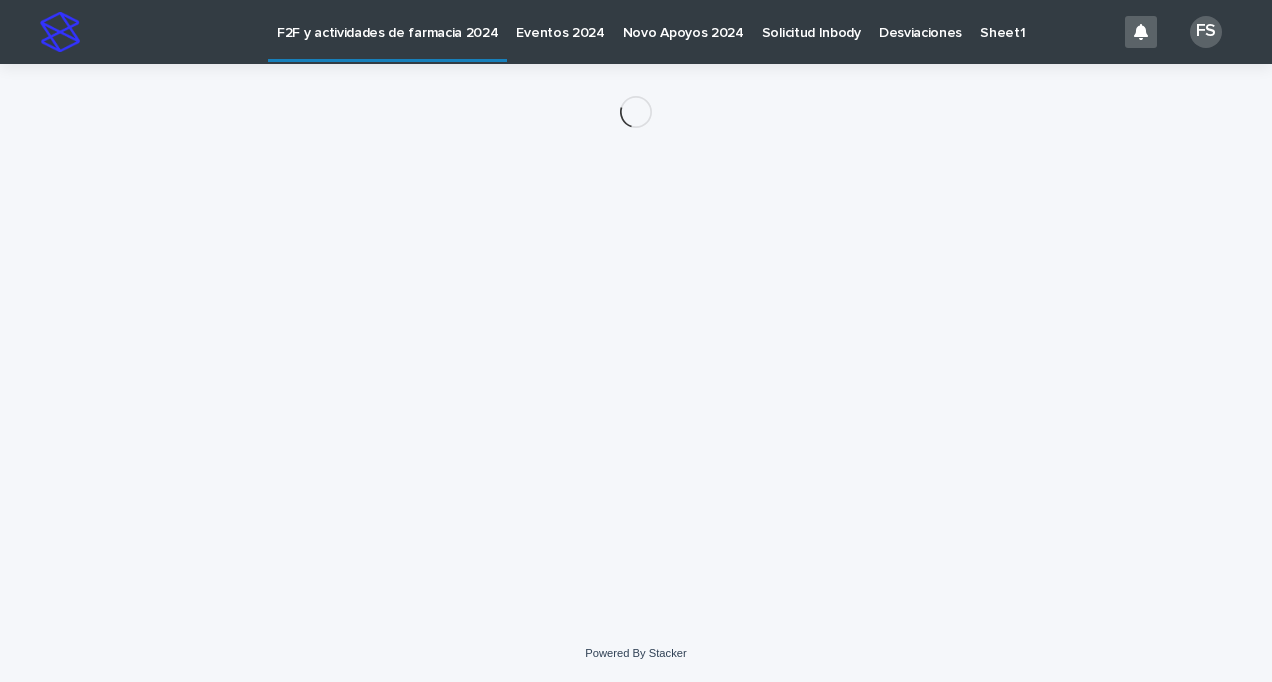 scroll, scrollTop: 0, scrollLeft: 0, axis: both 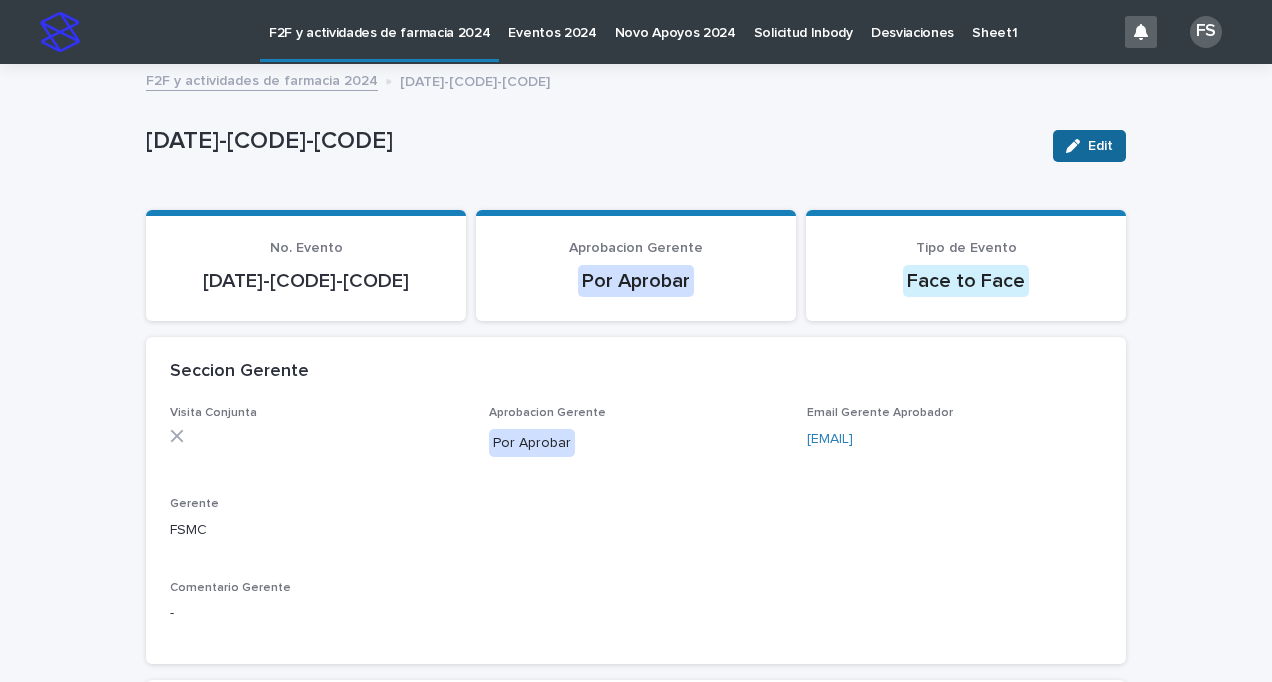 click on "Edit" at bounding box center (1100, 146) 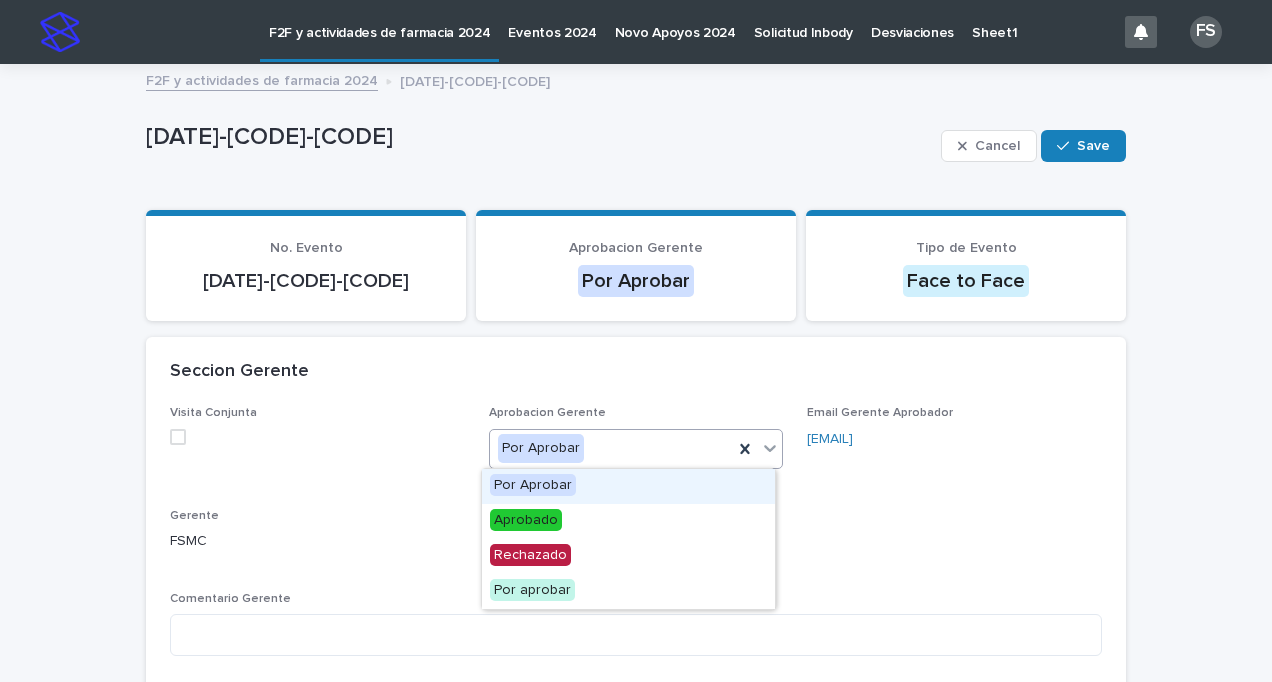 click 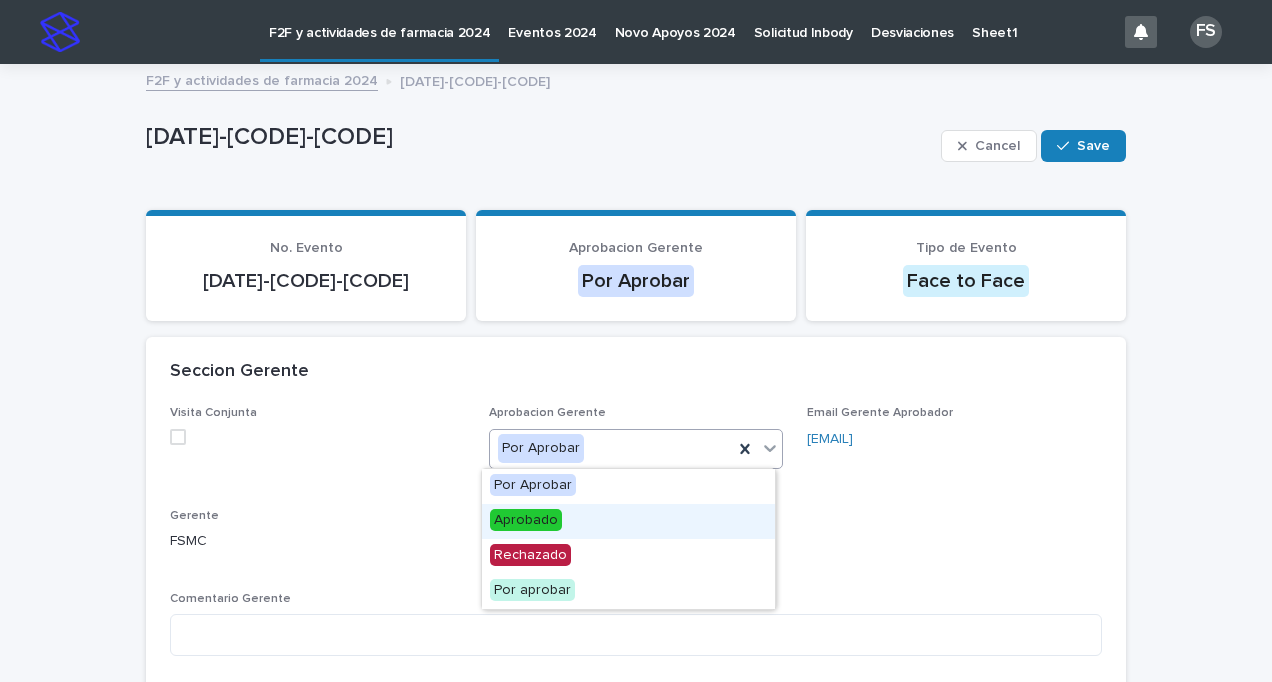 click on "Aprobado" at bounding box center [526, 520] 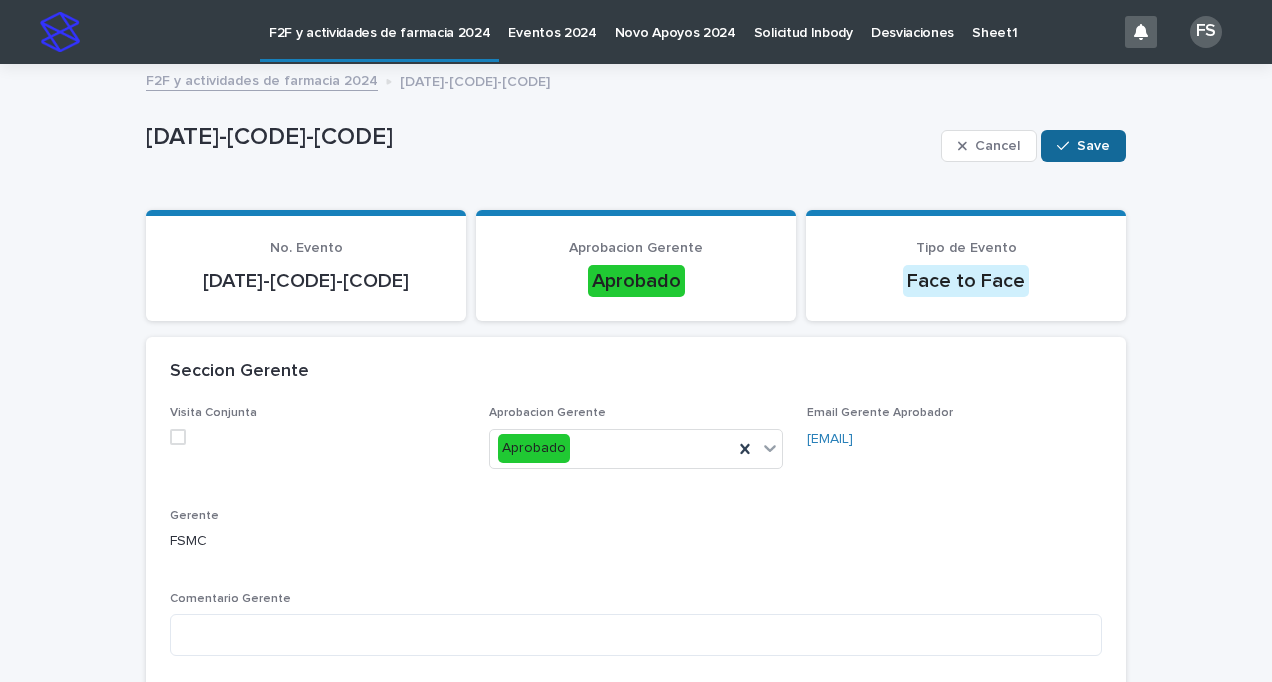 click on "Save" at bounding box center [1093, 146] 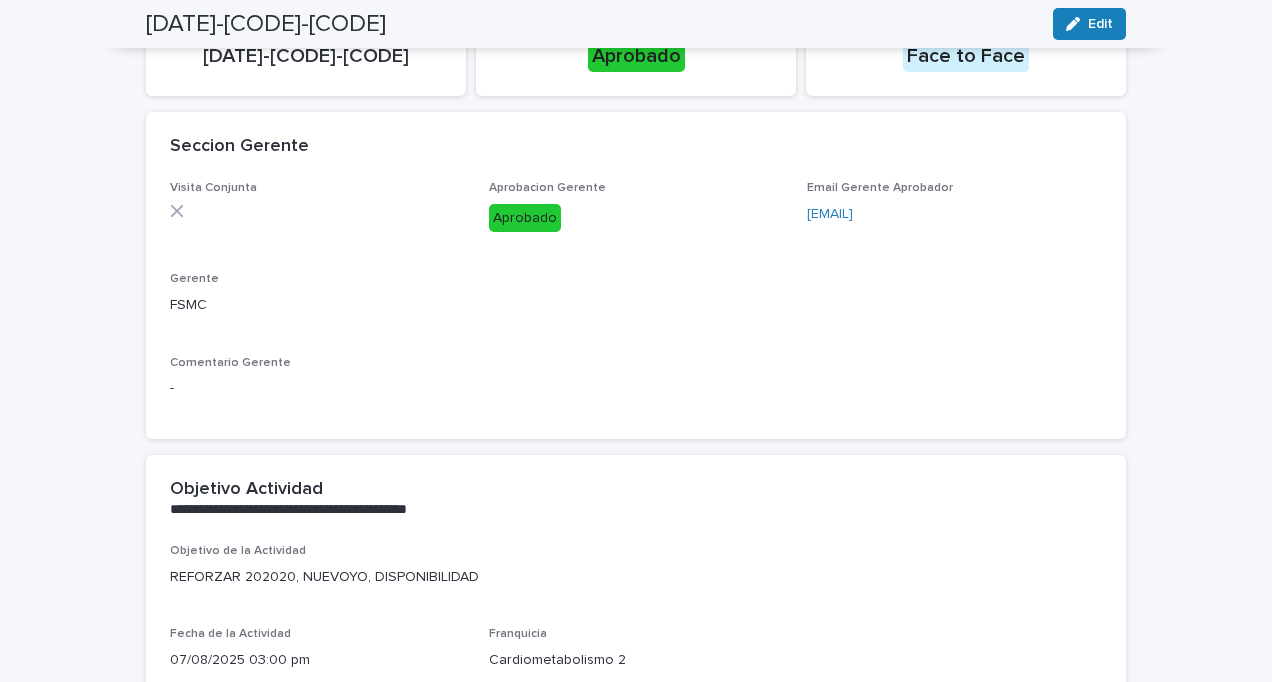 scroll, scrollTop: 0, scrollLeft: 0, axis: both 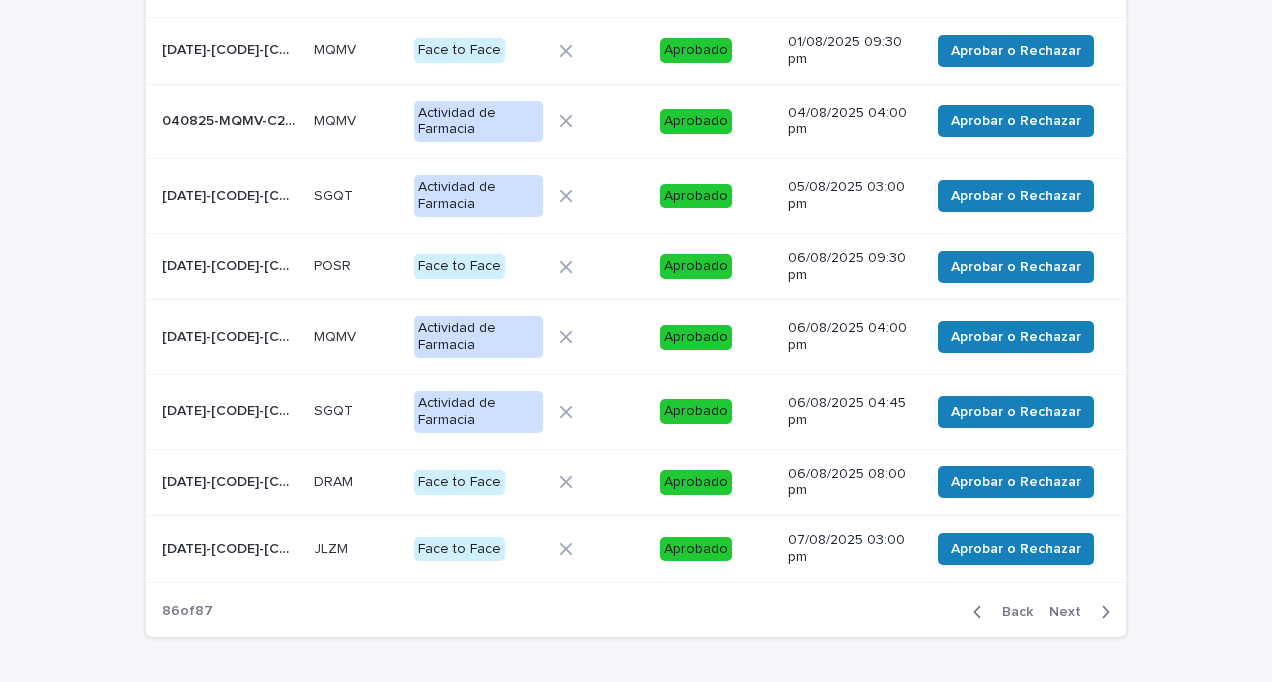 click on "Next" at bounding box center [1071, 612] 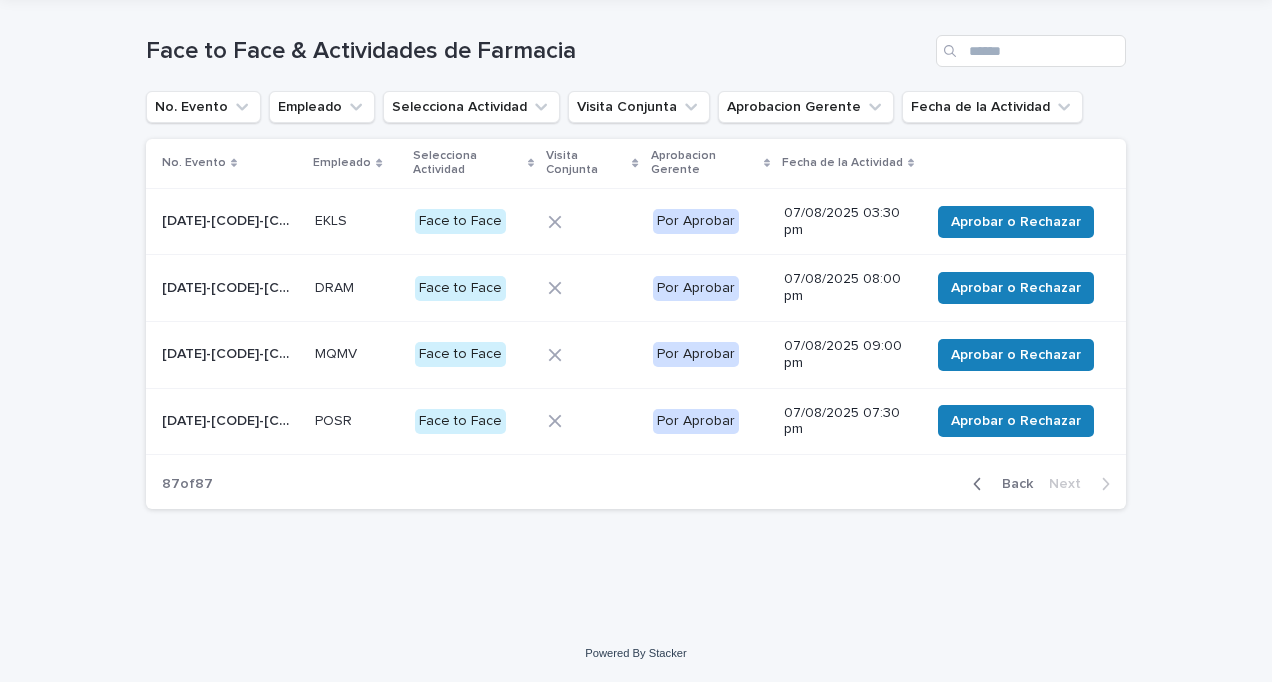 scroll, scrollTop: 68, scrollLeft: 0, axis: vertical 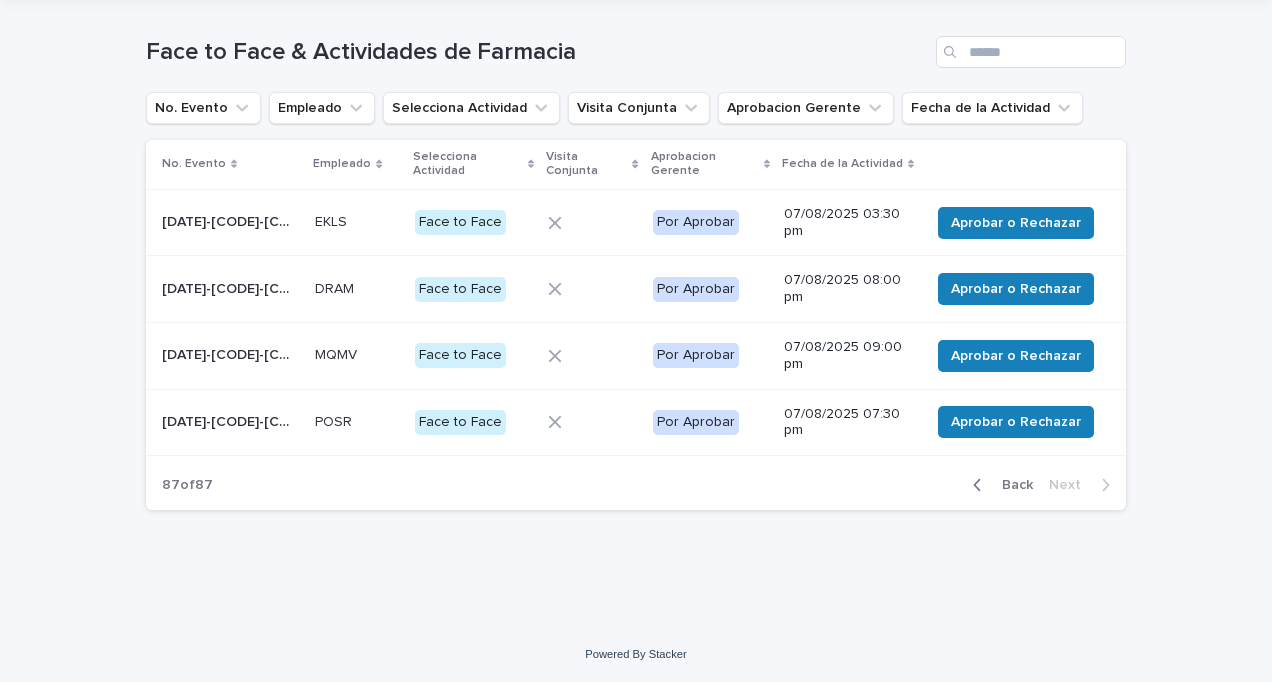 click on "[DATE]-[CODE]-[CODE]" at bounding box center (232, 220) 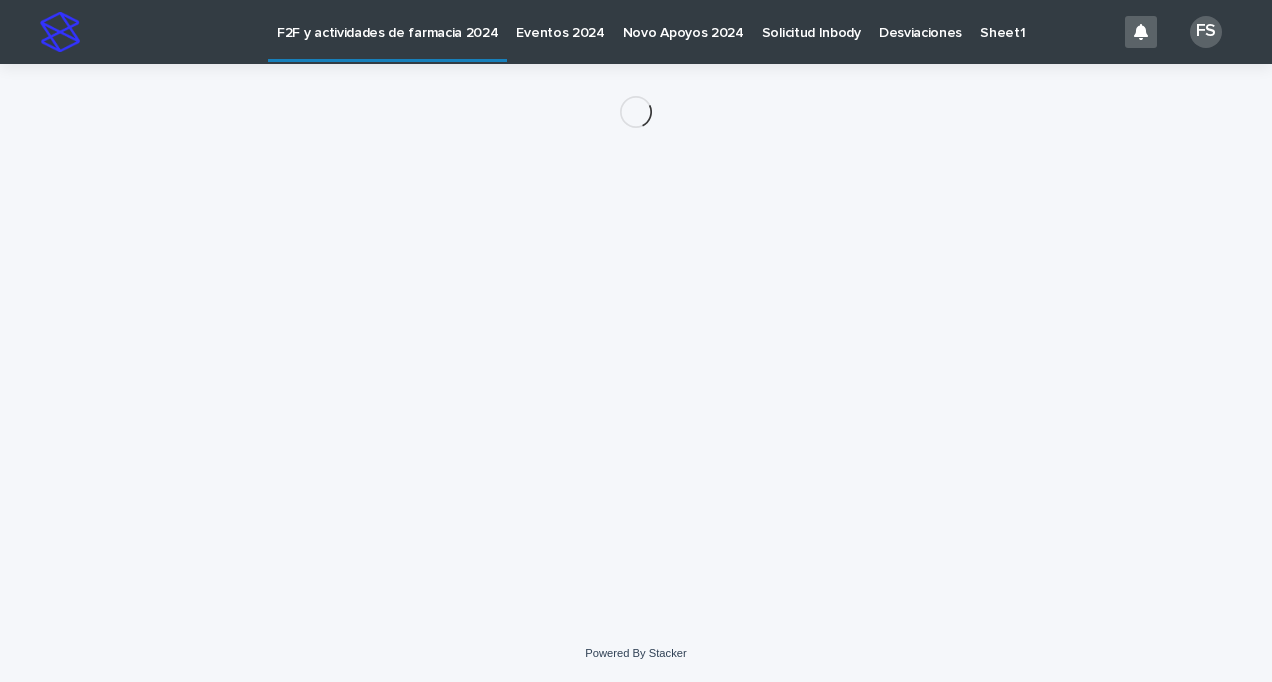 scroll, scrollTop: 0, scrollLeft: 0, axis: both 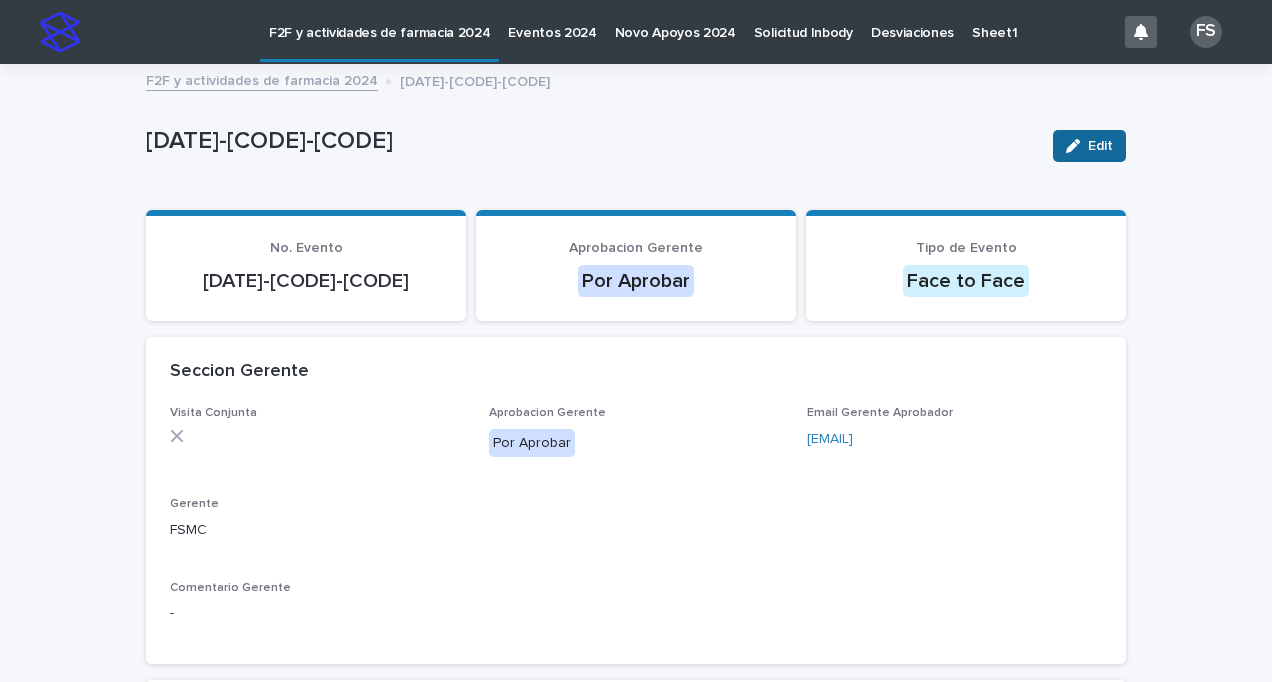 click on "Edit" at bounding box center [1100, 146] 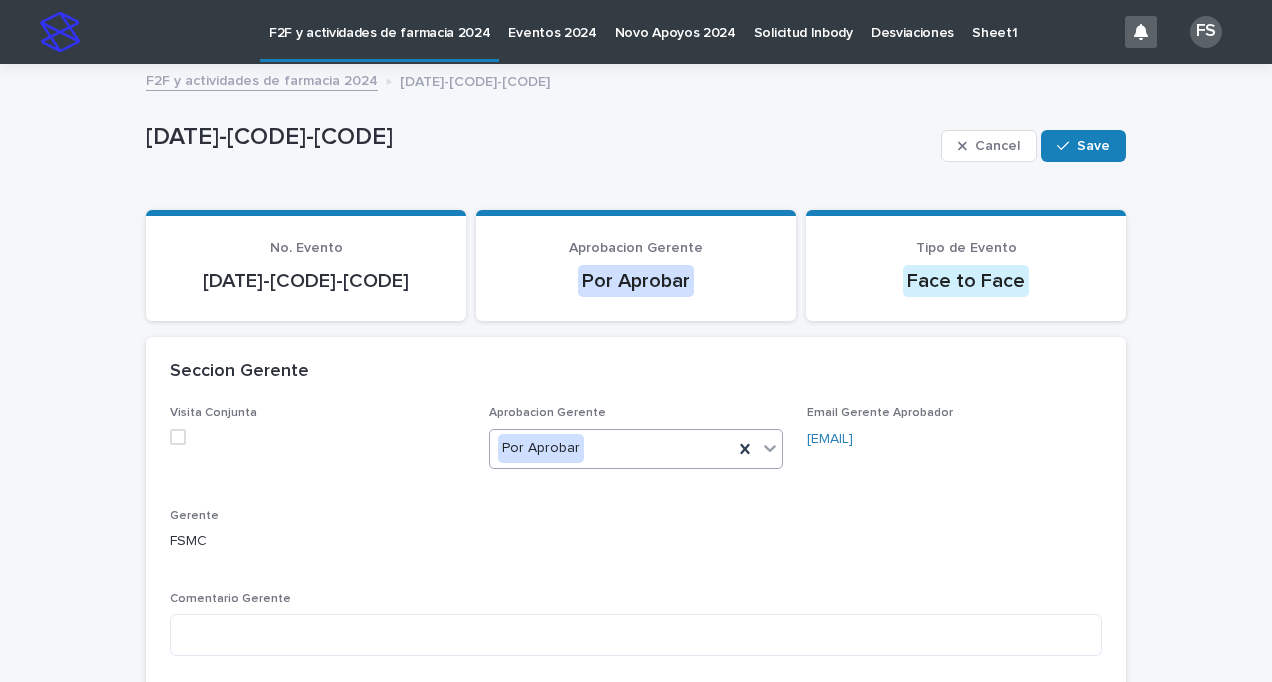 click 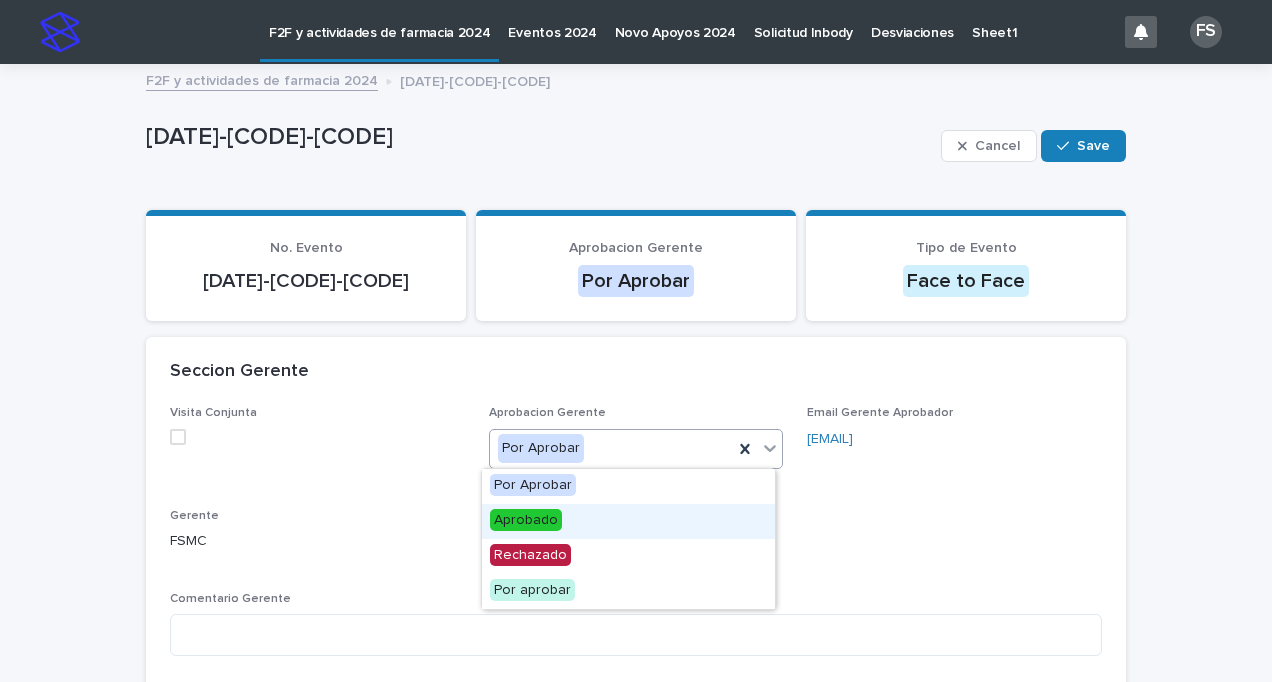 click on "Aprobado" at bounding box center [526, 520] 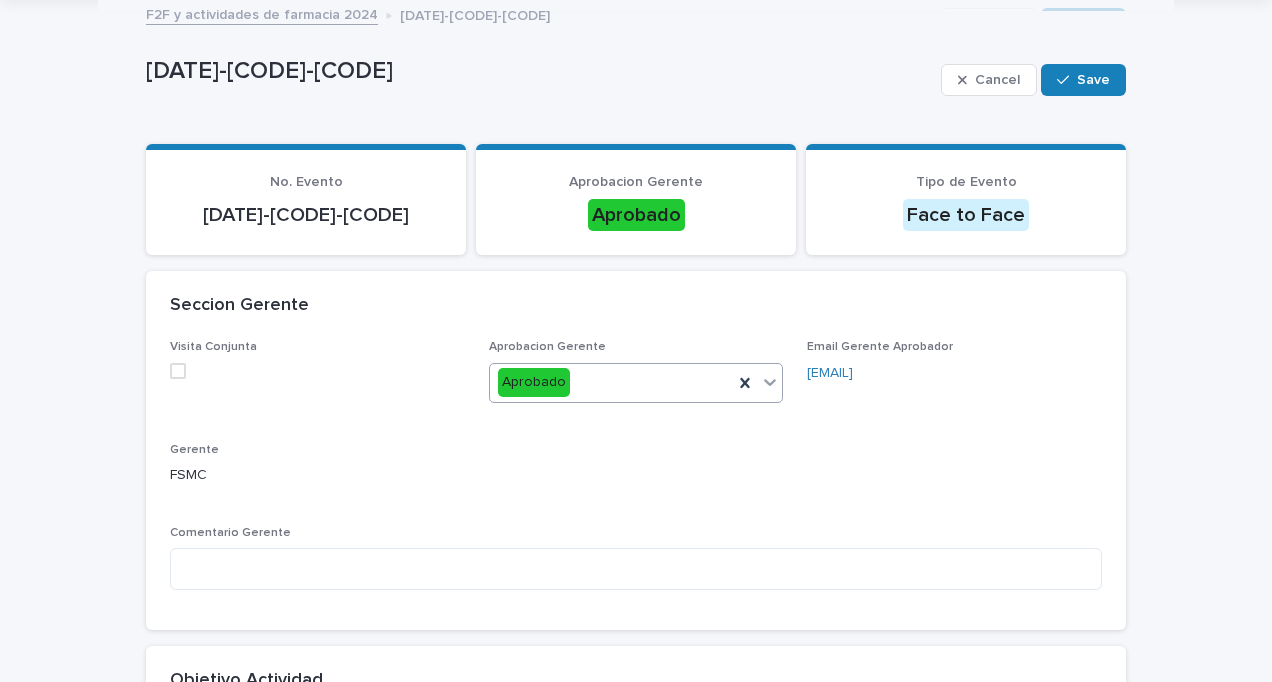 scroll, scrollTop: 0, scrollLeft: 0, axis: both 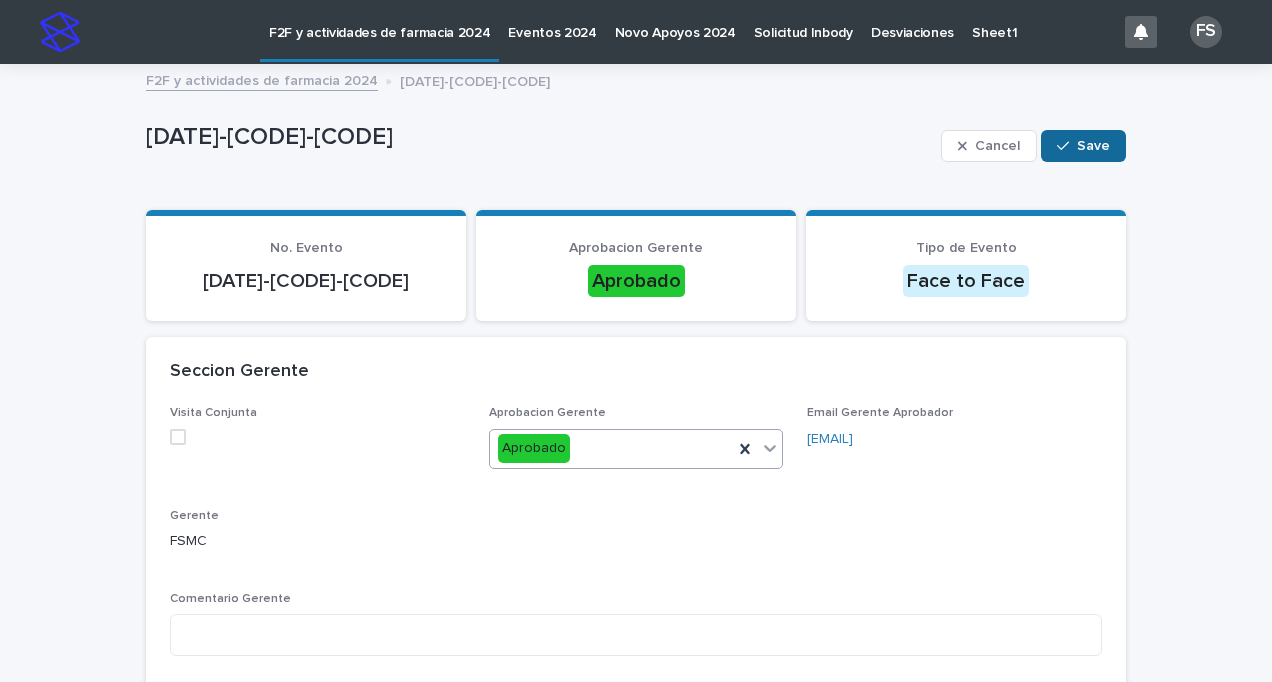 click on "Save" at bounding box center (1093, 146) 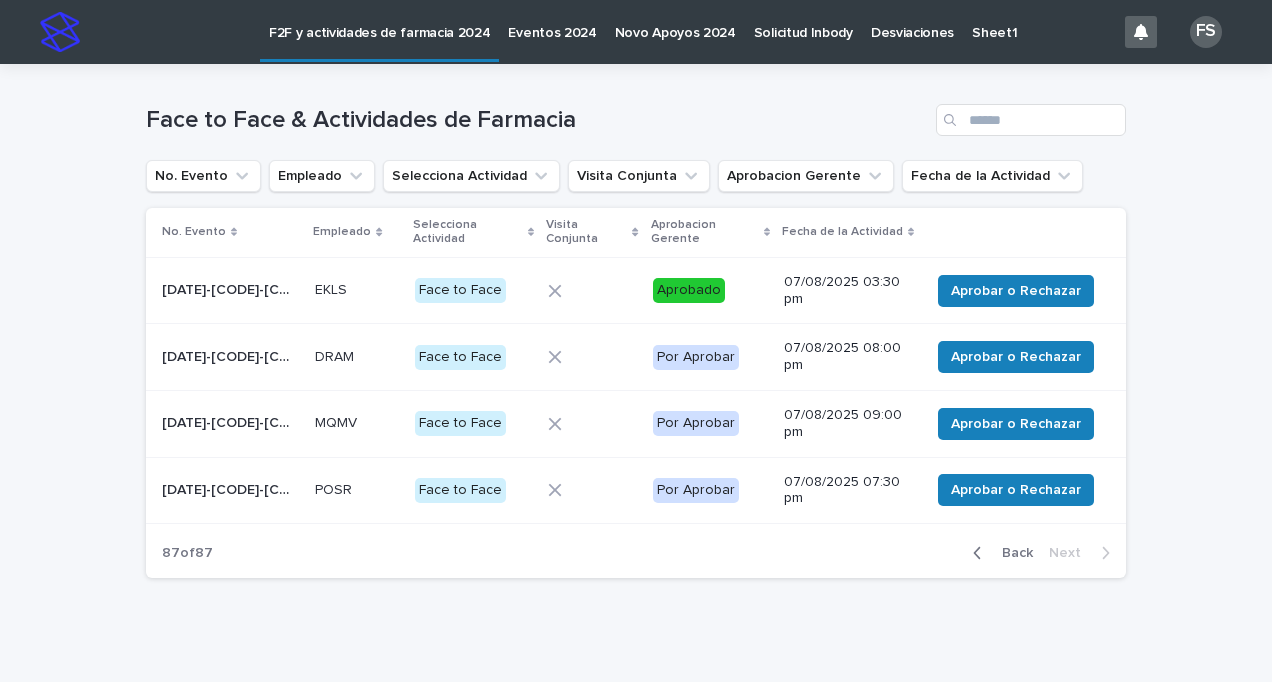 click on "[DATE]-[CODE]-[CODE]" at bounding box center [232, 355] 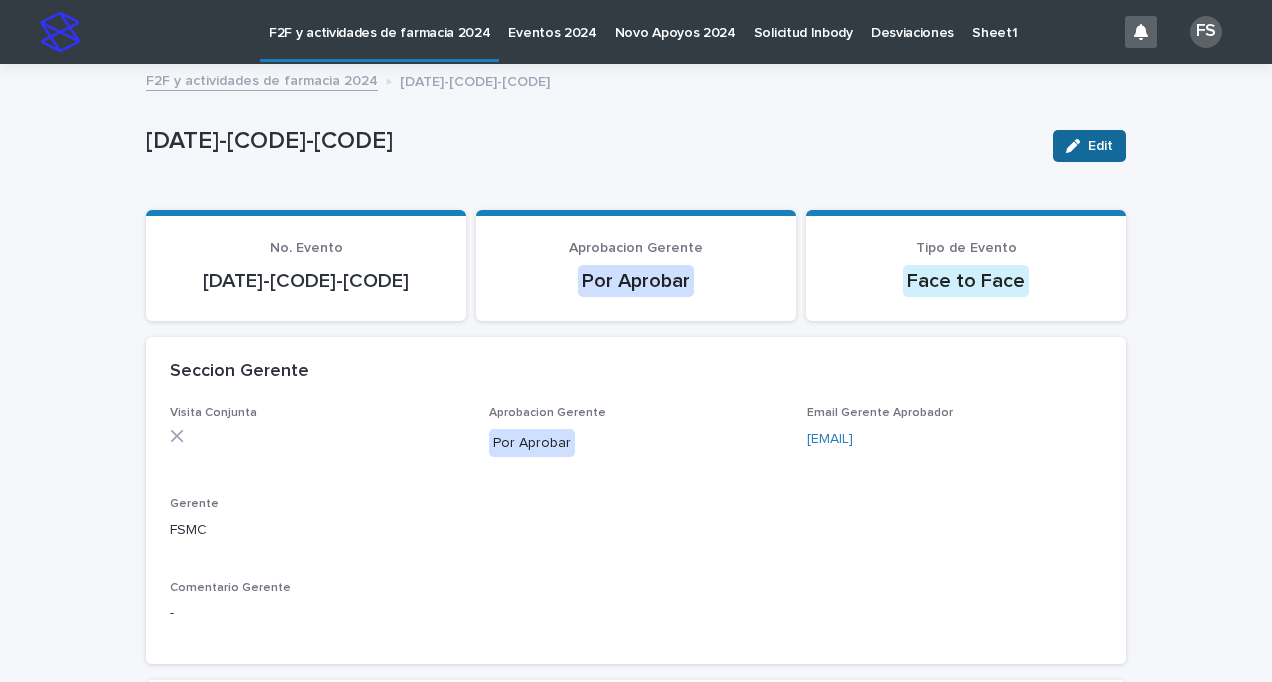 click on "Edit" at bounding box center [1100, 146] 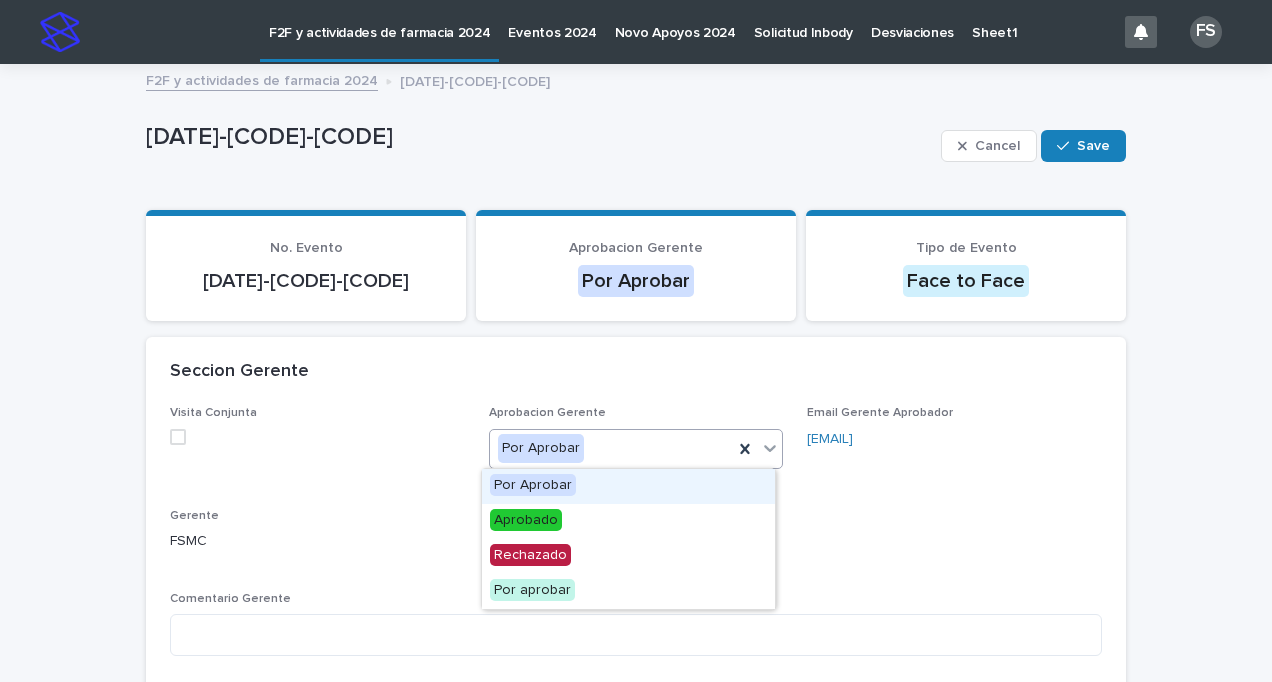 click 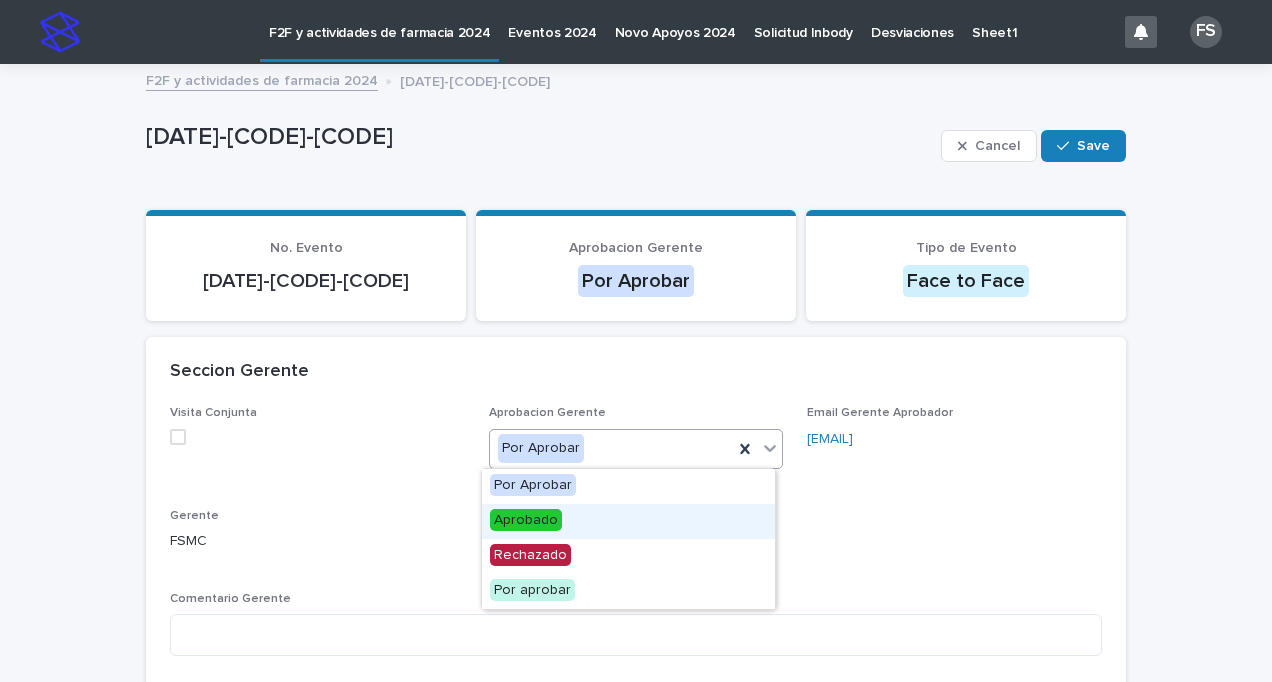 click on "Aprobado" at bounding box center [526, 520] 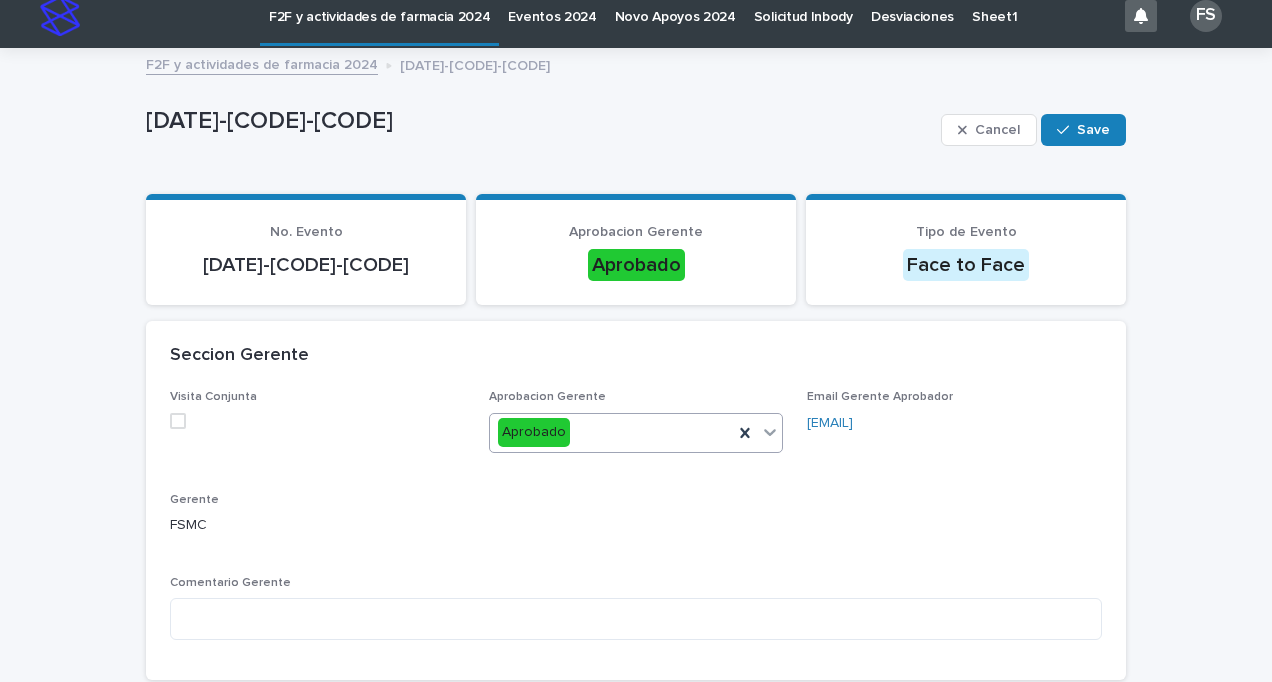 scroll, scrollTop: 12, scrollLeft: 0, axis: vertical 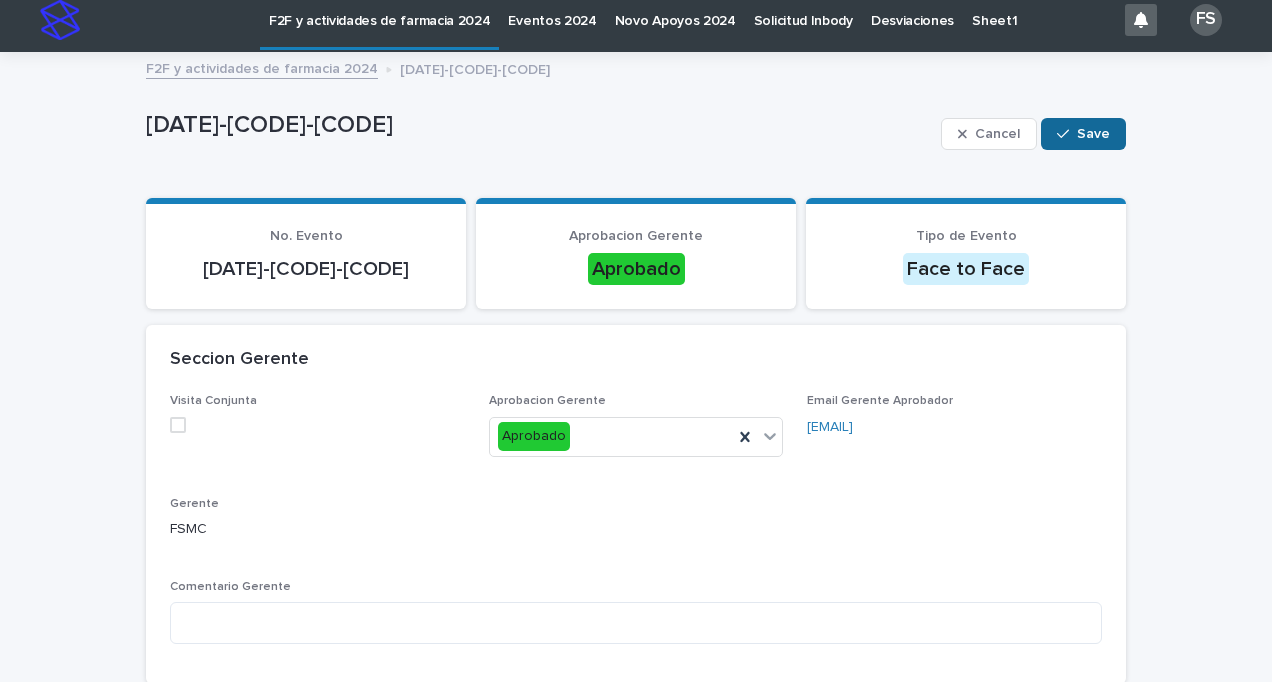 click on "Save" at bounding box center [1083, 134] 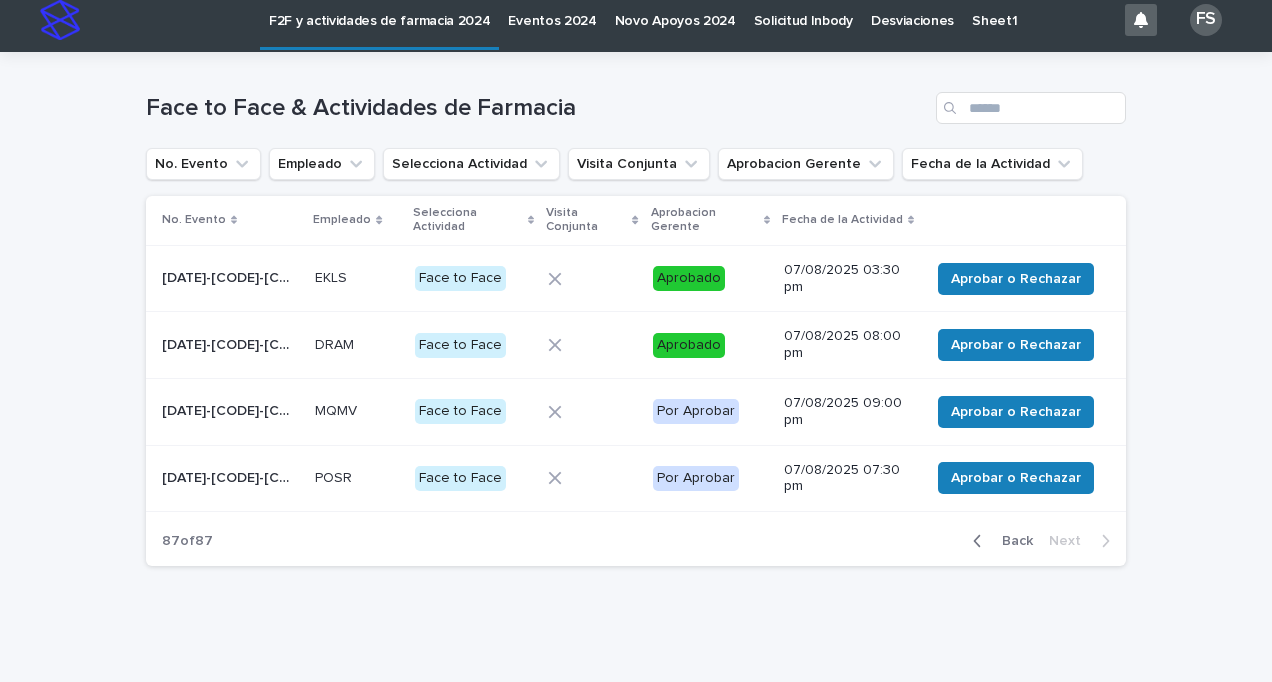 scroll, scrollTop: 0, scrollLeft: 0, axis: both 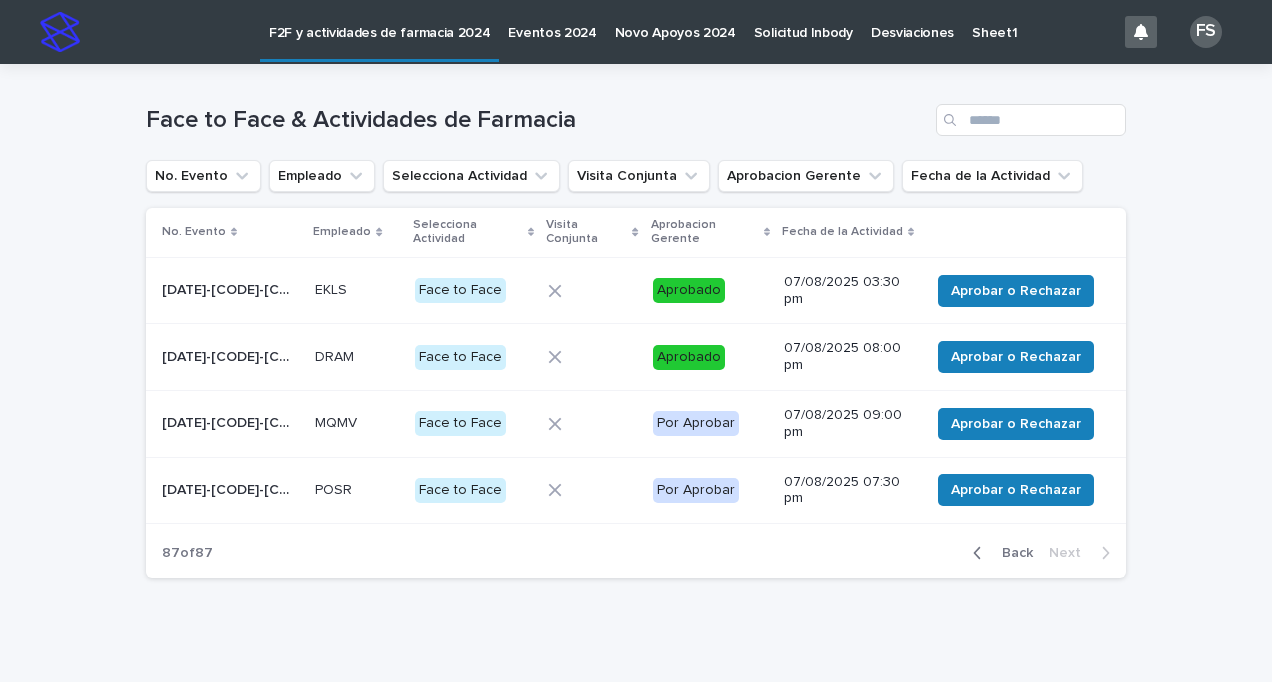 click on "[DATE]-[CODE]-[CODE]" at bounding box center (232, 421) 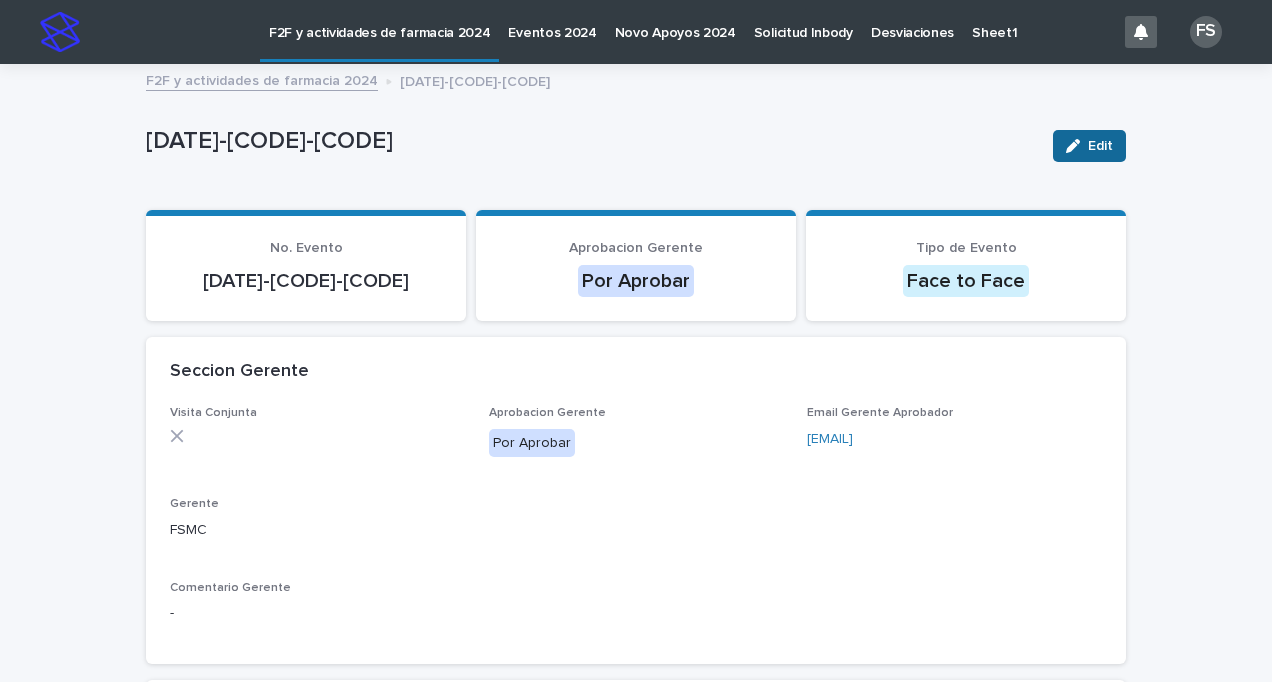 click on "Edit" at bounding box center [1089, 146] 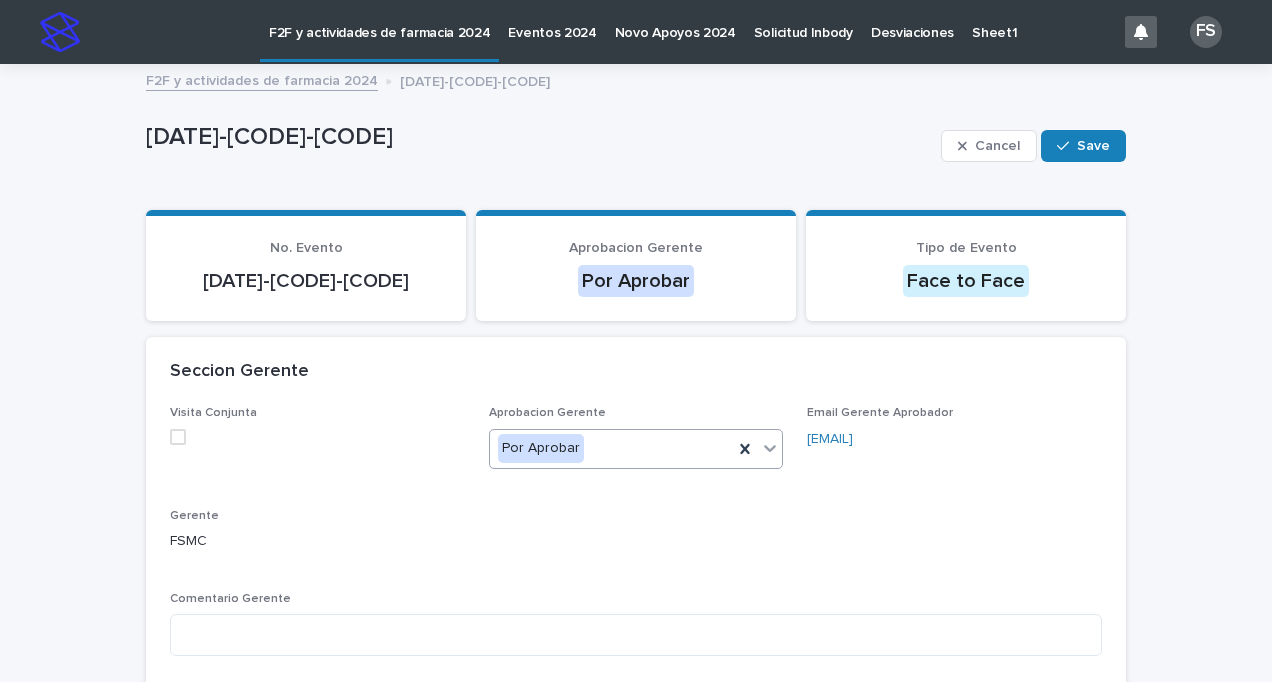 click 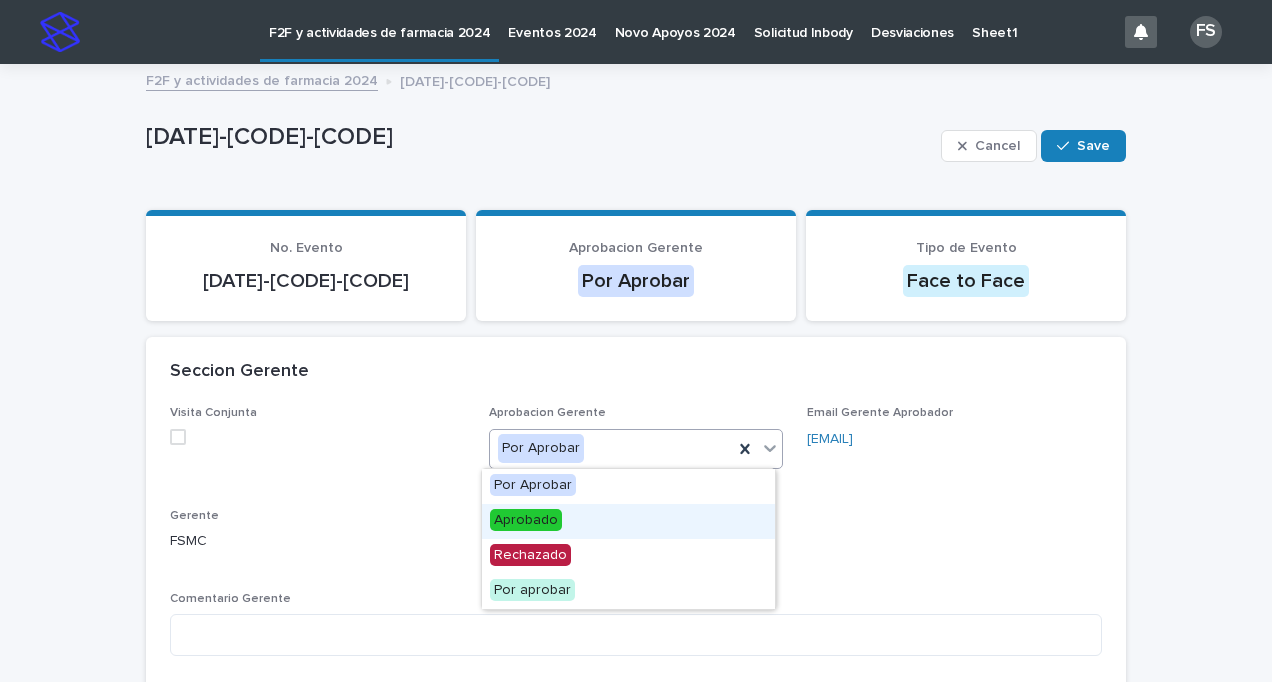 click on "Aprobado" at bounding box center [526, 520] 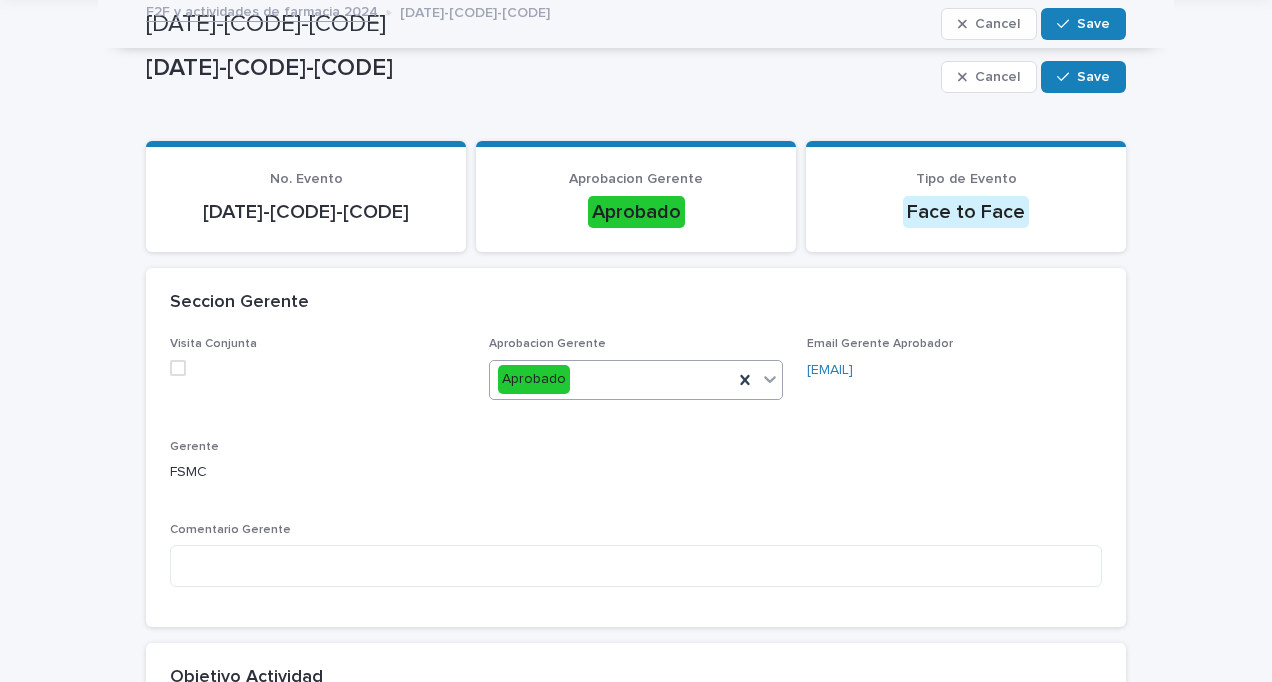 scroll, scrollTop: 61, scrollLeft: 0, axis: vertical 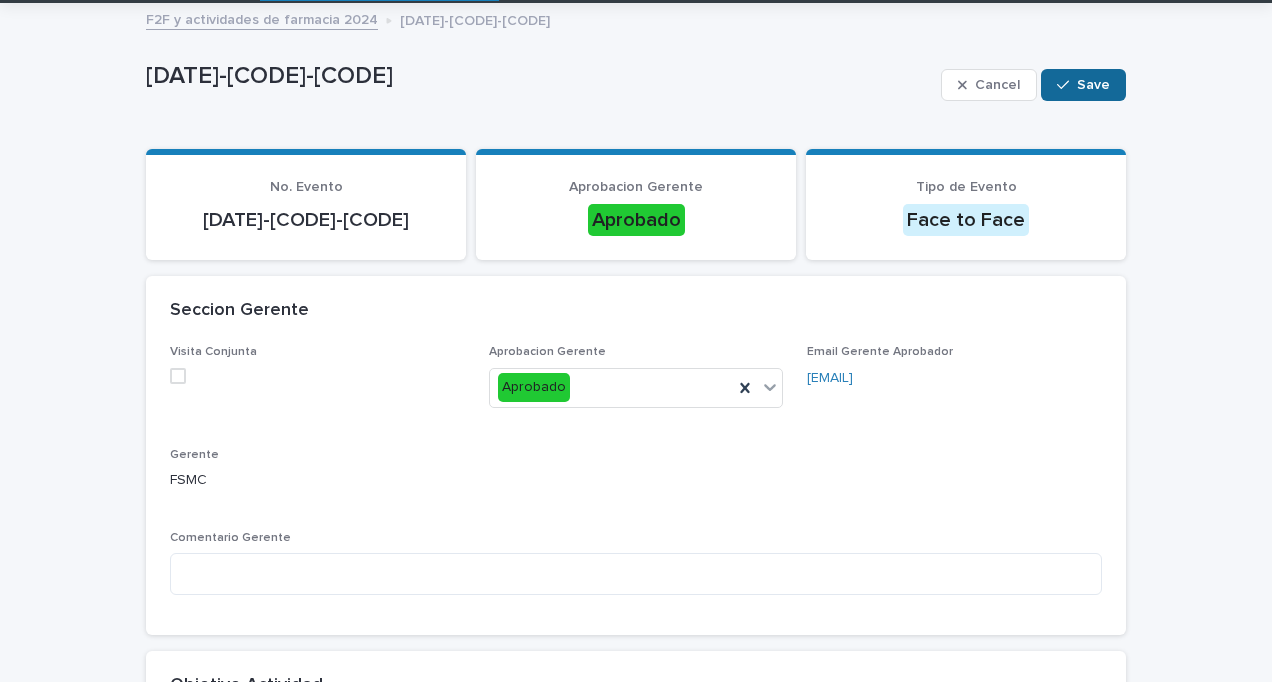 click on "Save" at bounding box center [1093, 85] 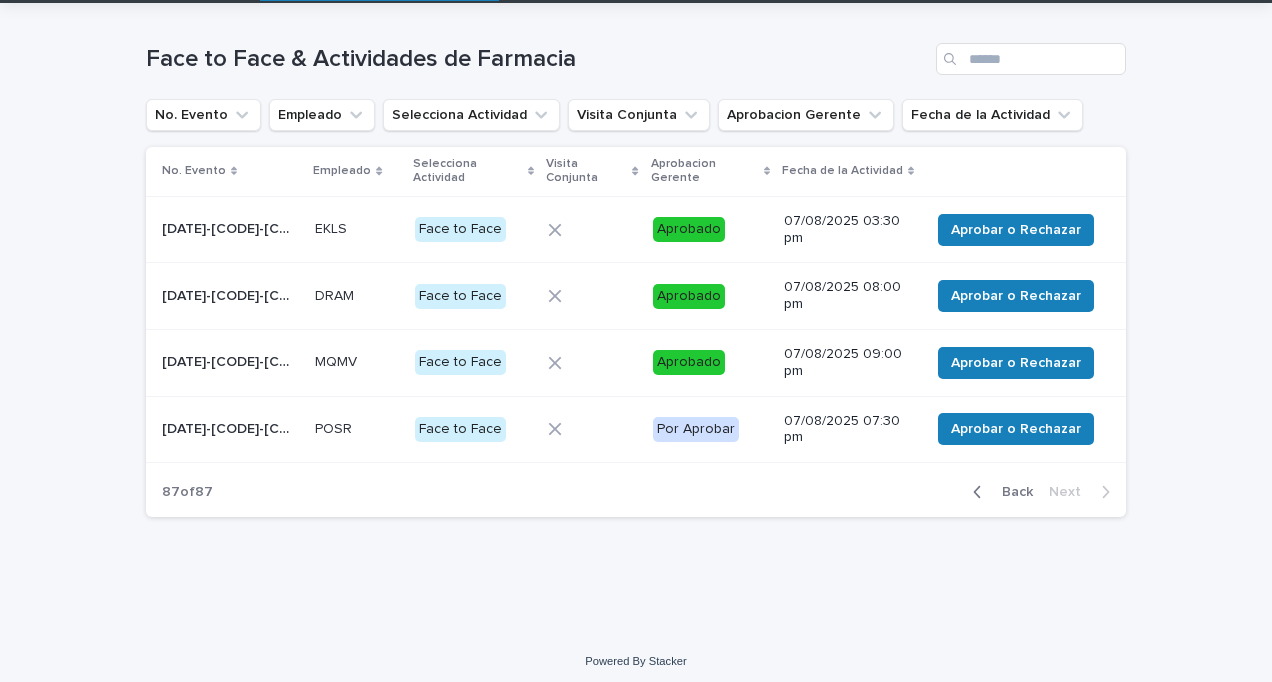 scroll, scrollTop: 0, scrollLeft: 0, axis: both 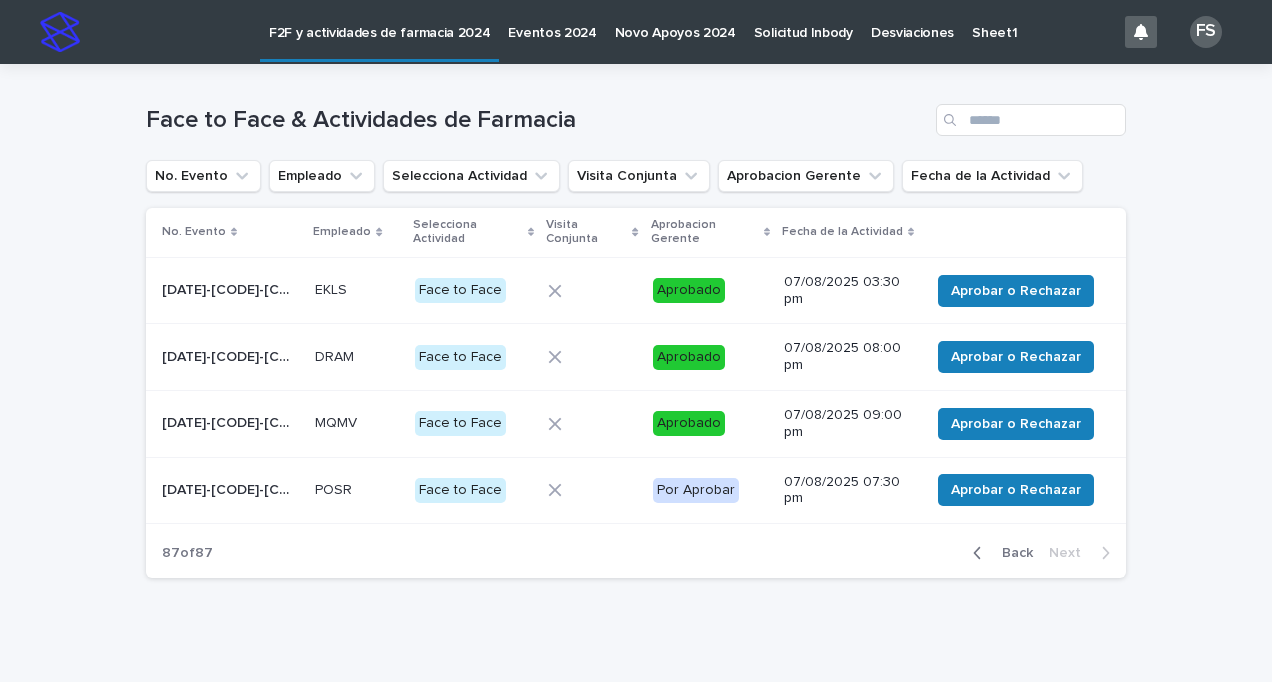 click on "[DATE]-[CODE]-[CODE]" at bounding box center (232, 488) 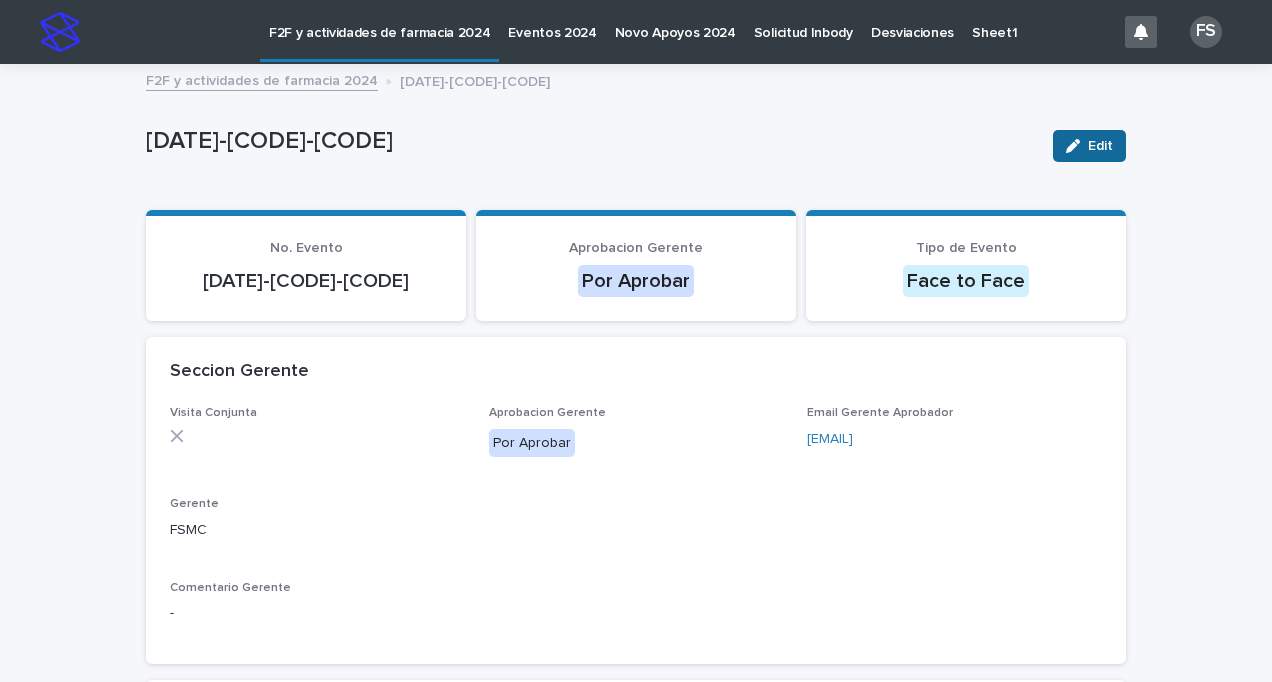 click on "Edit" at bounding box center (1100, 146) 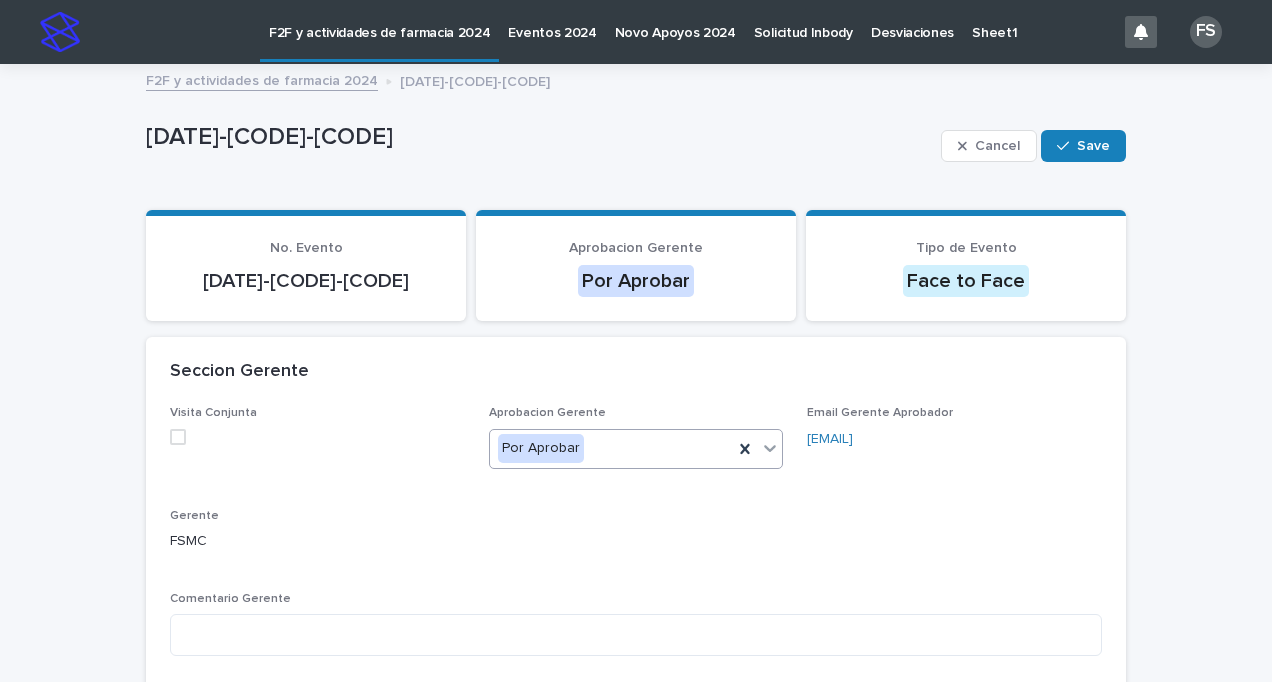 click 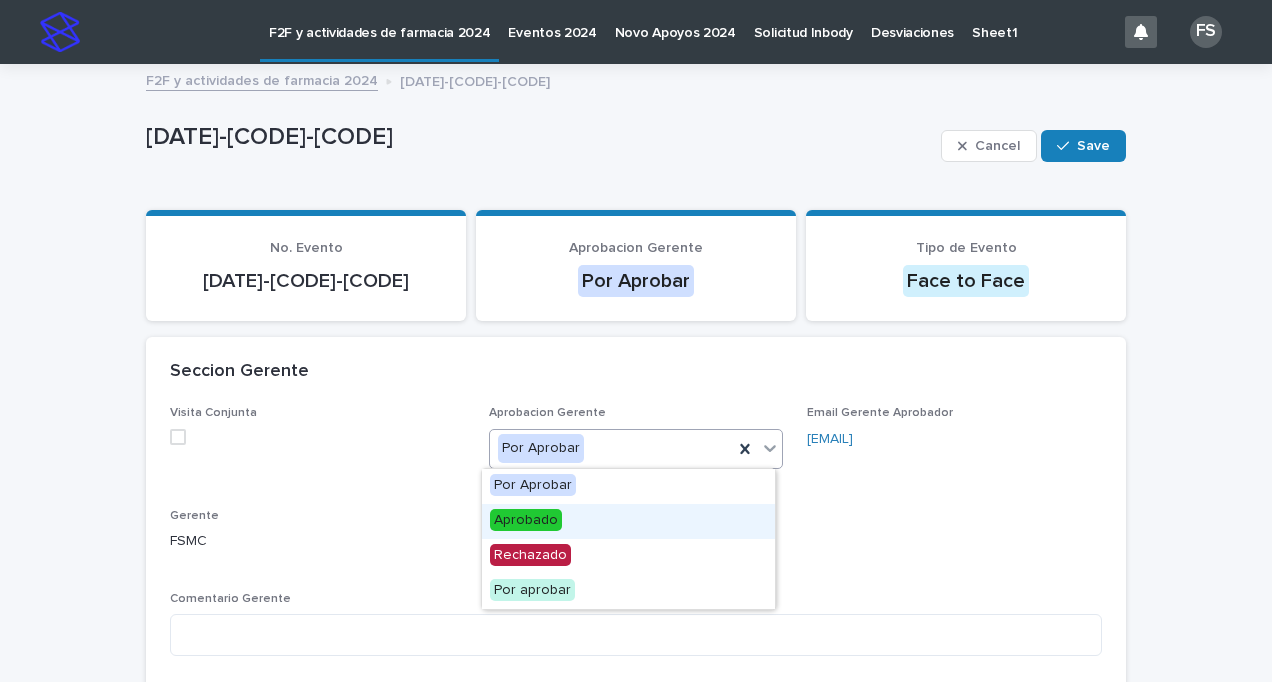 click on "Aprobado" at bounding box center [526, 520] 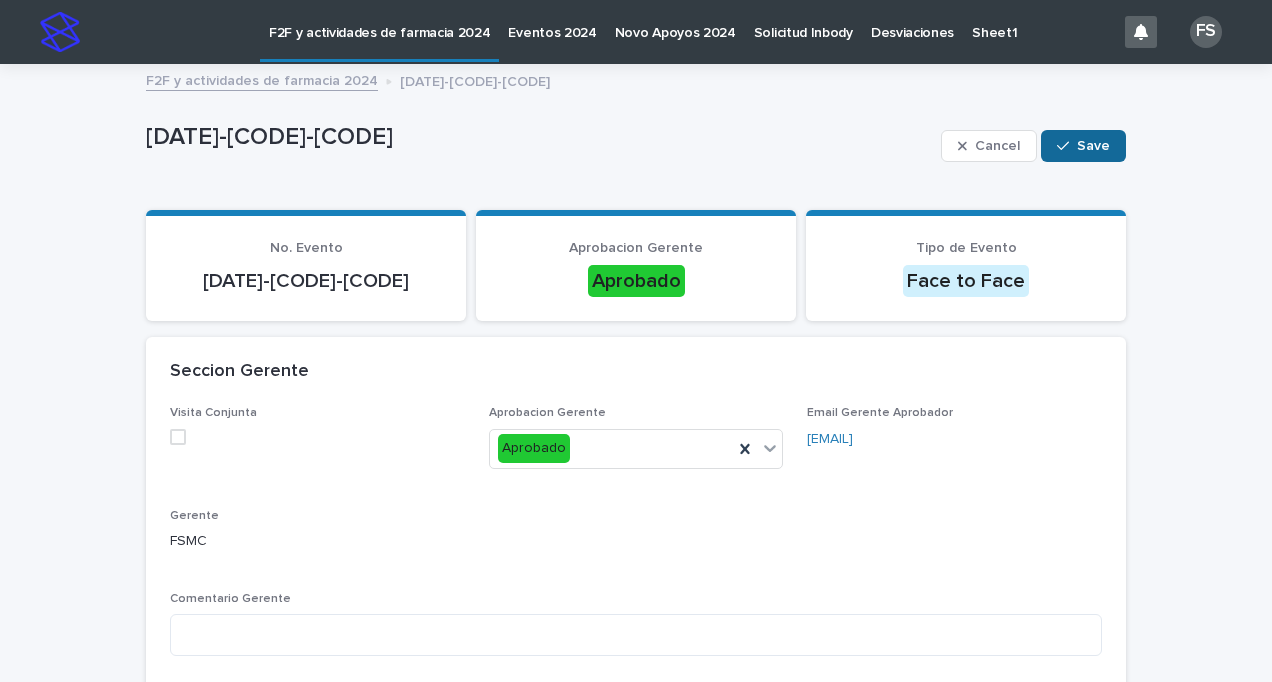 click on "Save" at bounding box center (1083, 146) 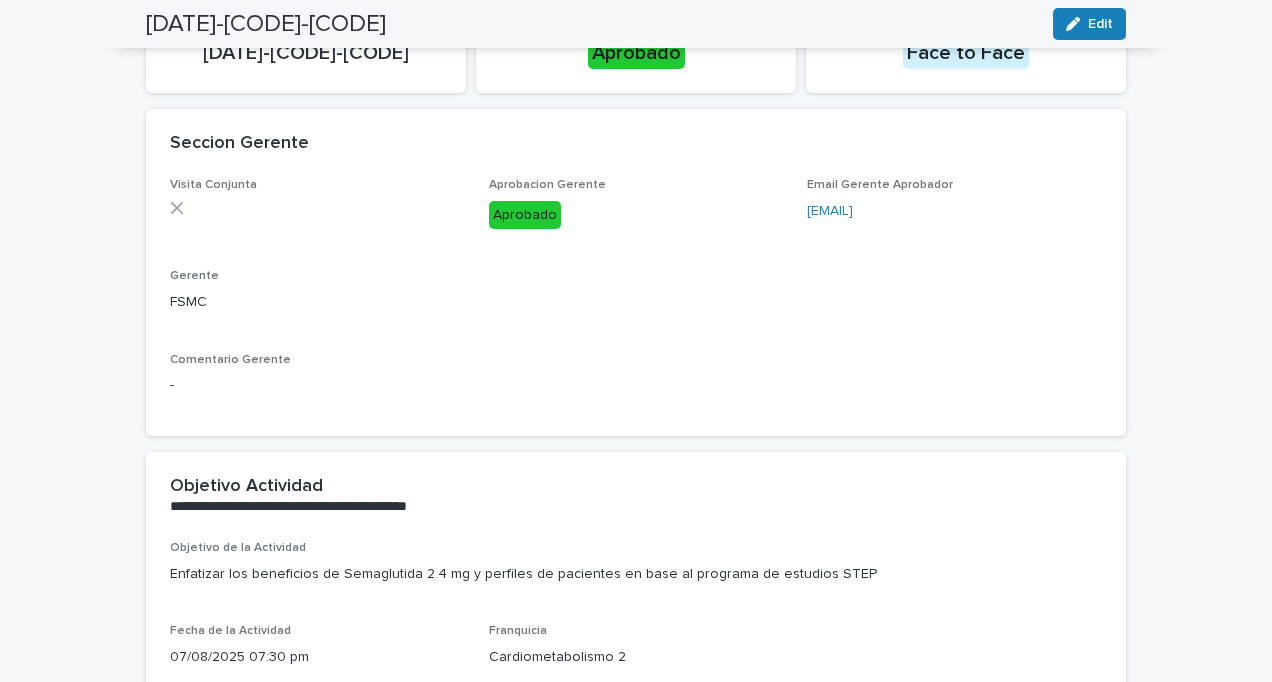 scroll, scrollTop: 0, scrollLeft: 0, axis: both 